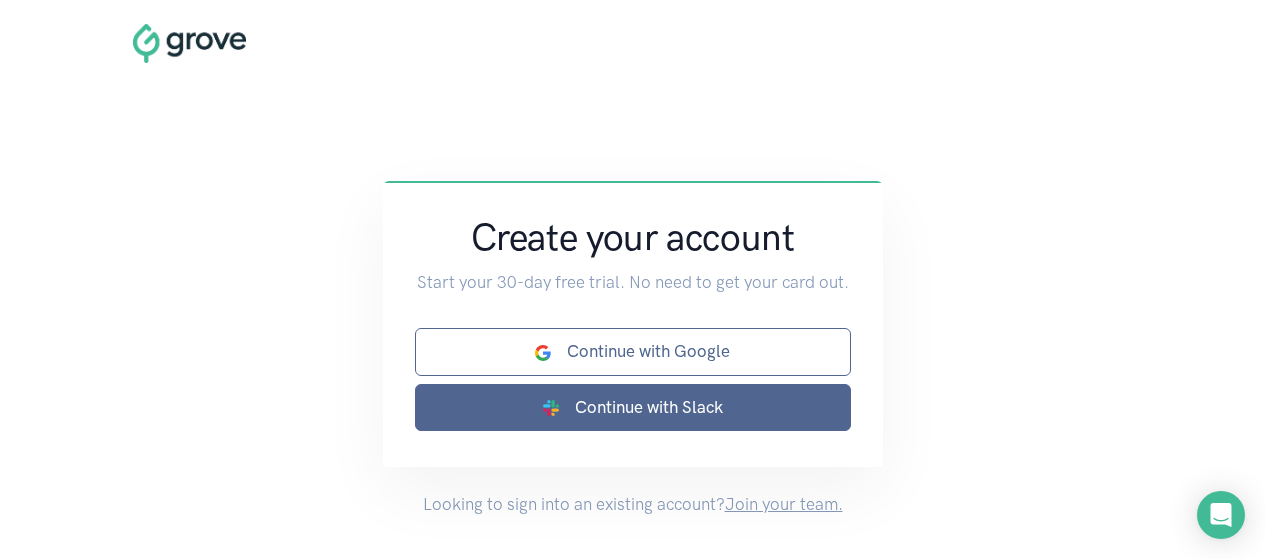 scroll, scrollTop: 0, scrollLeft: 0, axis: both 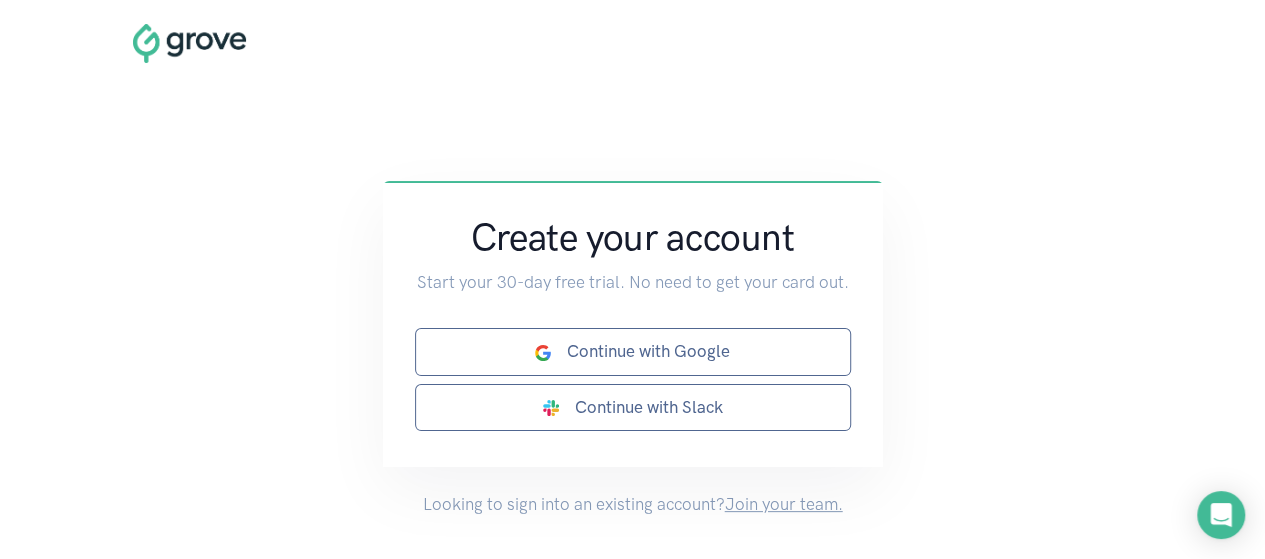 drag, startPoint x: 275, startPoint y: 45, endPoint x: 194, endPoint y: 45, distance: 81 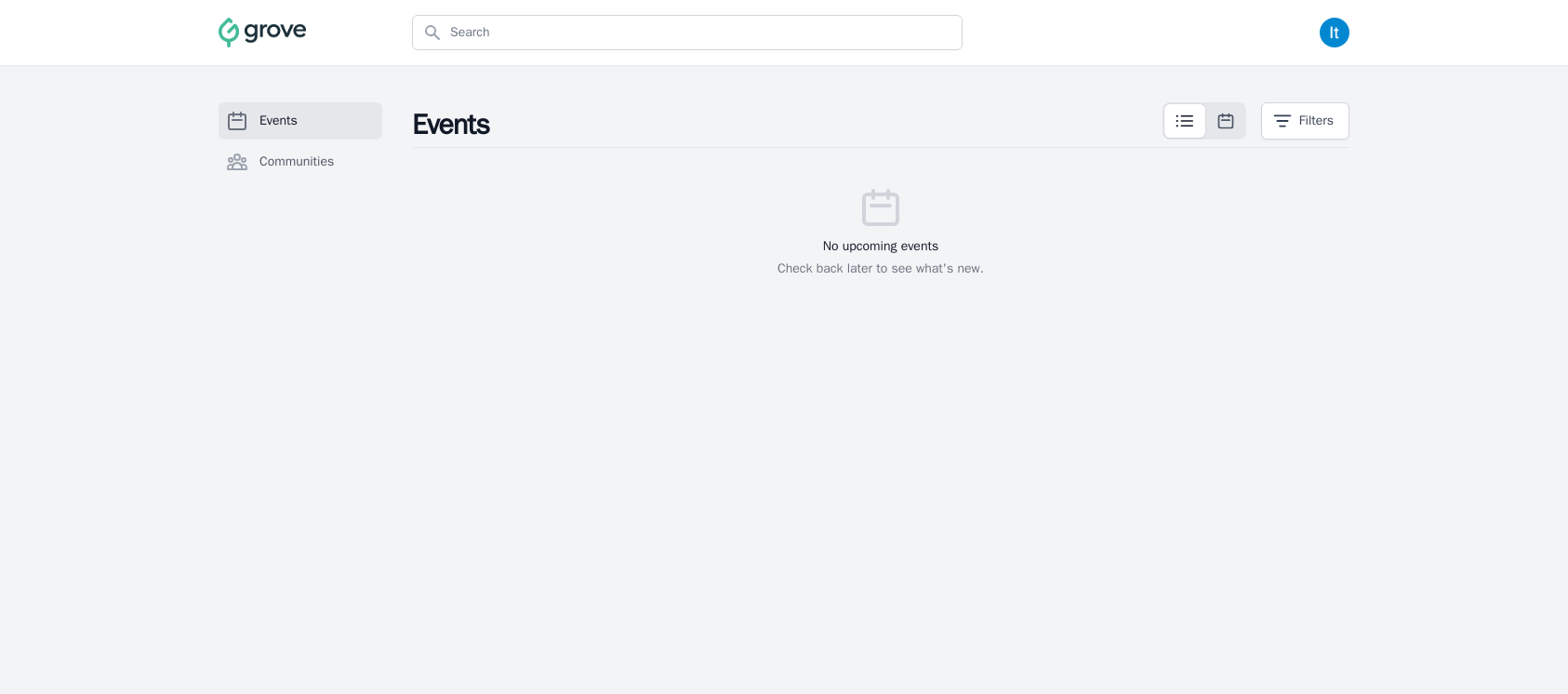 scroll, scrollTop: 0, scrollLeft: 0, axis: both 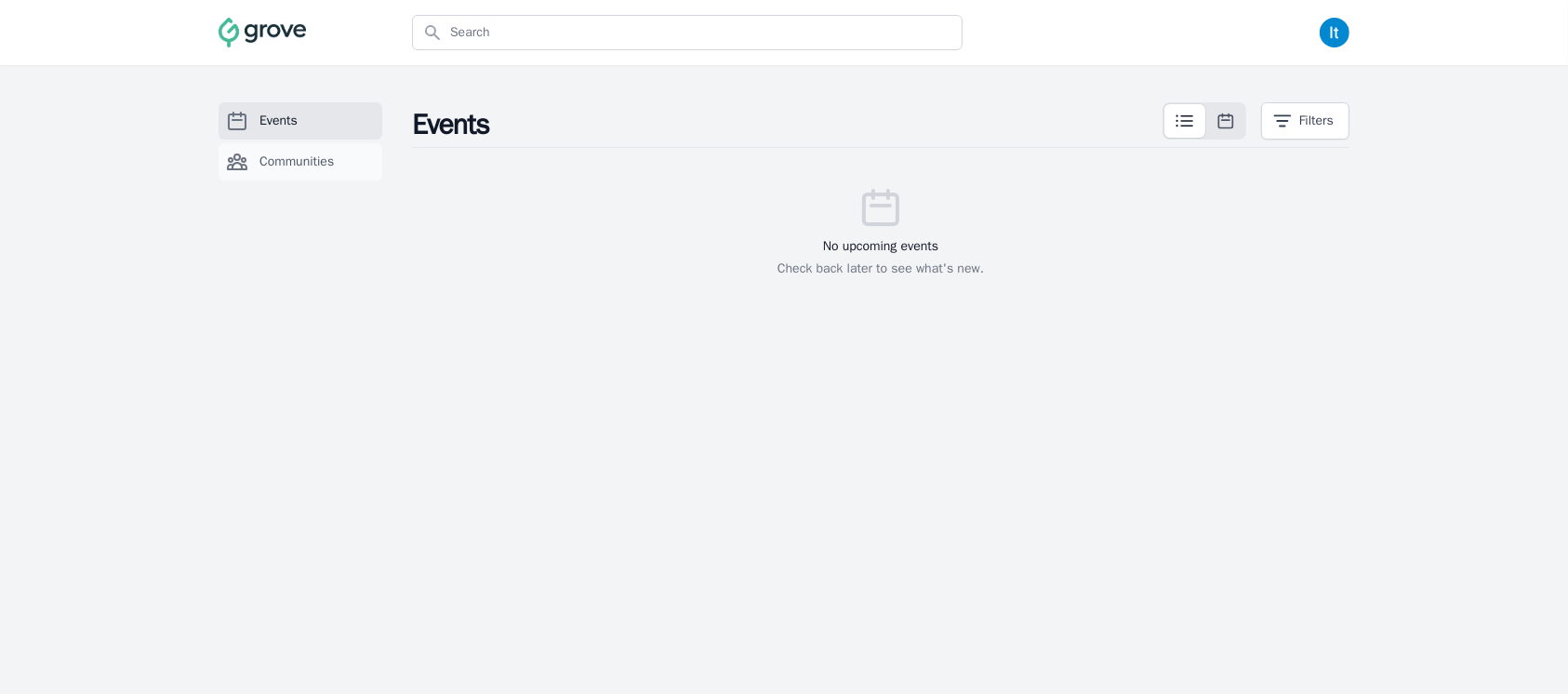 click on "Communities" at bounding box center [300, 162] 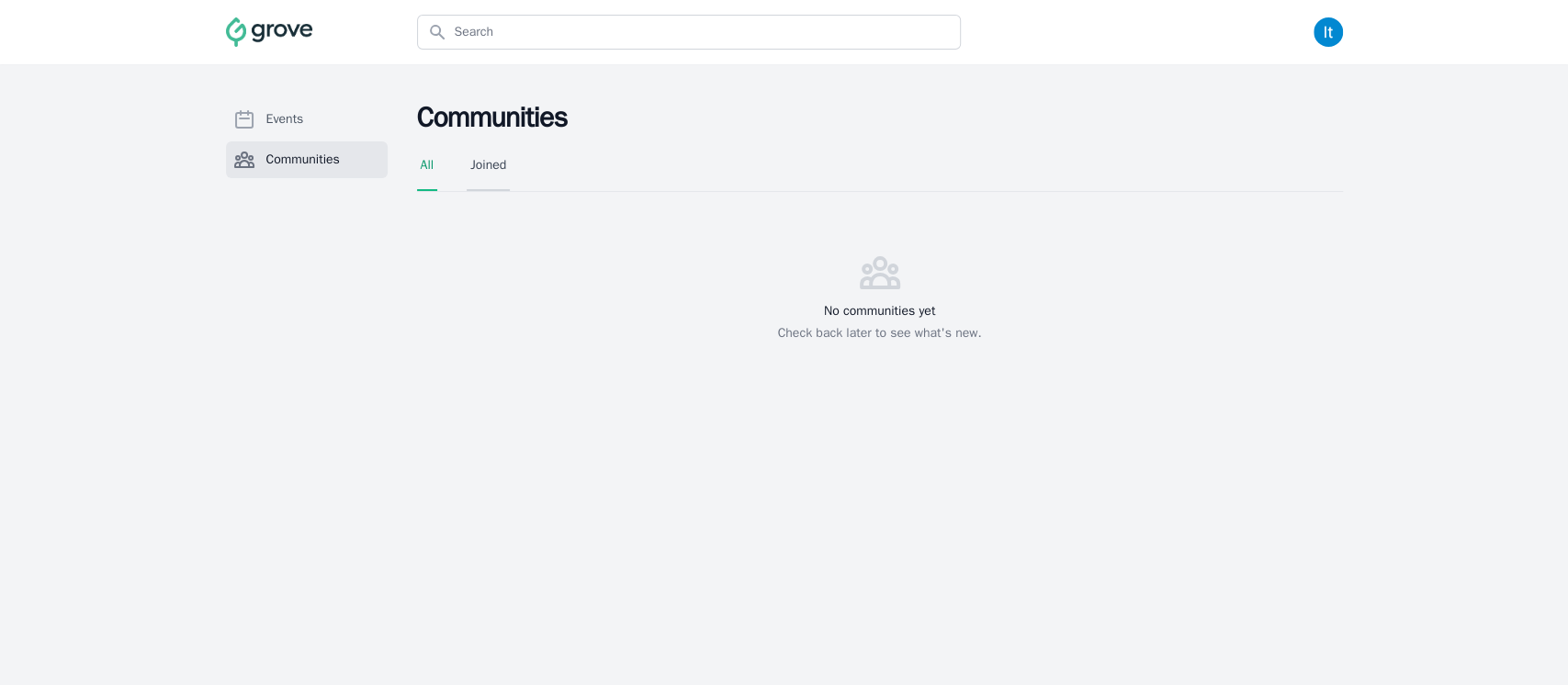 click on "Joined" at bounding box center [488, 174] 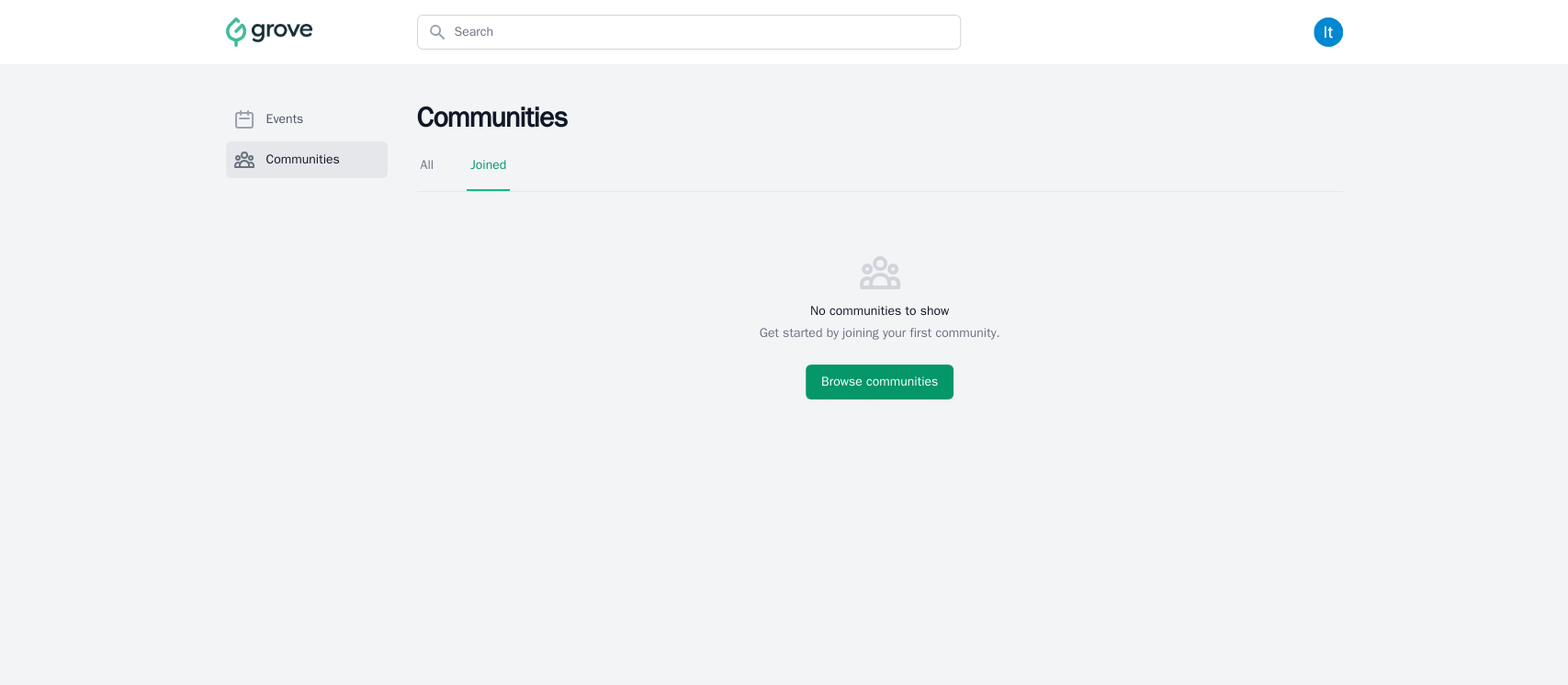click at bounding box center [269, 32] 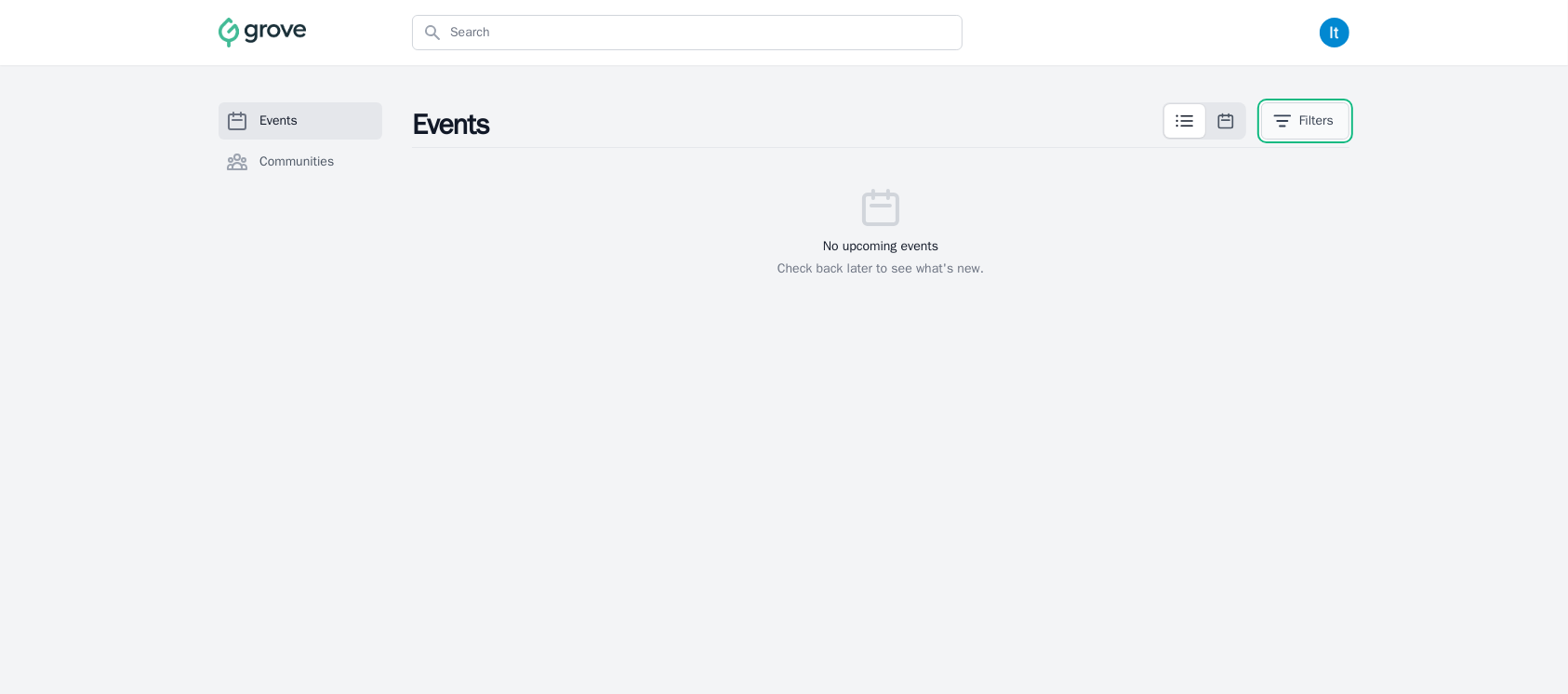 click on "Filters" at bounding box center [1305, 121] 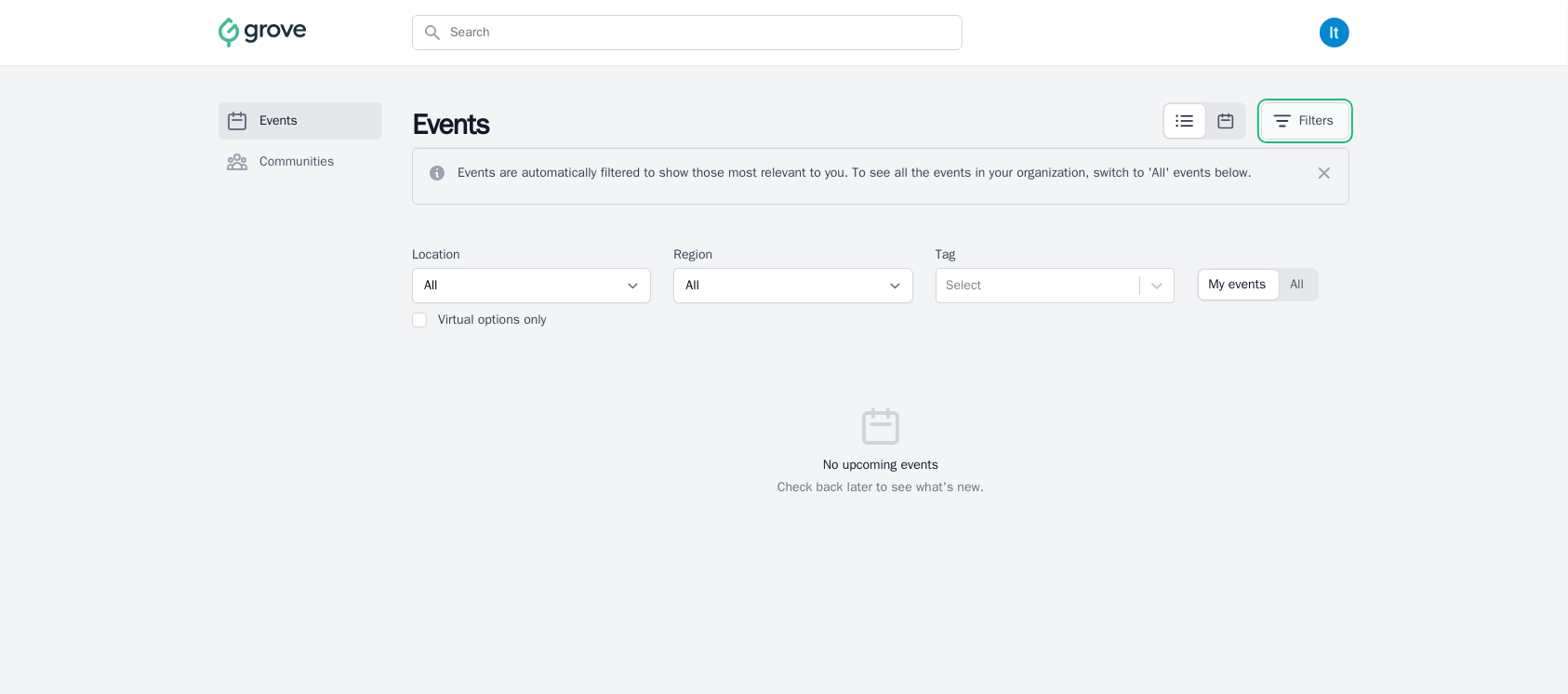 click on "Filters" at bounding box center (1305, 121) 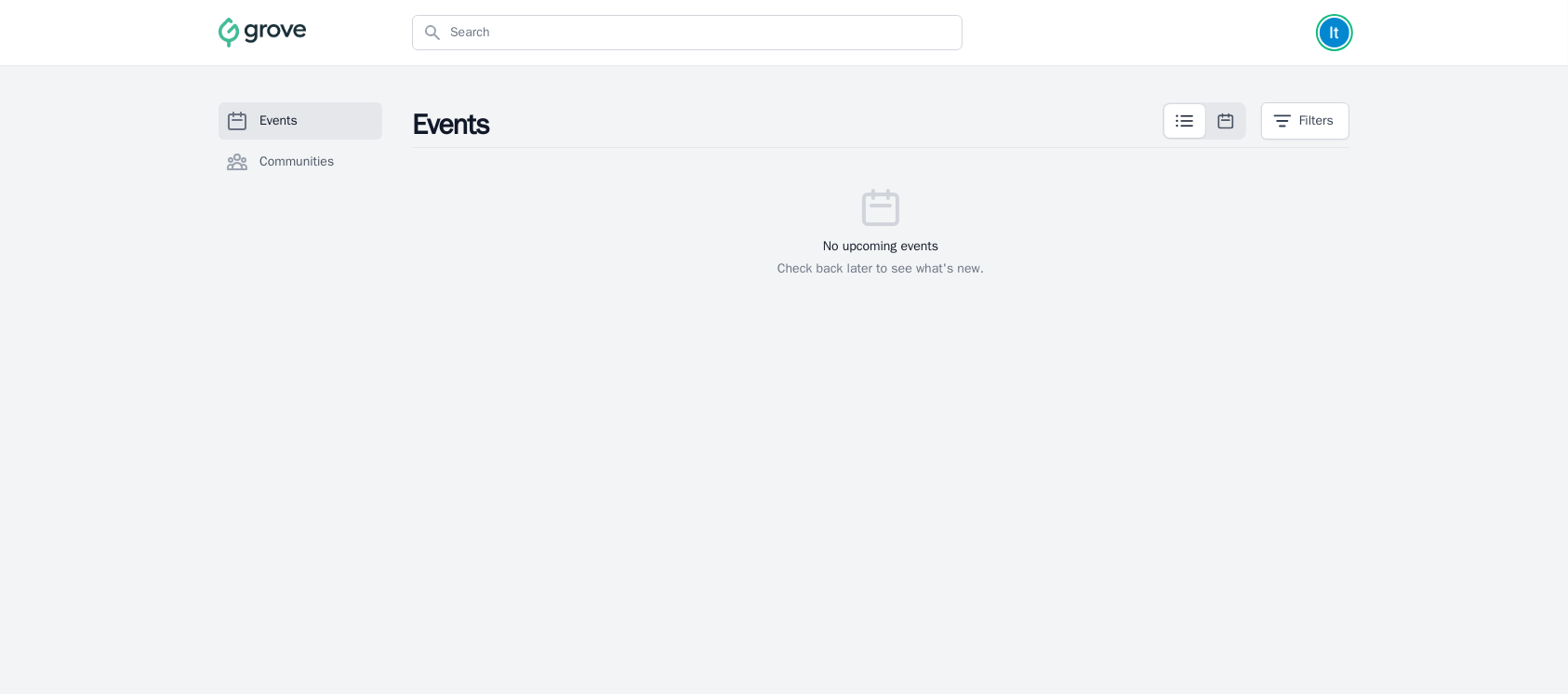 click at bounding box center (1335, 33) 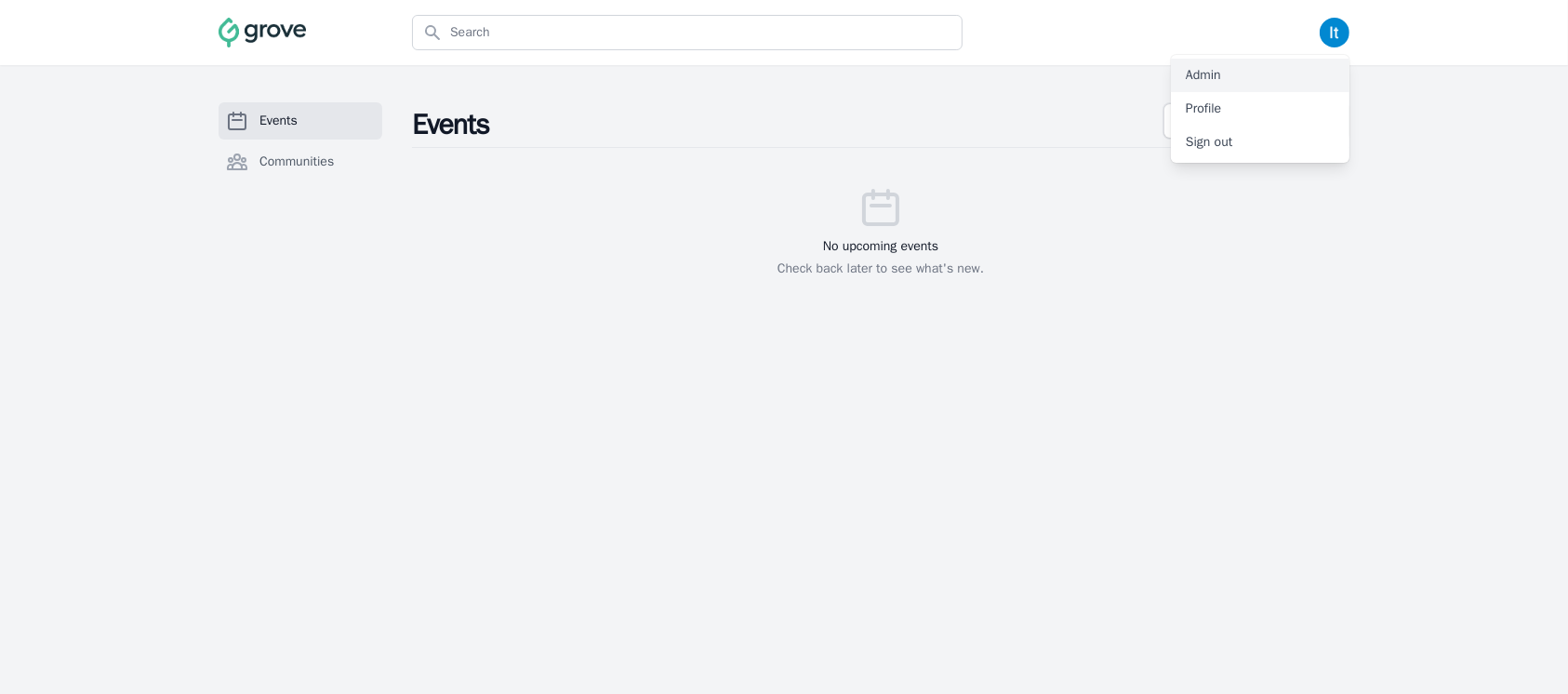 click on "Admin" at bounding box center (1260, 75) 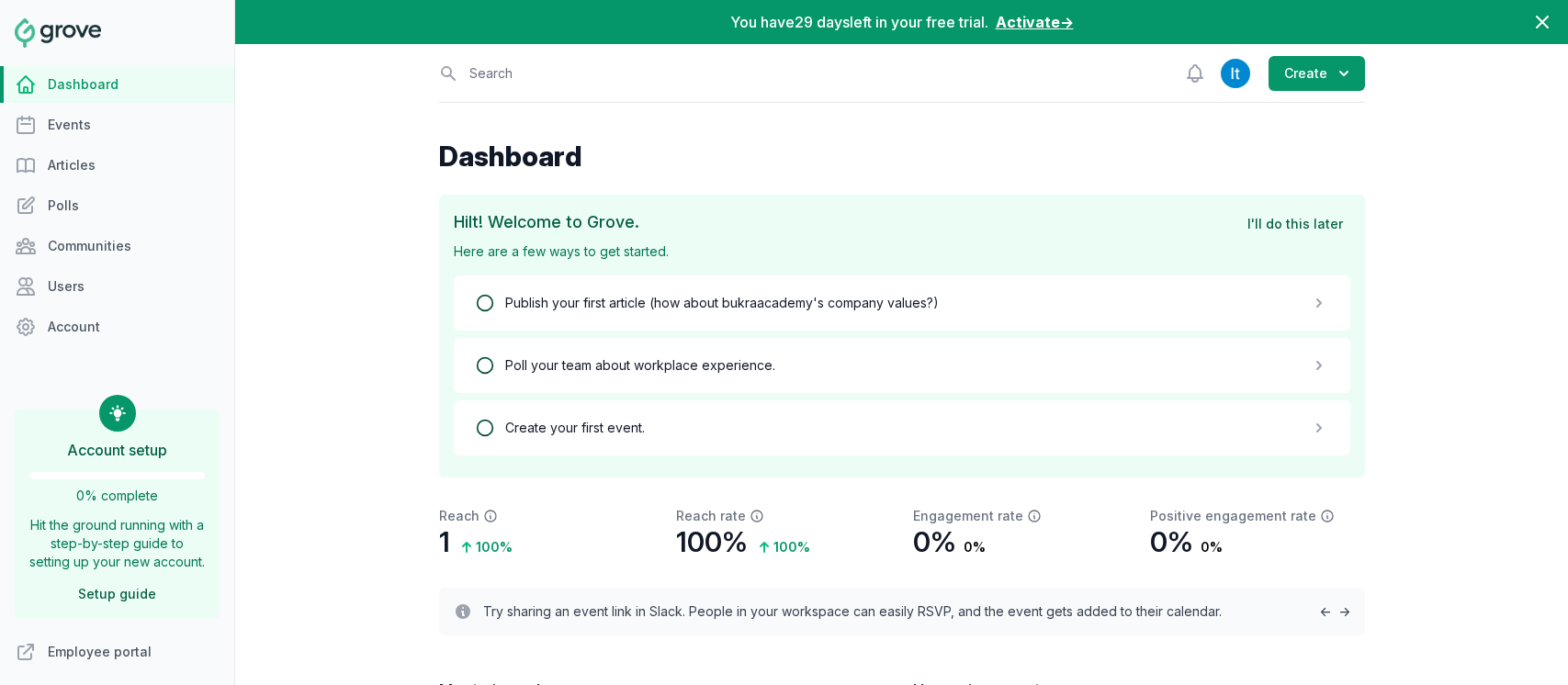 scroll, scrollTop: 0, scrollLeft: 0, axis: both 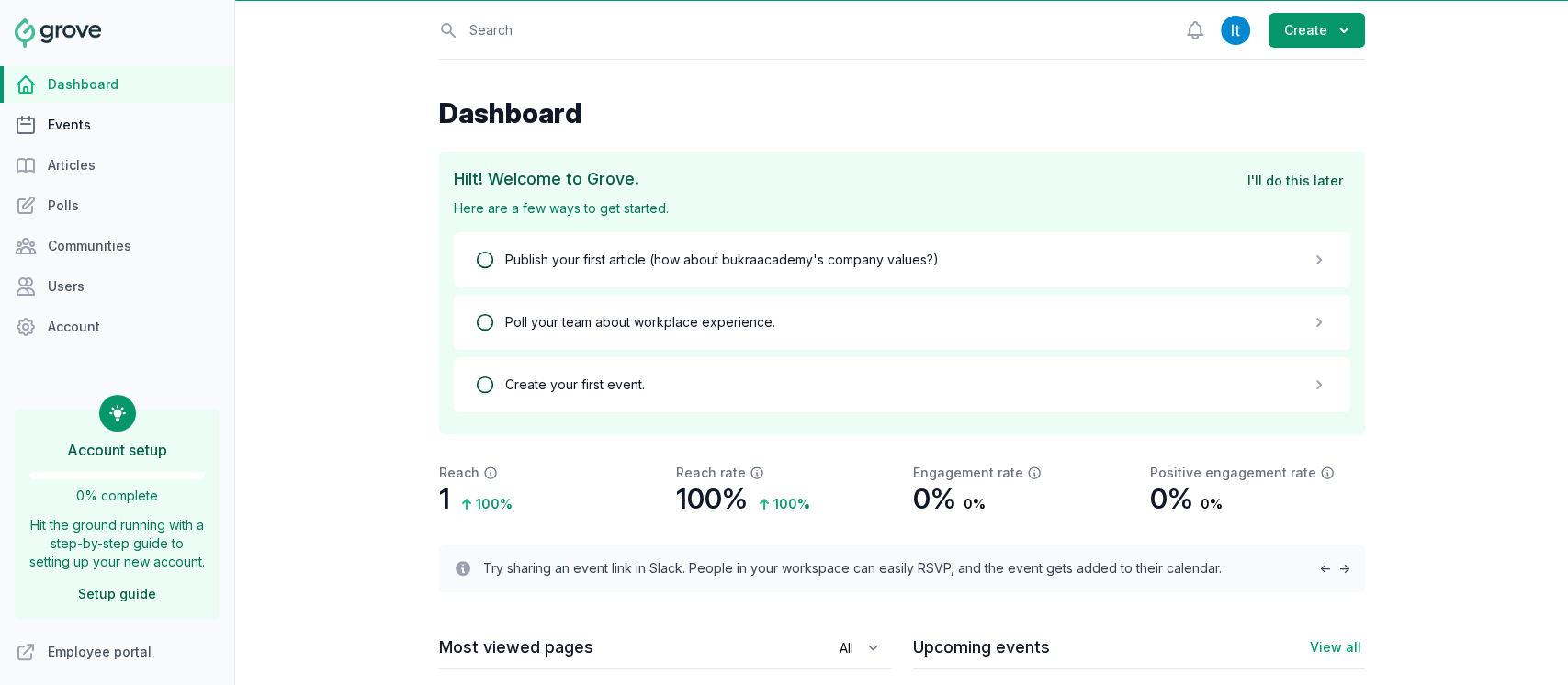 click on "Events" at bounding box center (117, 125) 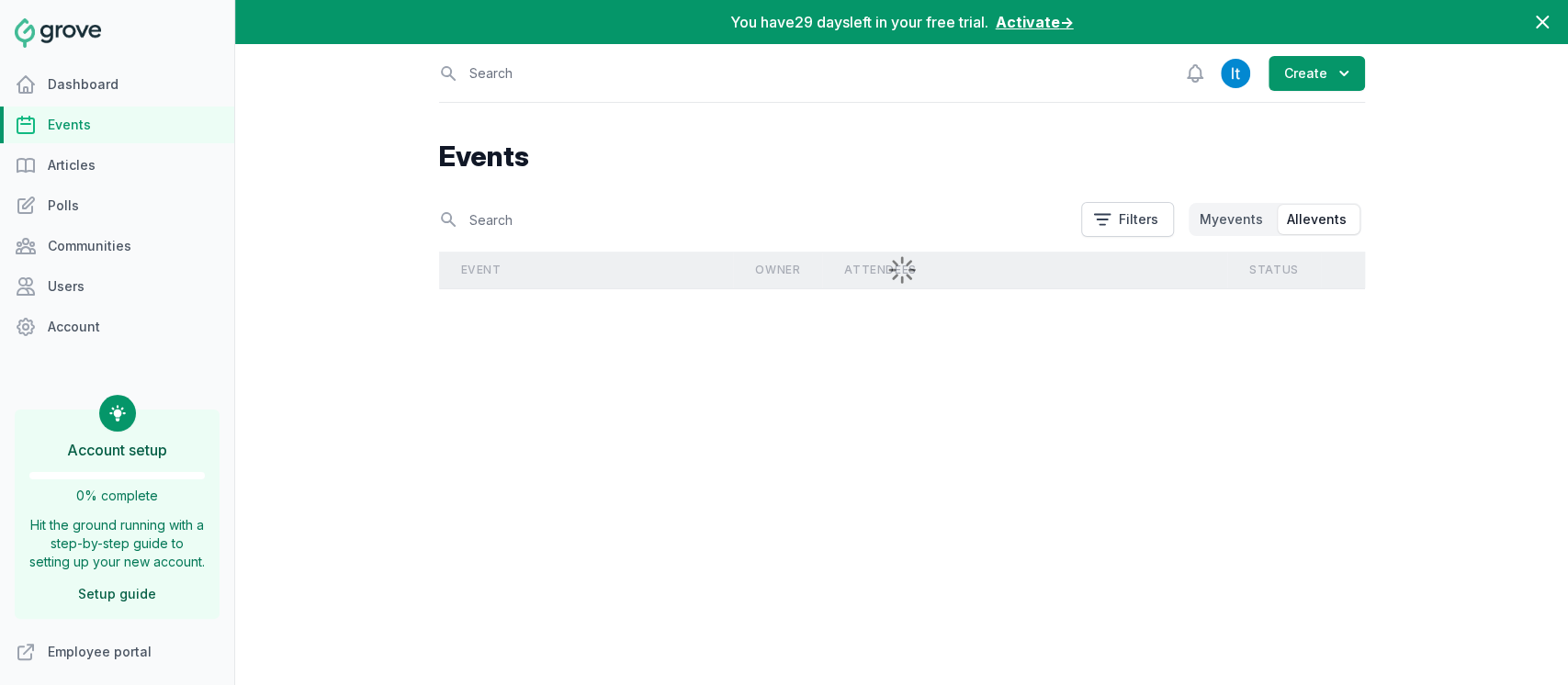 scroll, scrollTop: 0, scrollLeft: 0, axis: both 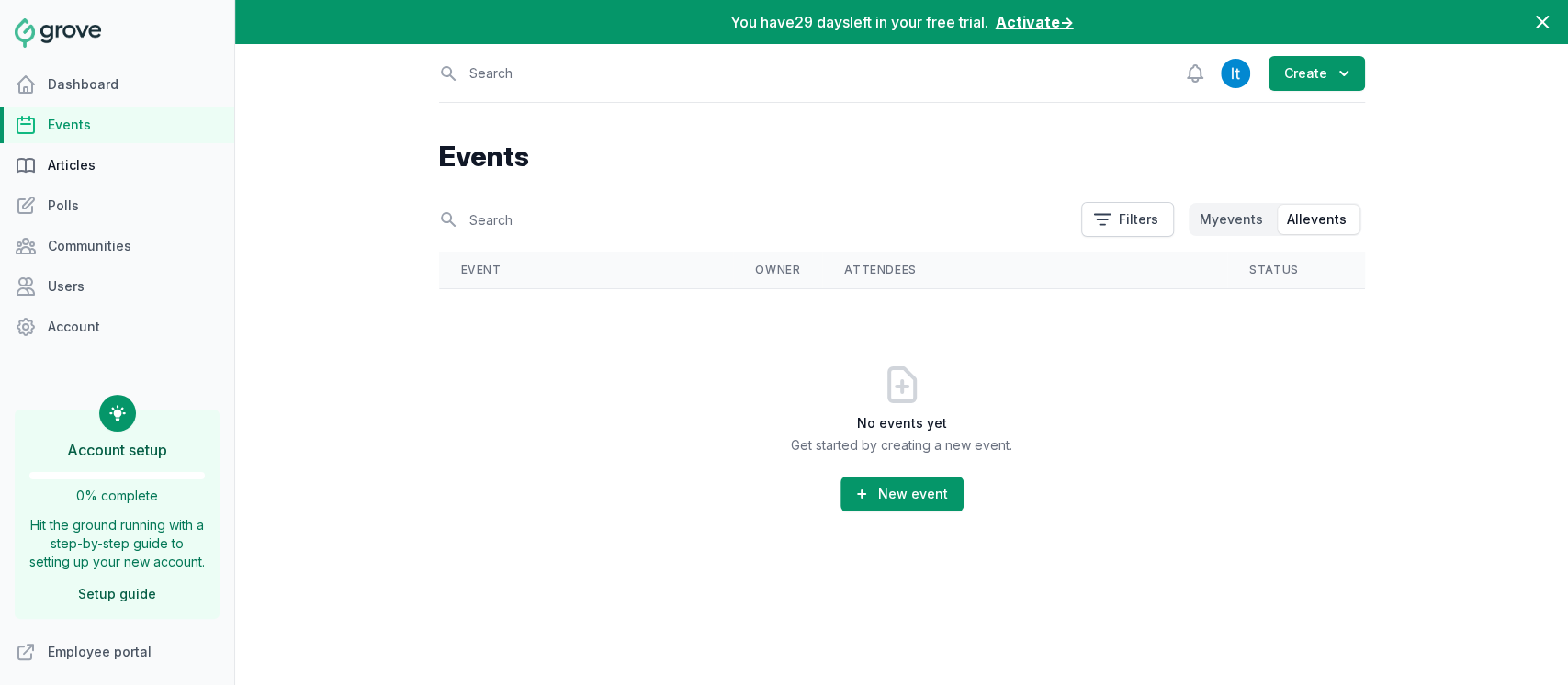 click on "Articles" at bounding box center (117, 165) 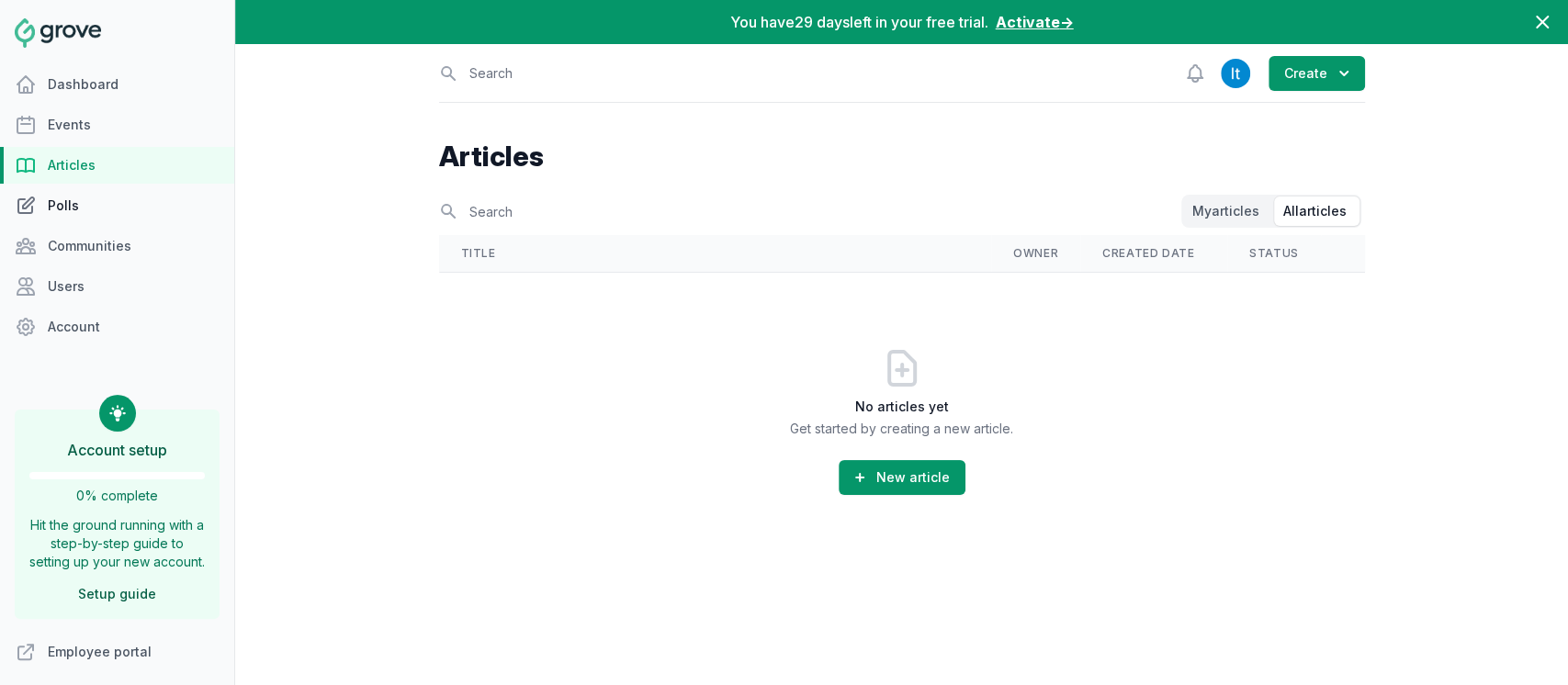 click on "Polls" at bounding box center [117, 206] 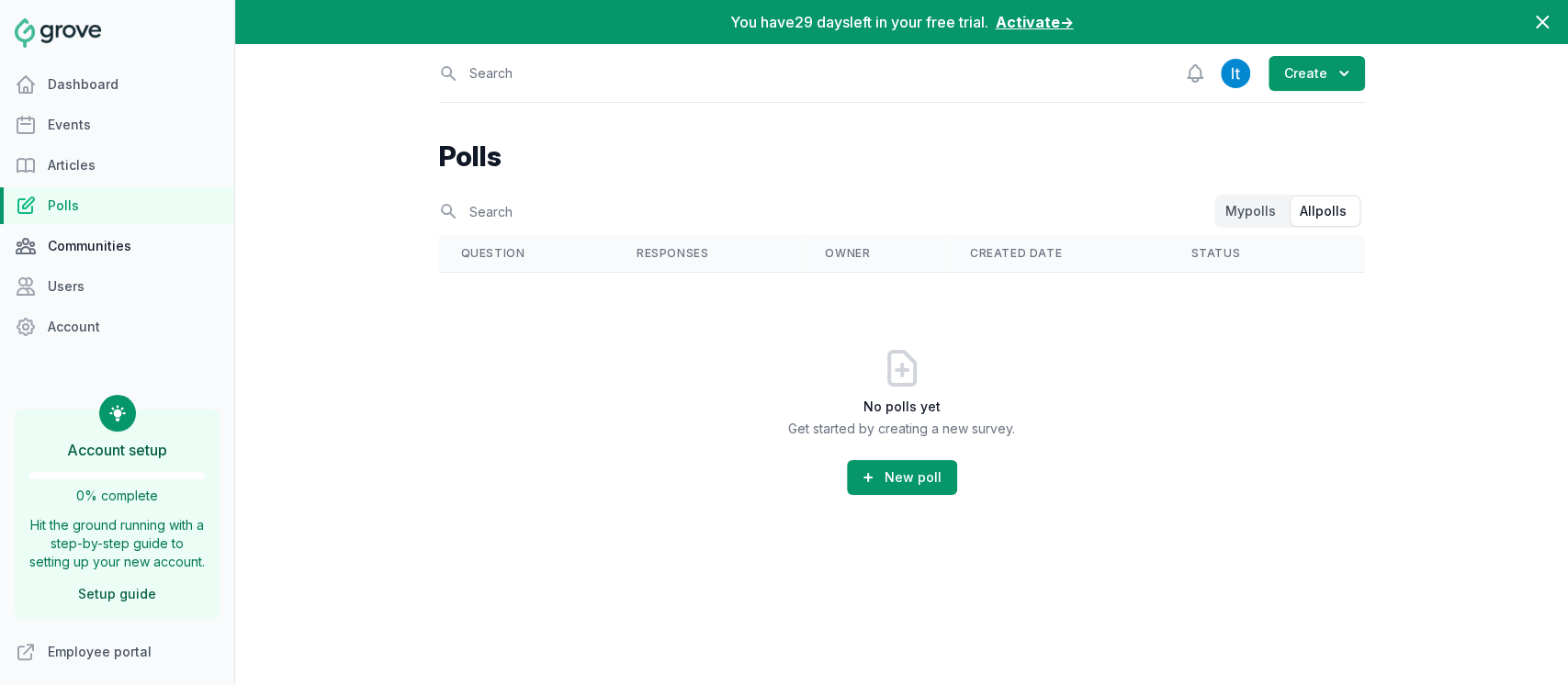 click on "Communities" at bounding box center [117, 246] 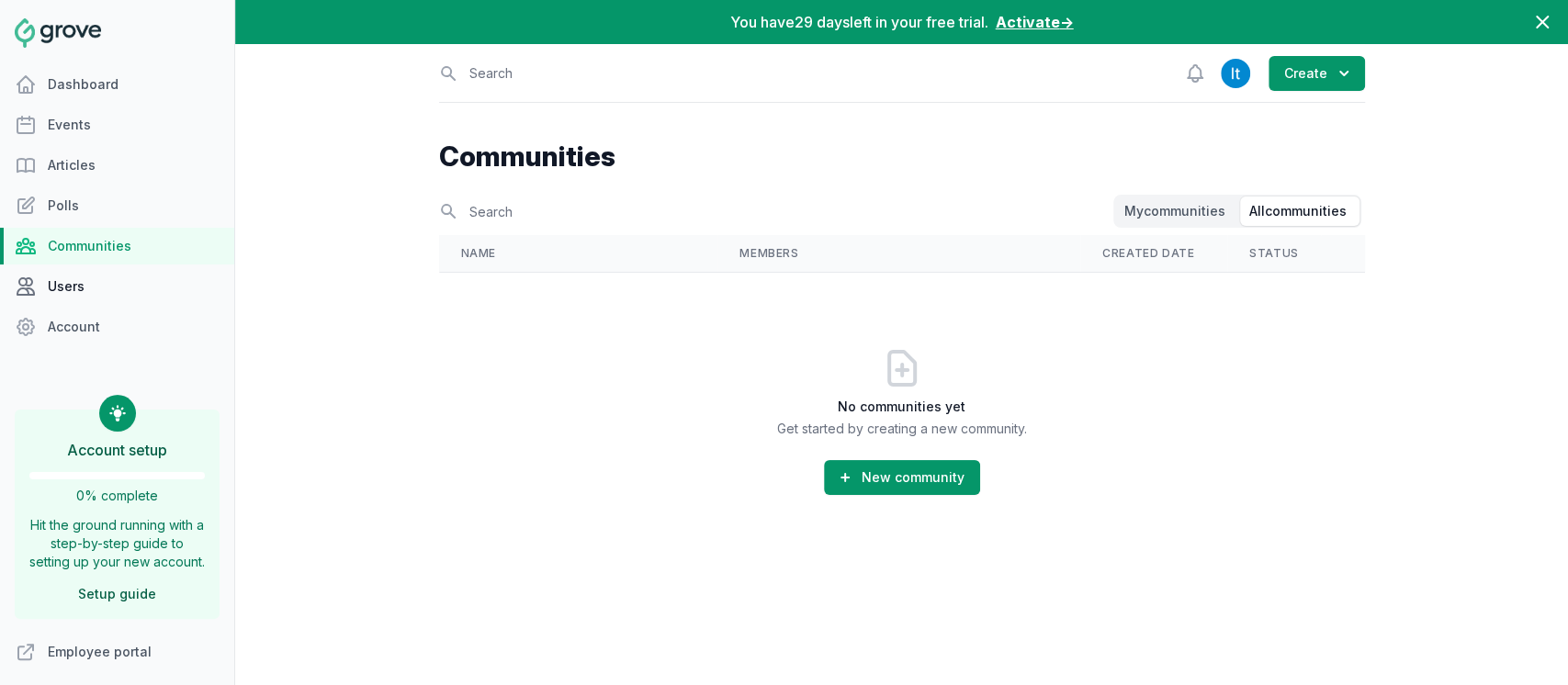 click on "Users" at bounding box center (117, 286) 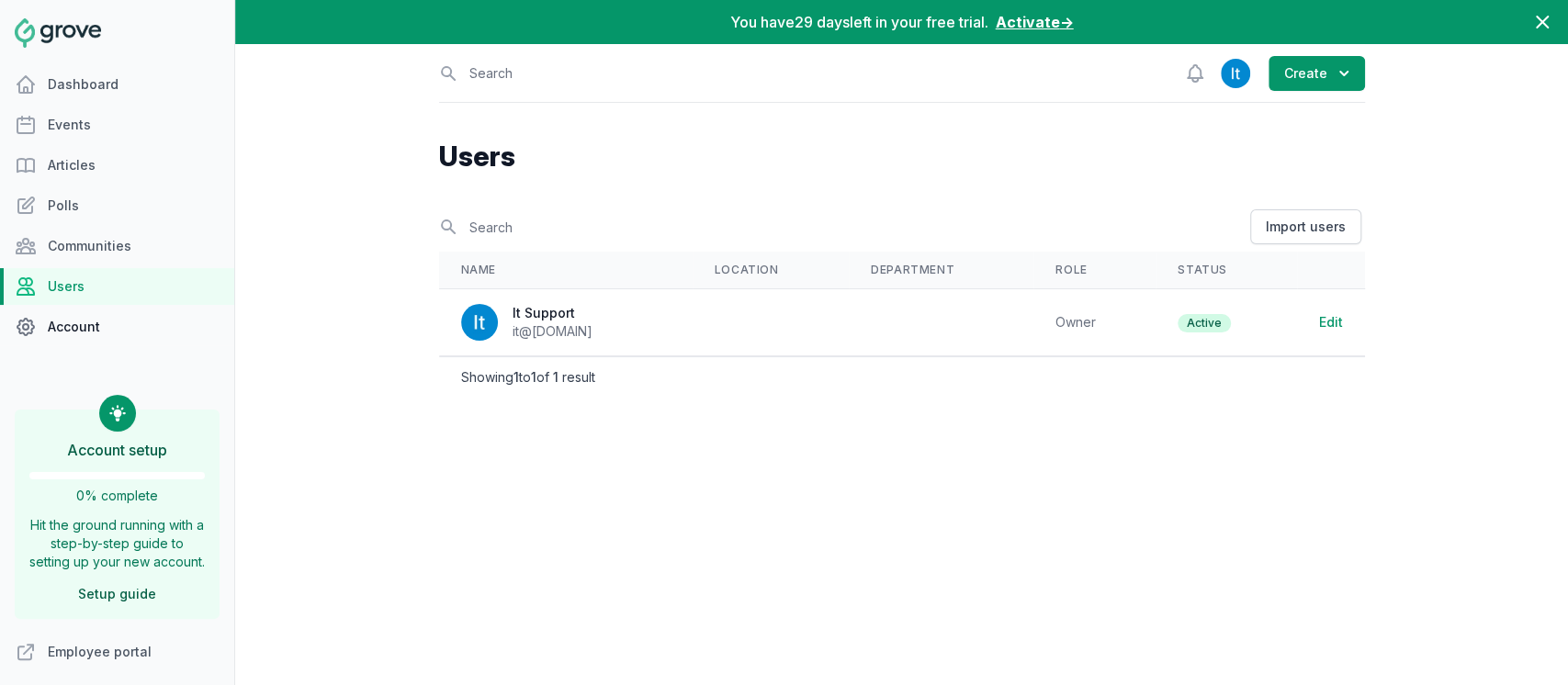 click on "Account" at bounding box center (117, 327) 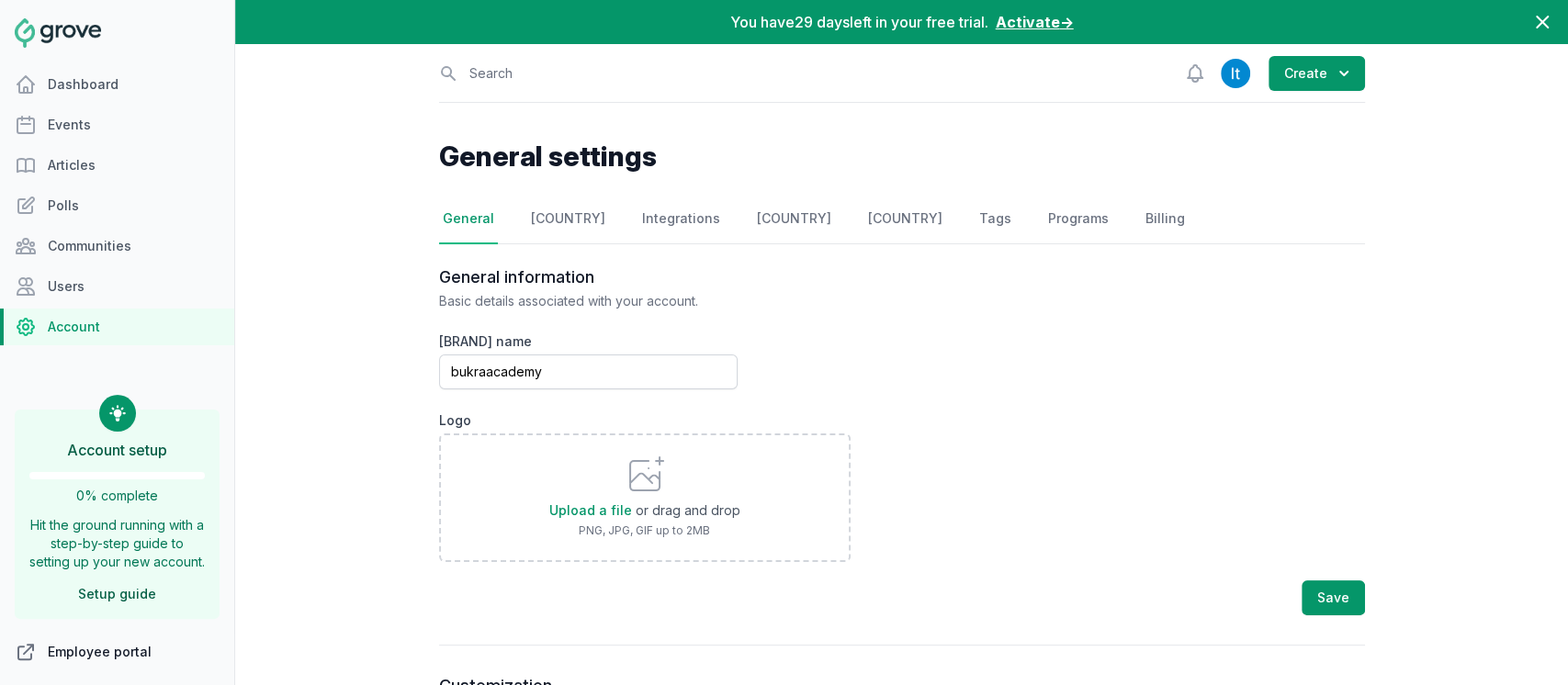 click on "Employee portal" at bounding box center [117, 652] 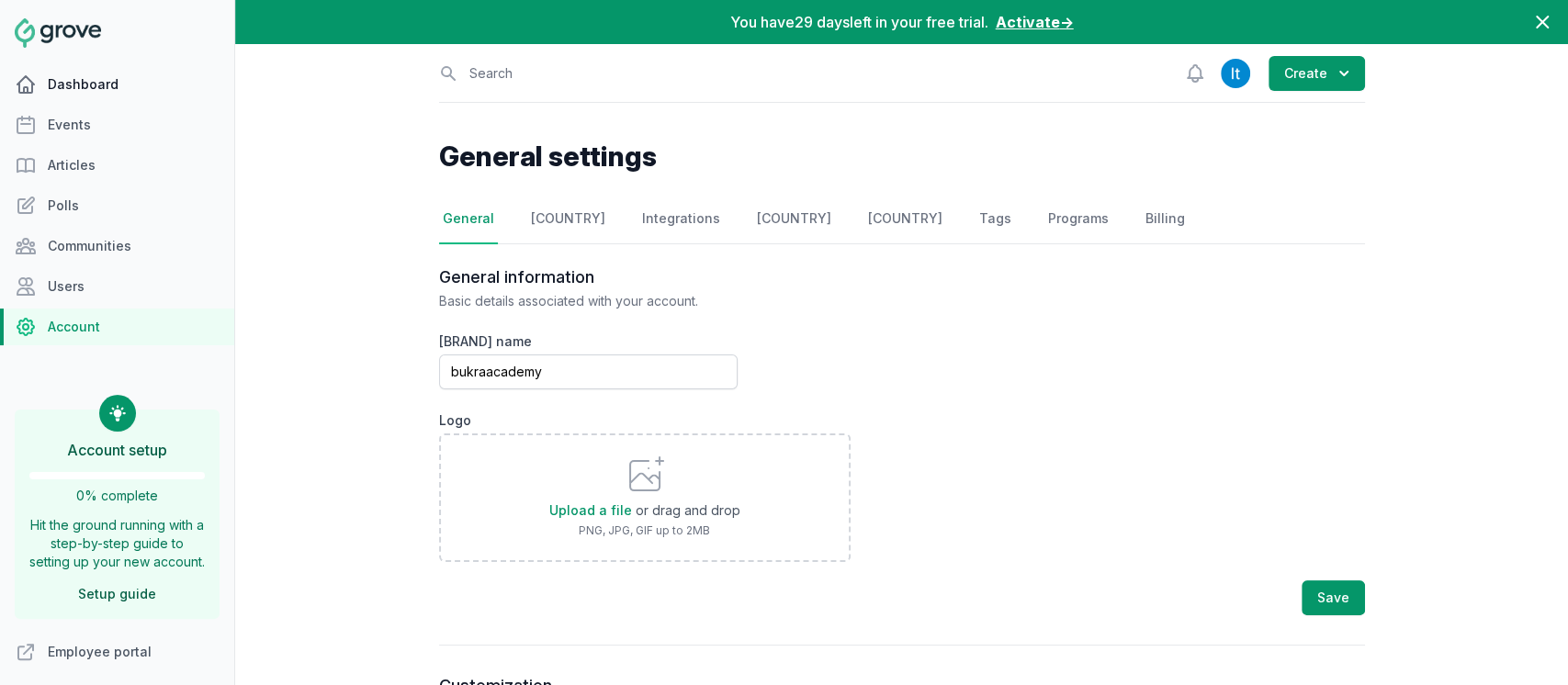 click on "Dashboard" at bounding box center [117, 84] 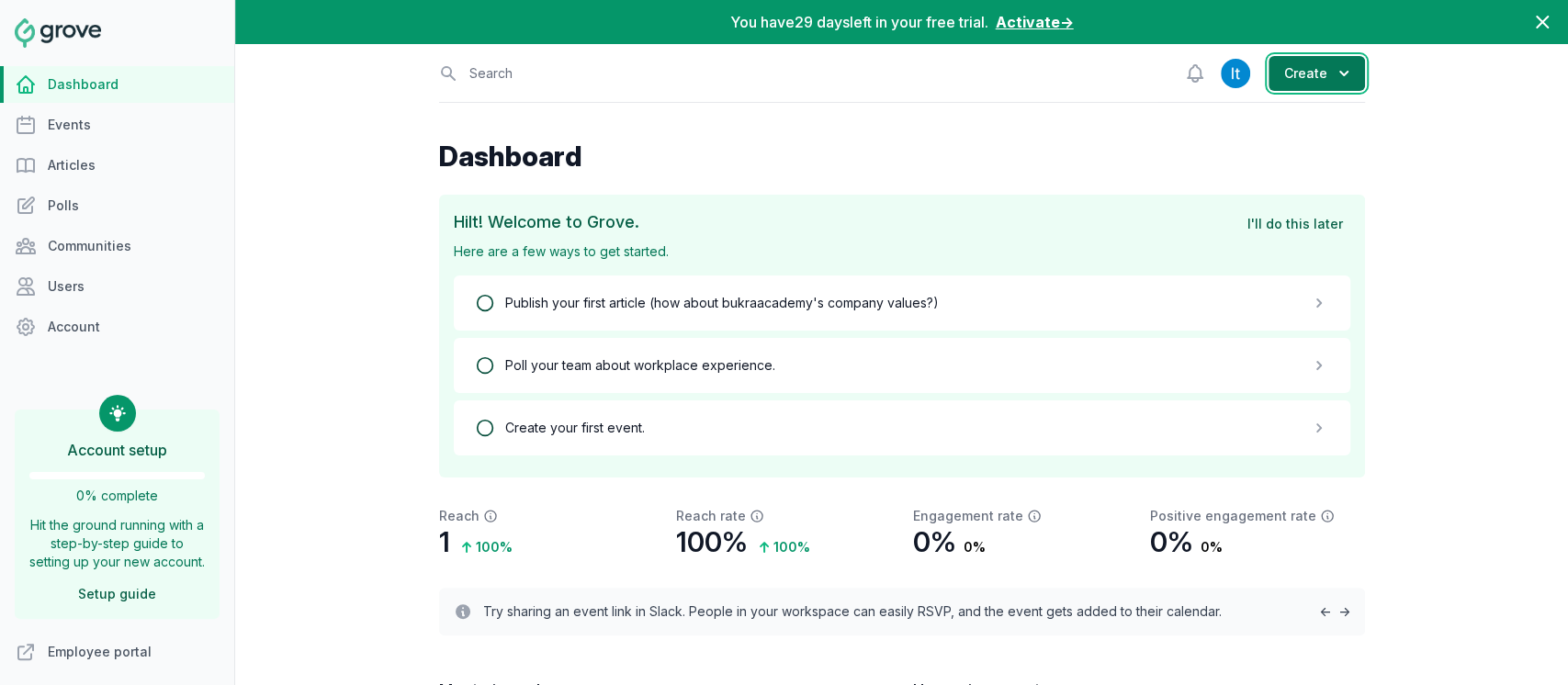 click on "Create" at bounding box center (1316, 73) 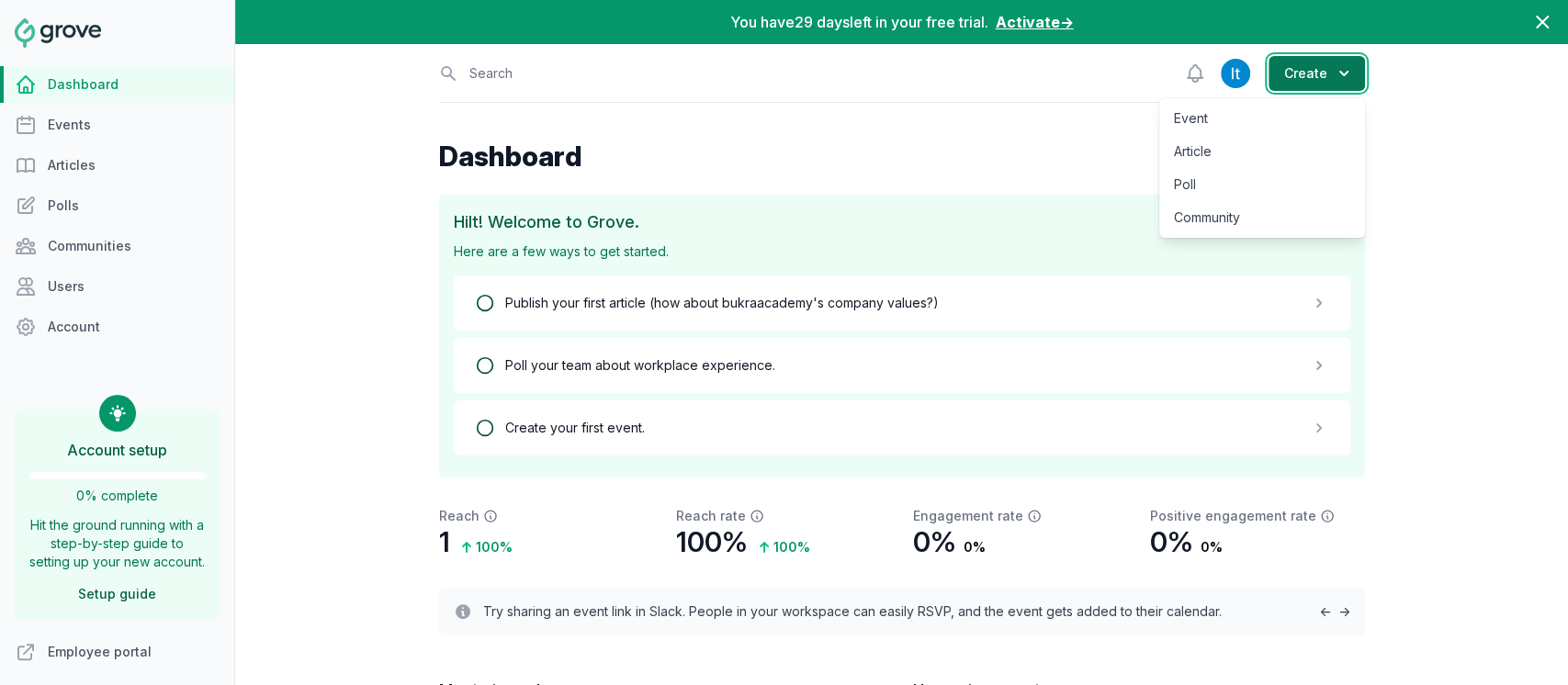 click on "Create" at bounding box center (1316, 73) 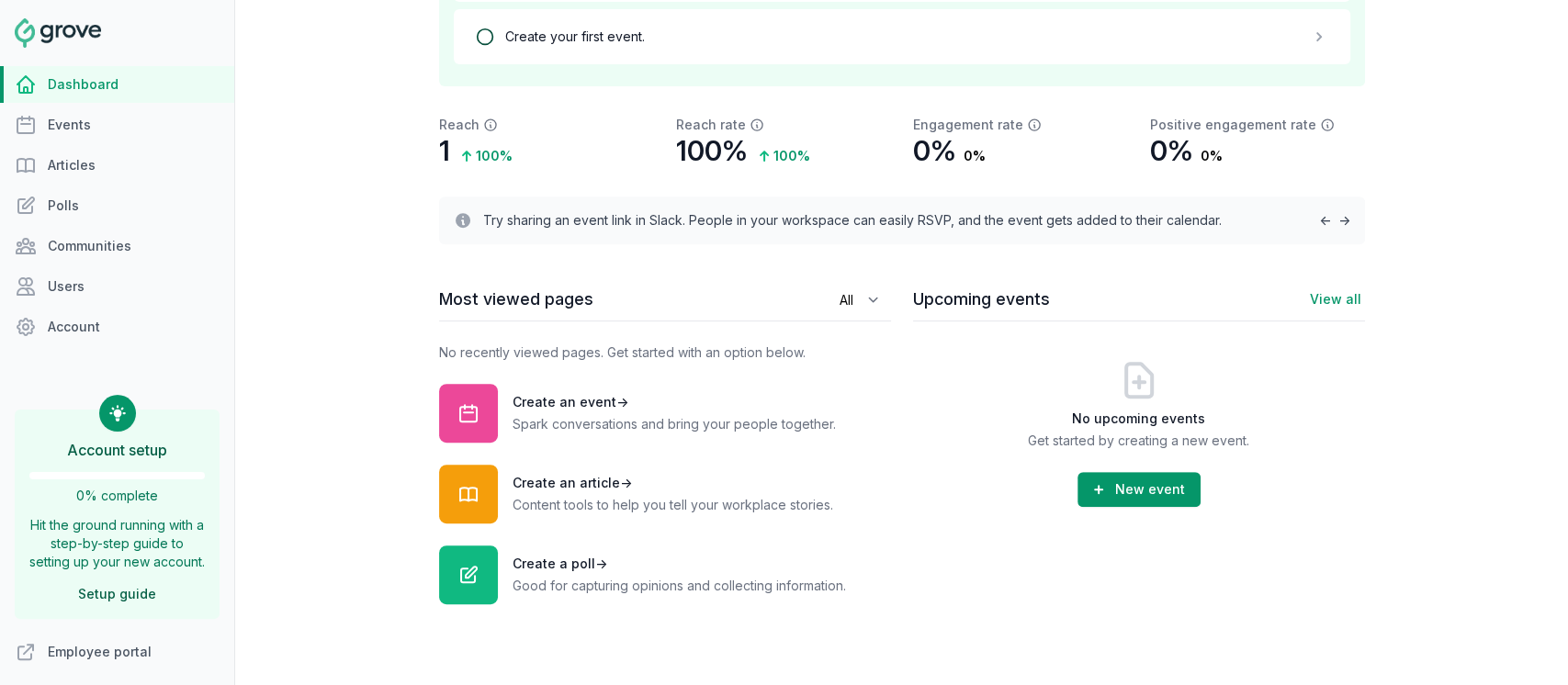 scroll, scrollTop: 0, scrollLeft: 0, axis: both 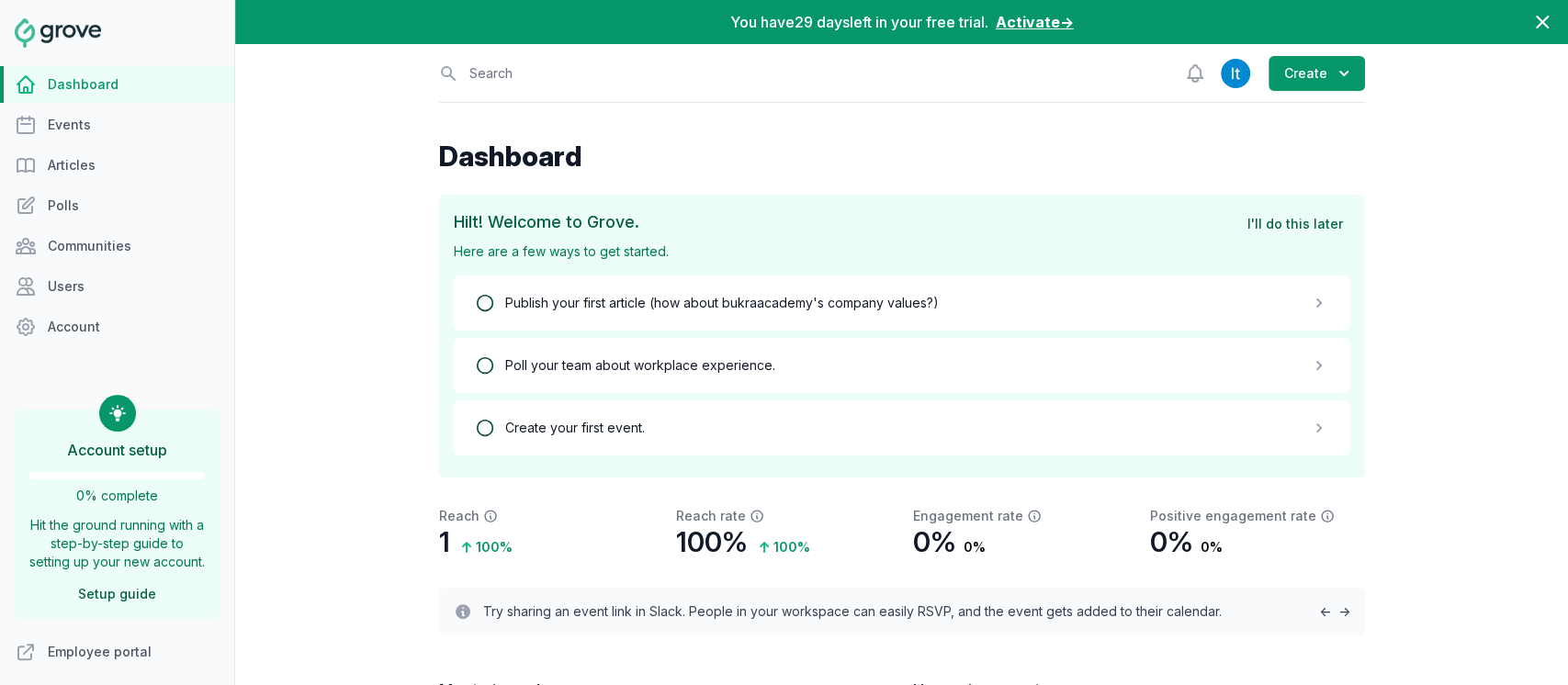 drag, startPoint x: 119, startPoint y: 25, endPoint x: 44, endPoint y: 35, distance: 75.66373 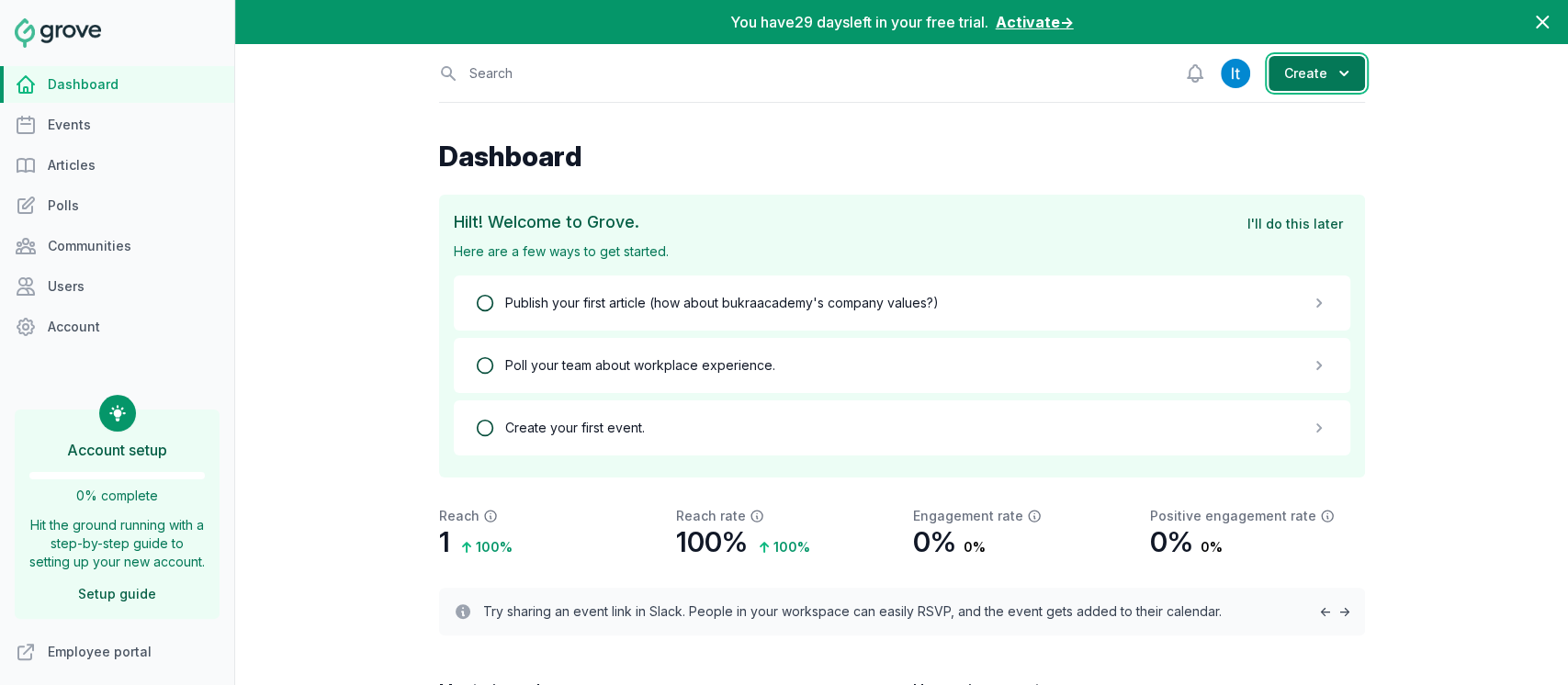 click on "Create" at bounding box center [1316, 73] 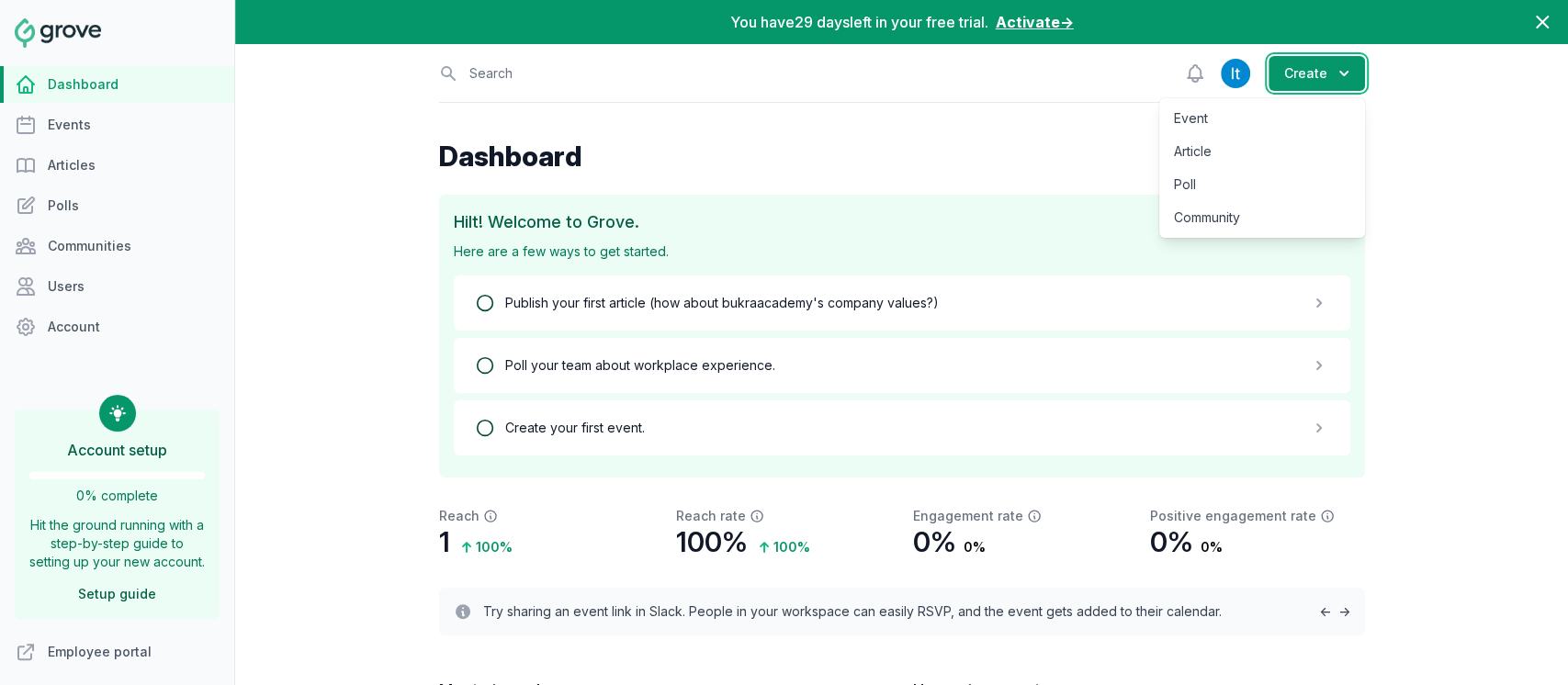 click on "You have  29 [DAYS]  left in your free trial. Activate → Dismiss Open sidebar Search View notifications Open user menu Create Event Article Poll Community Dashboard Hi  It ! Welcome to Grove. Here are a few ways to get started. I'll do this later Publish your first article (how about bukraacademy's company values?) Poll your team about workplace experience. Create your first event. Reach 1 Increased  by 100 % Reach rate 100% Increased  by 100 % Engagement rate 0% Decreased  by 0 % Positive engagement rate 0% Decreased  by 0 % Try sharing an event link in Slack. People in your workspace can easily RSVP, and the event gets added to their calendar. ← → Most viewed pages Select a tab Events Articles Polls Communities All No recently viewed pages. Get started with an option below. Create an event  → Spark conversations and bring your people together. Create an article  → Content tools to help you tell your workplace stories. Create a poll  → Good for capturing opinions and collecting information." at bounding box center [901, 342] 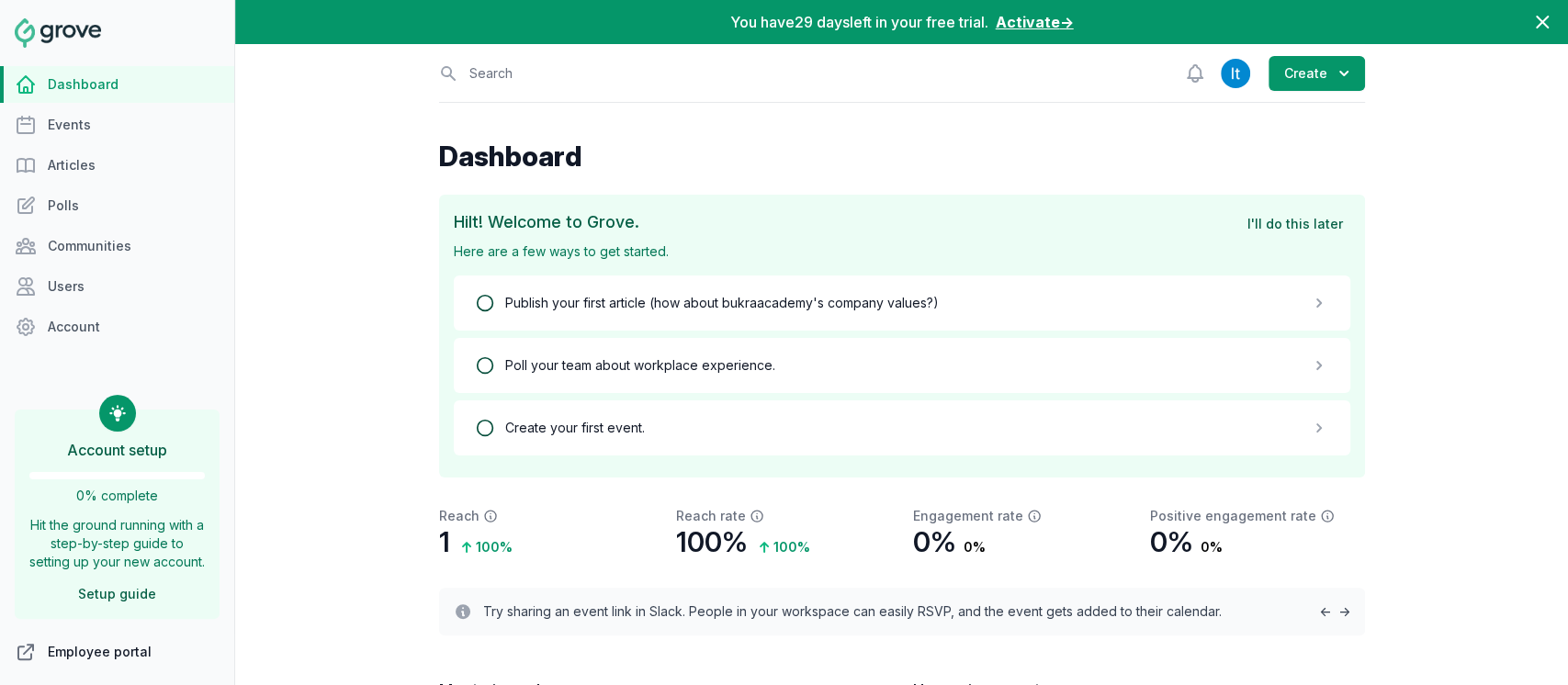 click on "Employee portal" at bounding box center (117, 652) 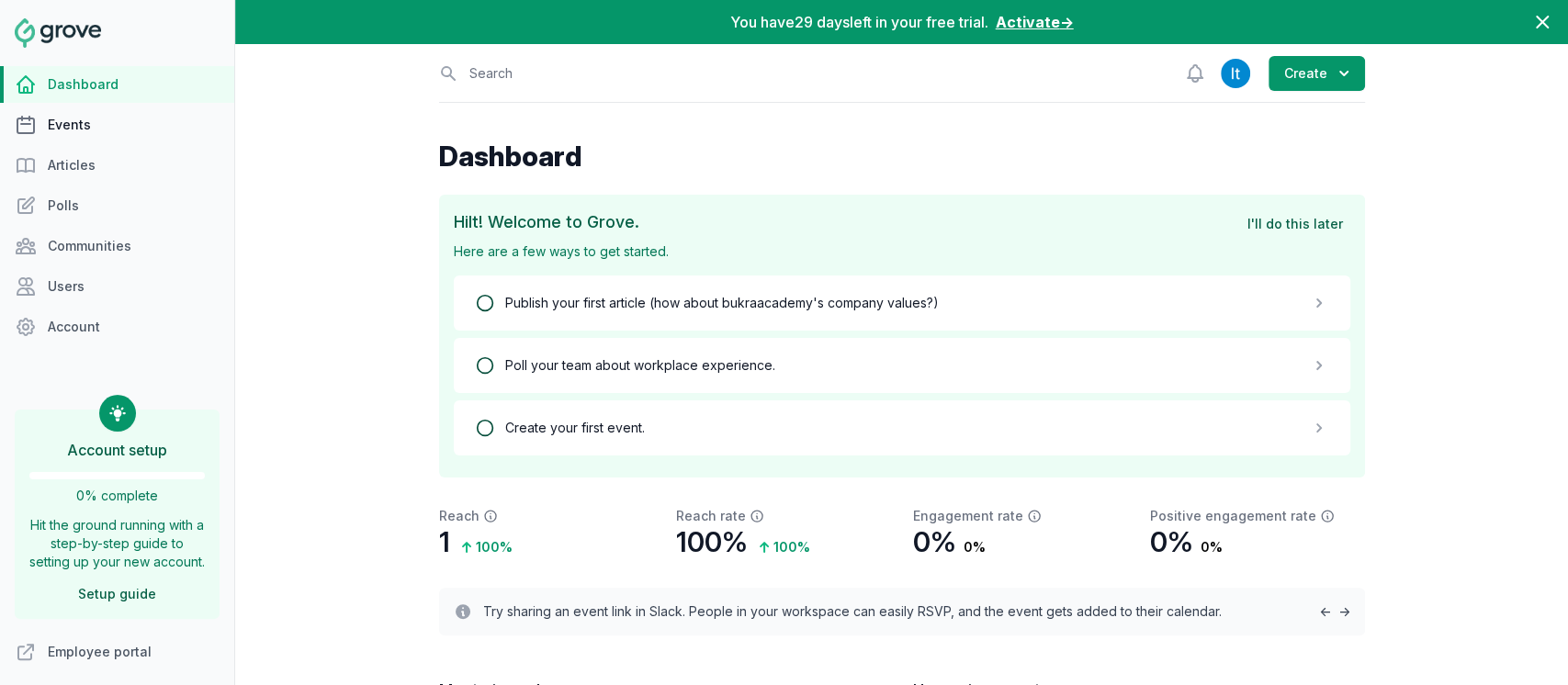 click on "Events" at bounding box center [117, 125] 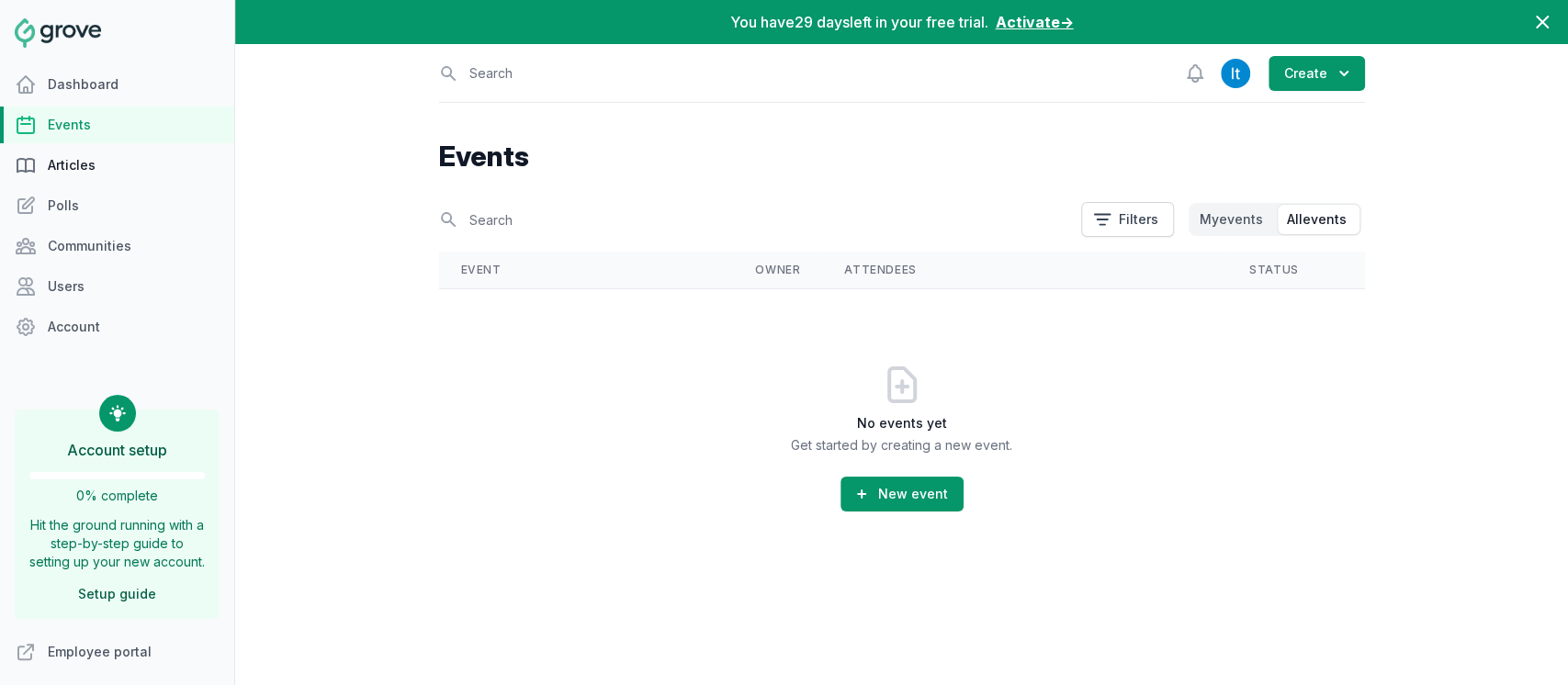 click on "Articles" at bounding box center (117, 165) 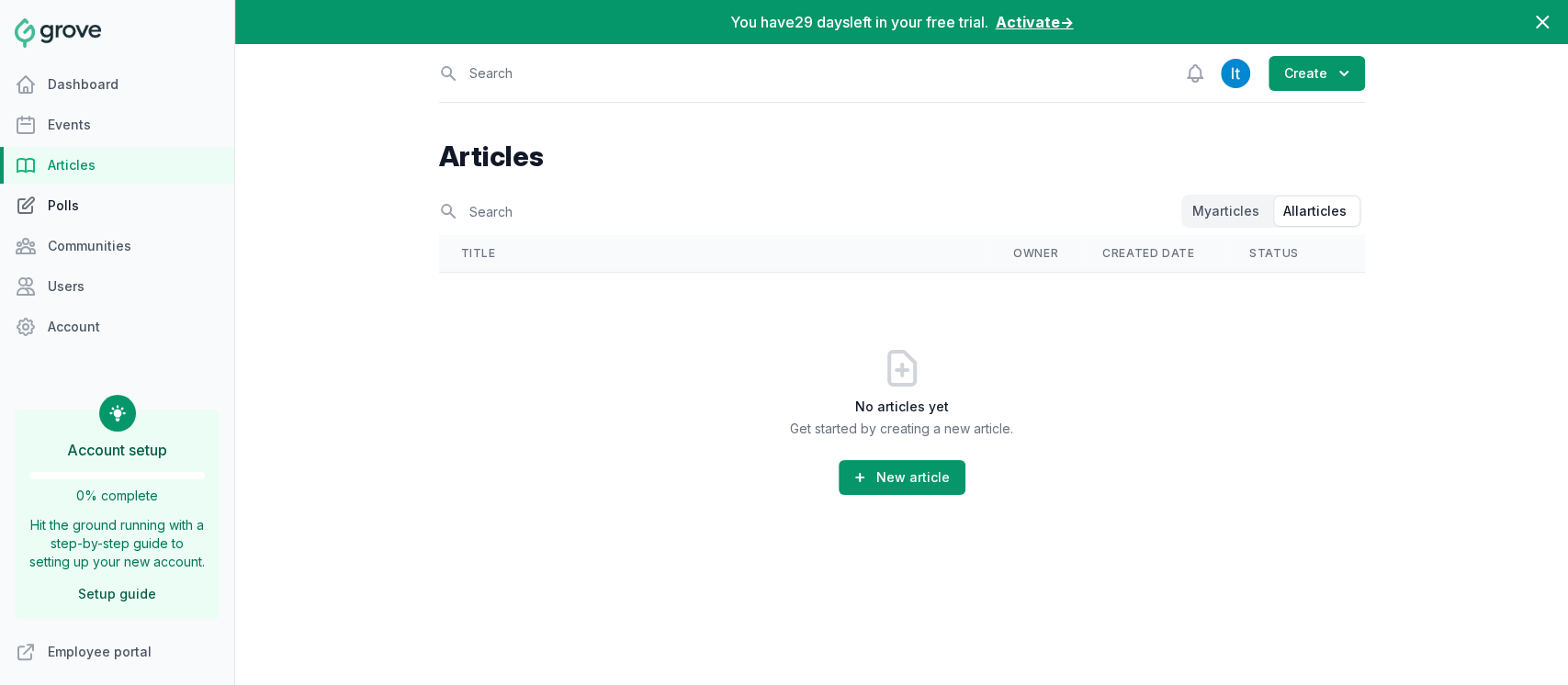 click on "Polls" at bounding box center [117, 206] 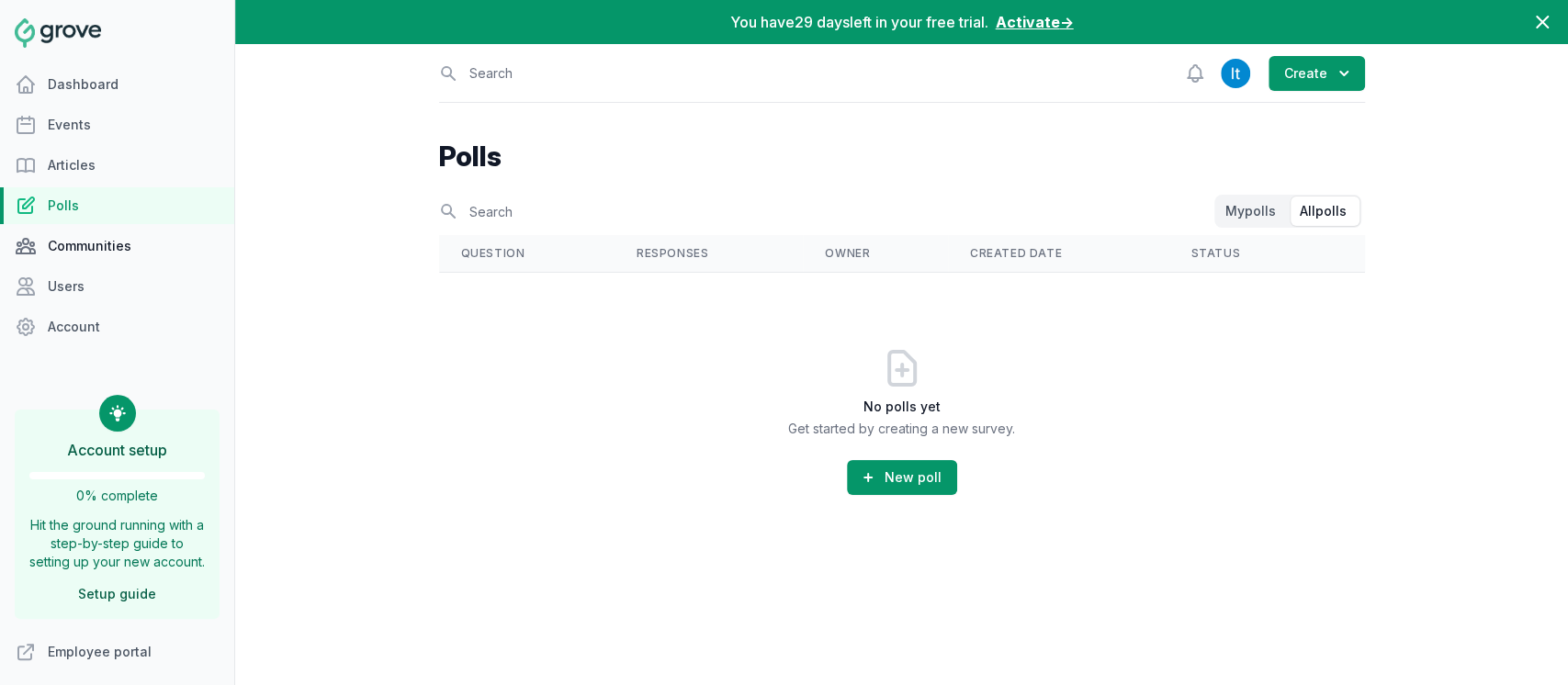 click on "Communities" at bounding box center (117, 246) 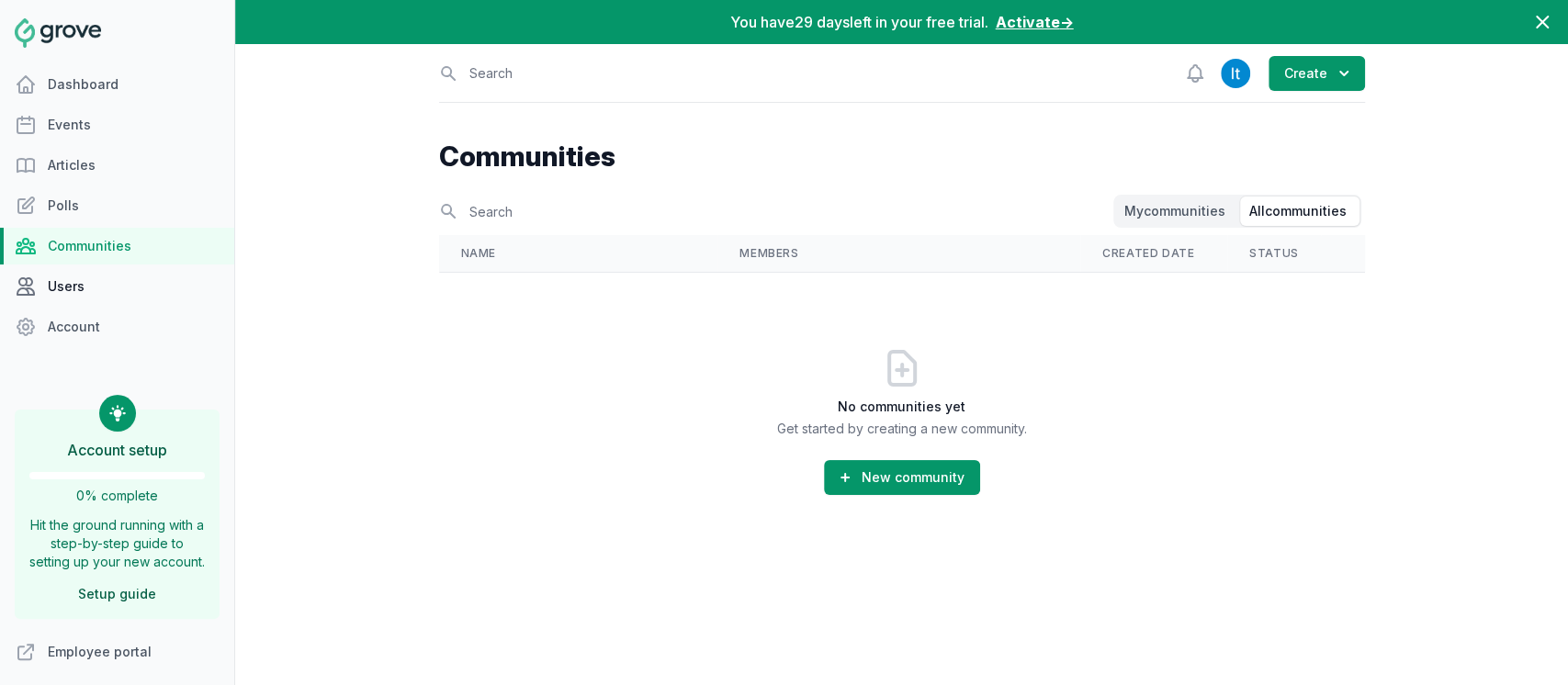 click on "Users" at bounding box center (117, 286) 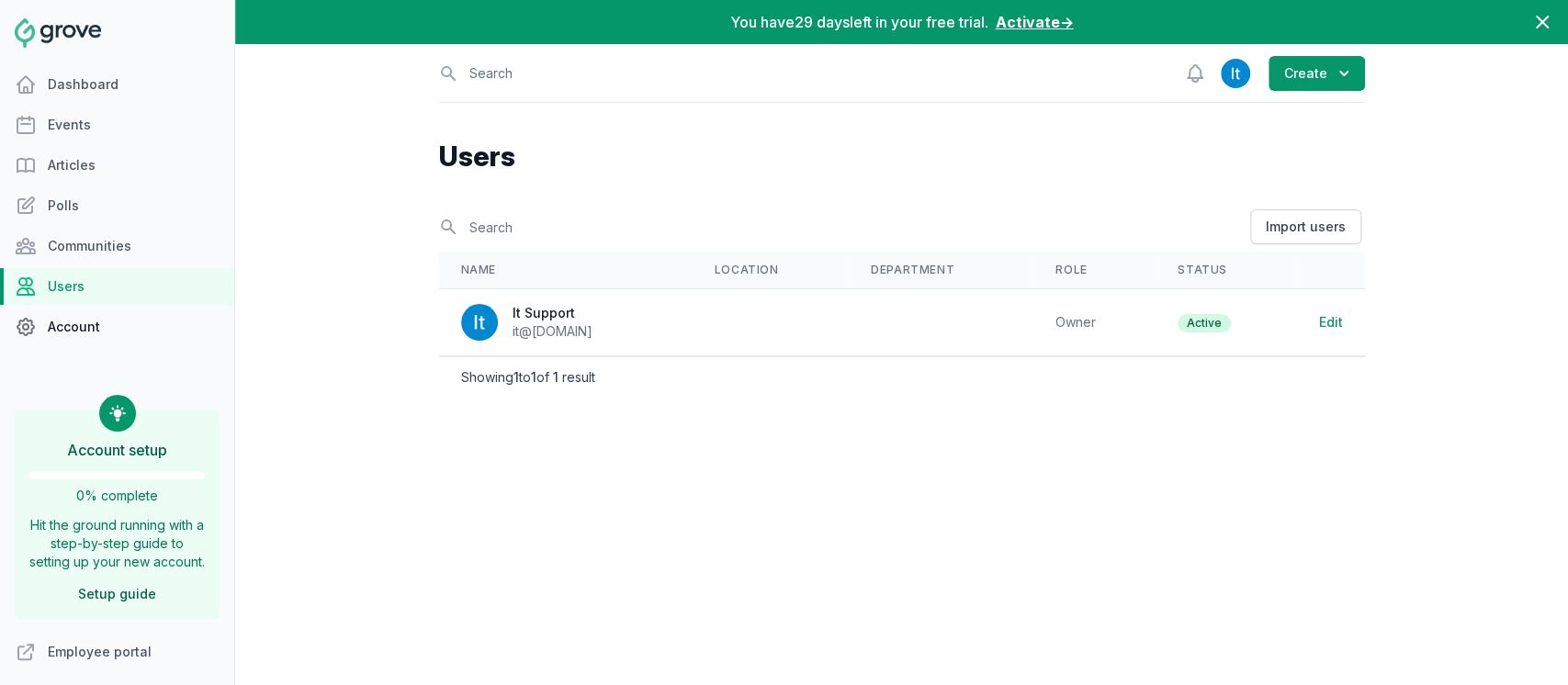 click on "Account" at bounding box center (117, 327) 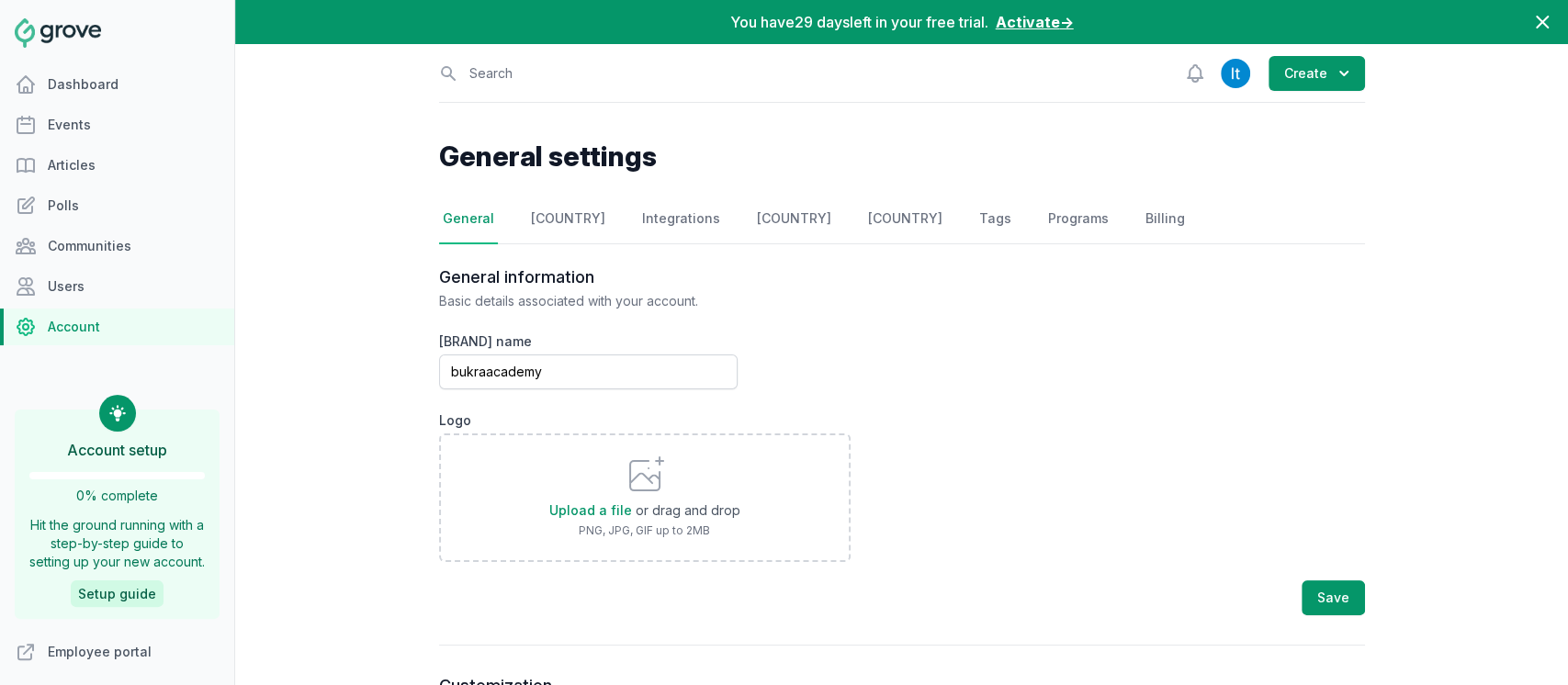 click on "Setup guide" at bounding box center (117, 593) 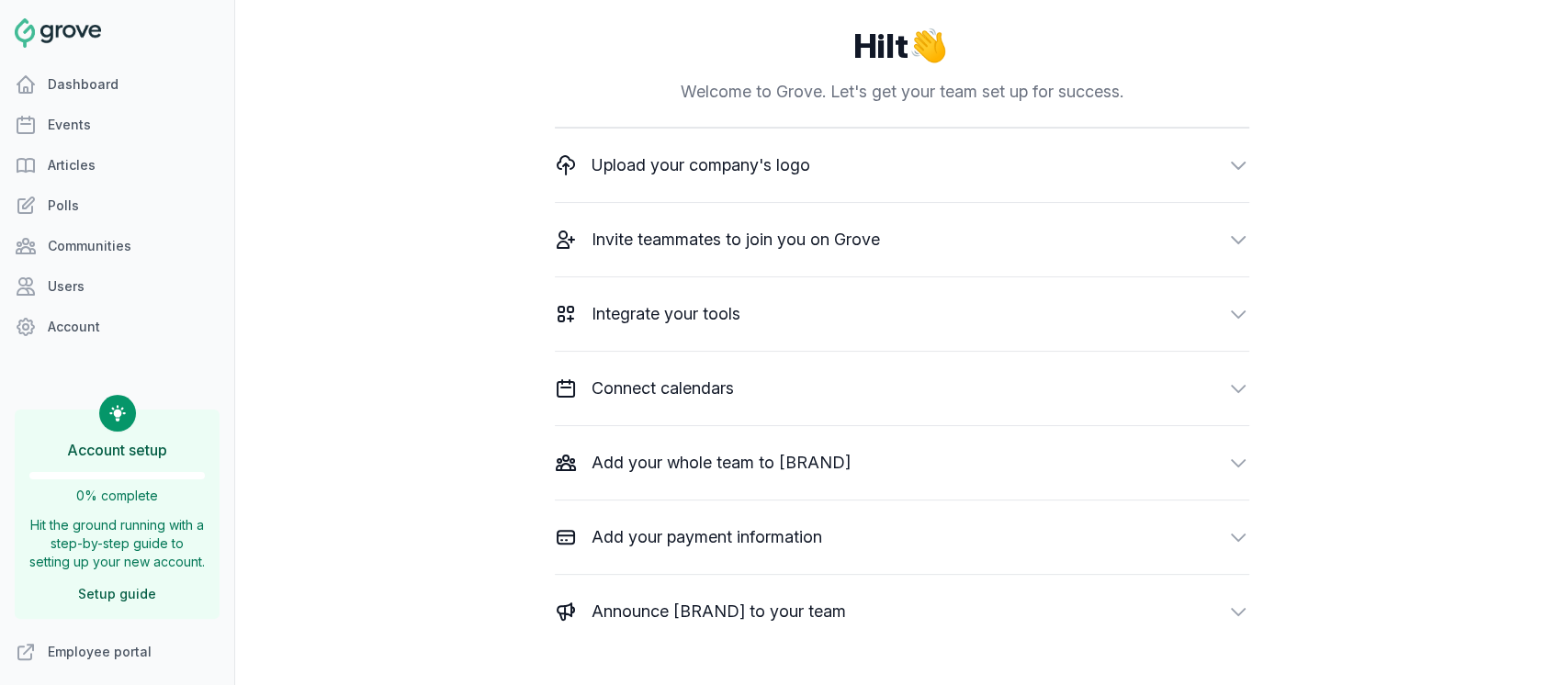 scroll, scrollTop: 130, scrollLeft: 0, axis: vertical 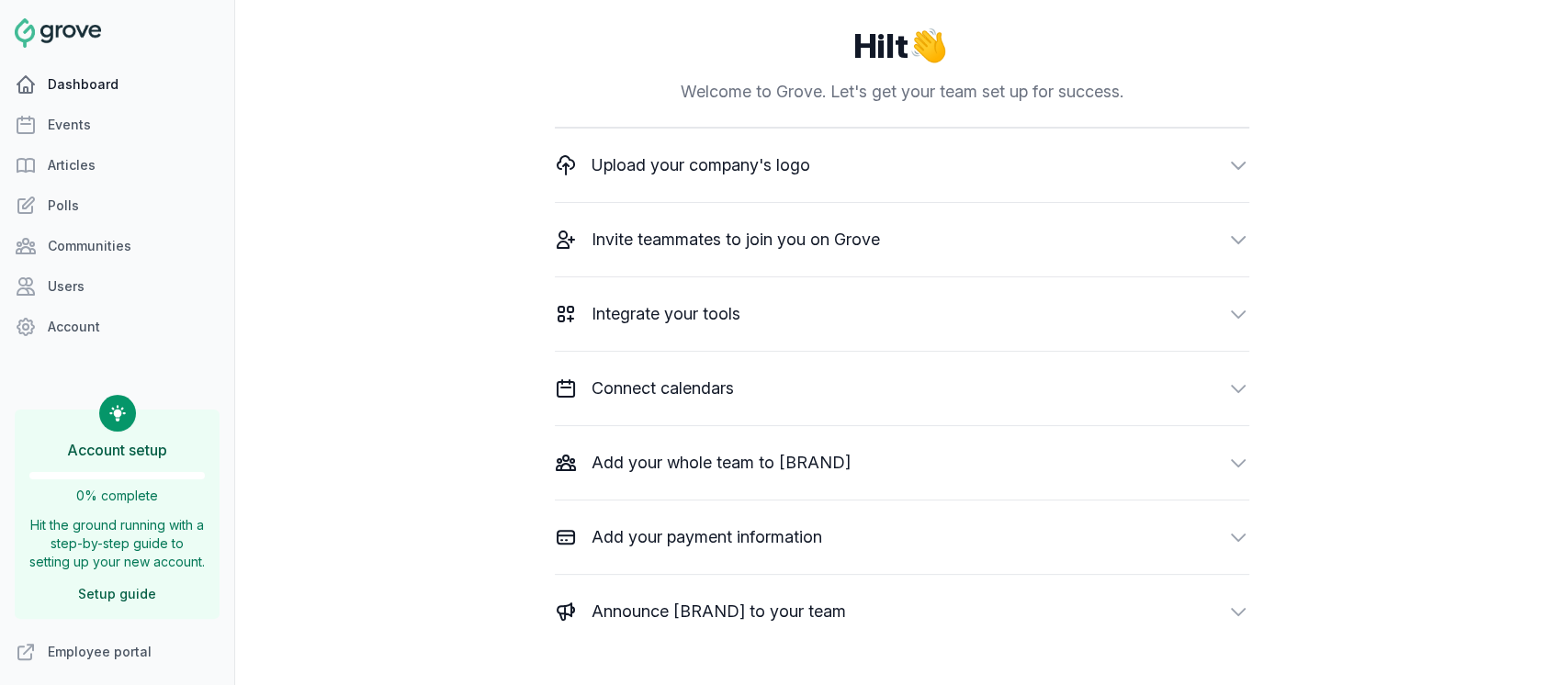 click on "Dashboard" at bounding box center [117, 84] 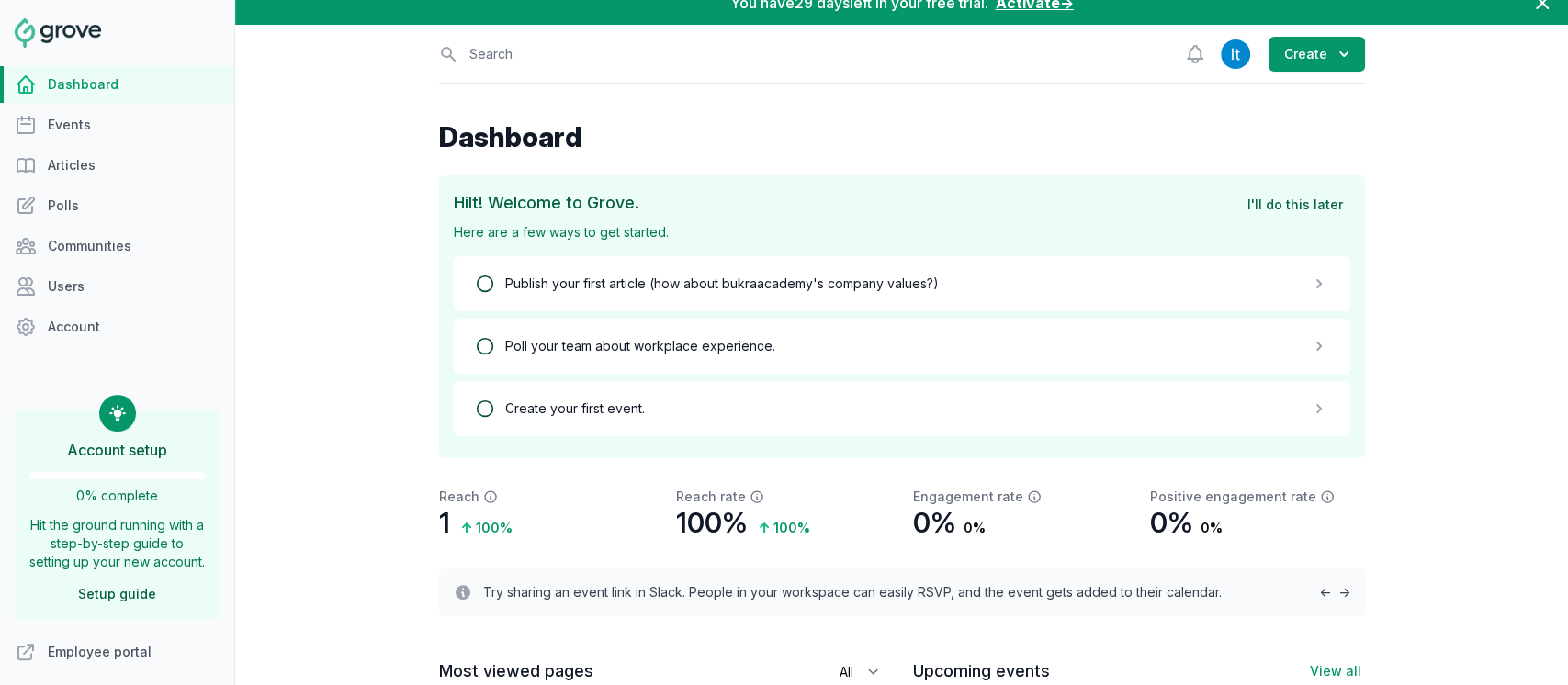 scroll, scrollTop: 0, scrollLeft: 0, axis: both 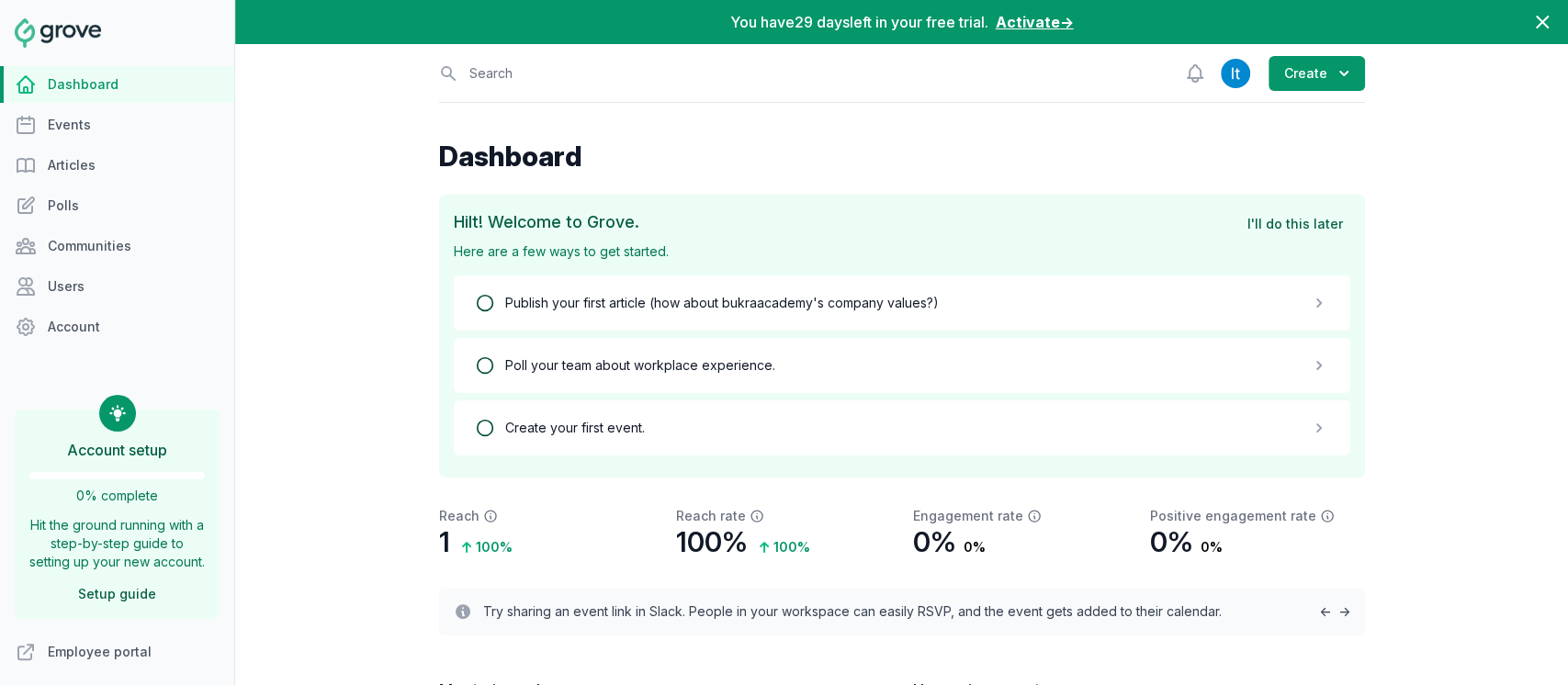 click on "Dashboard" at bounding box center (117, 84) 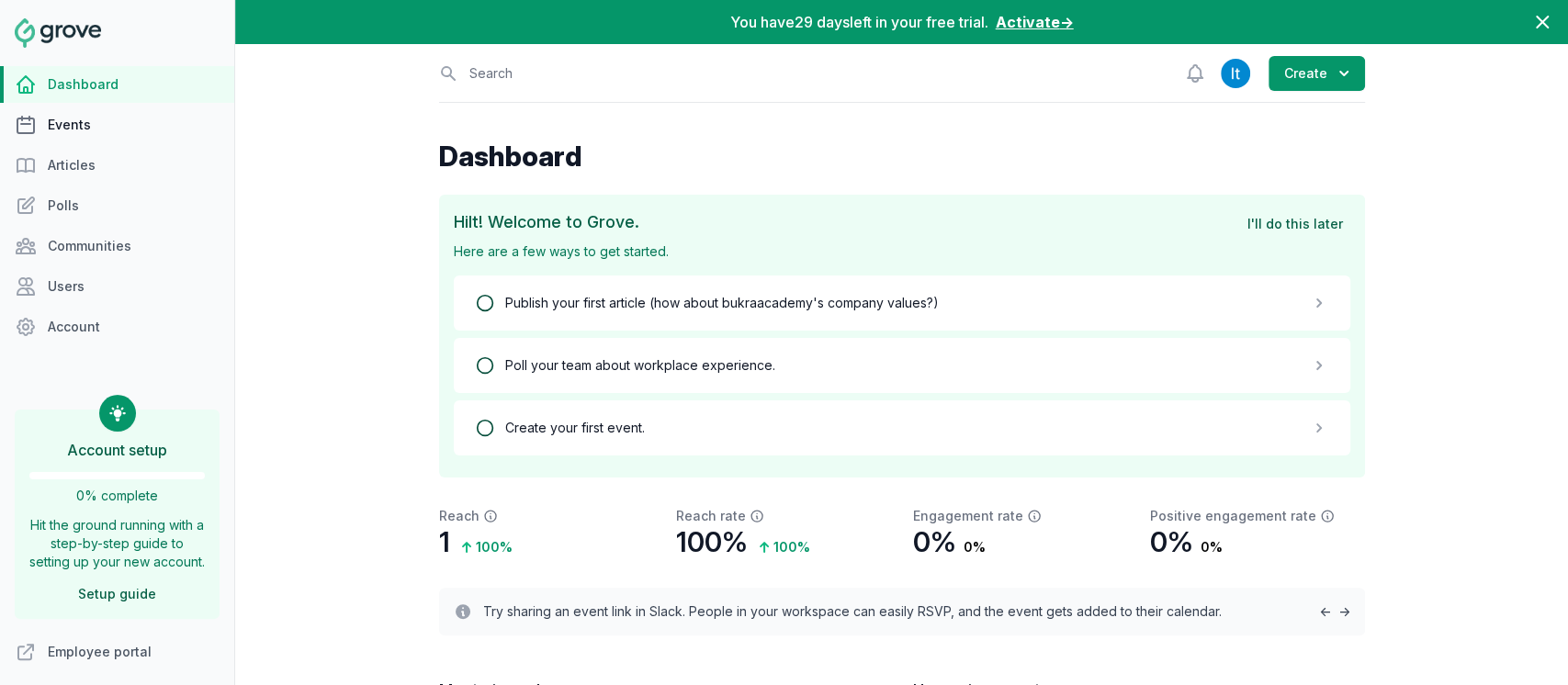 click on "Events" at bounding box center (117, 125) 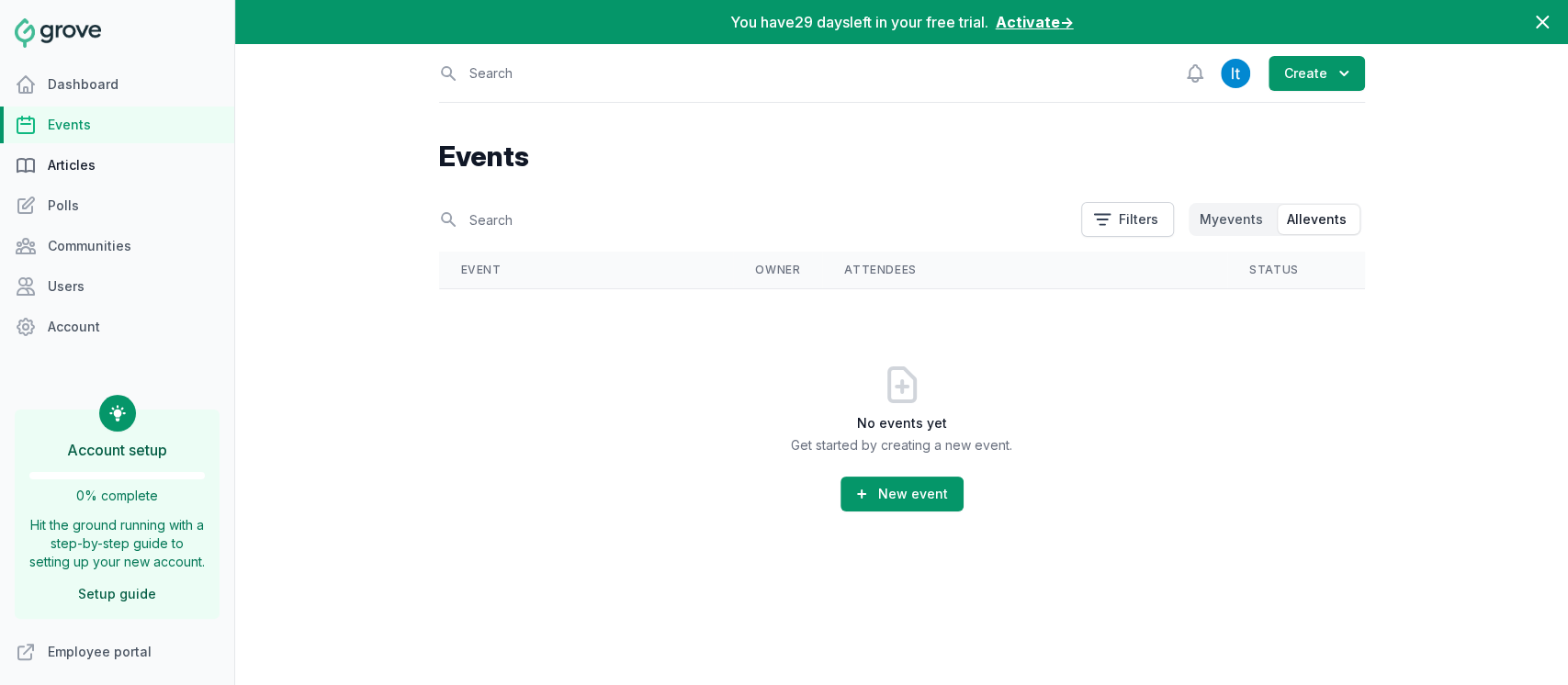 click on "Articles" at bounding box center [117, 165] 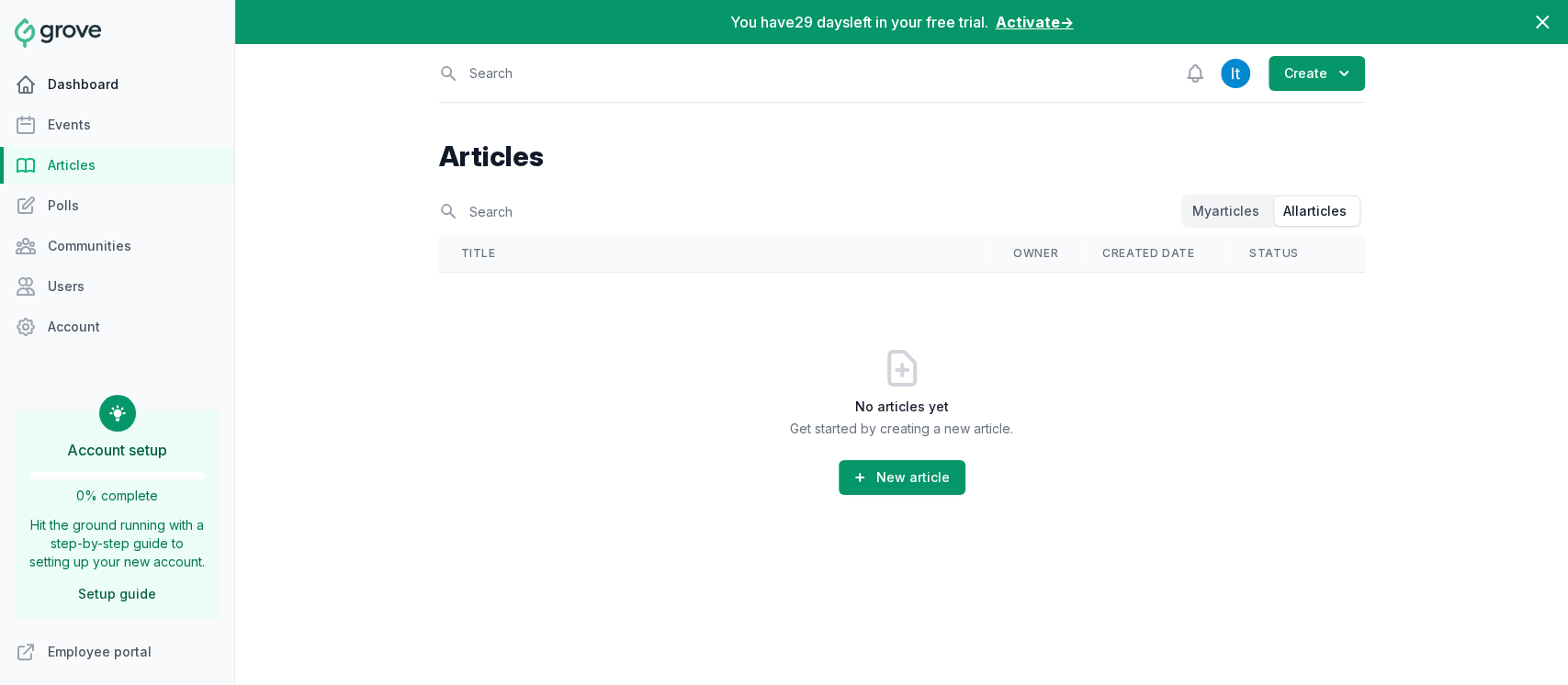 click on "Dashboard" at bounding box center (117, 84) 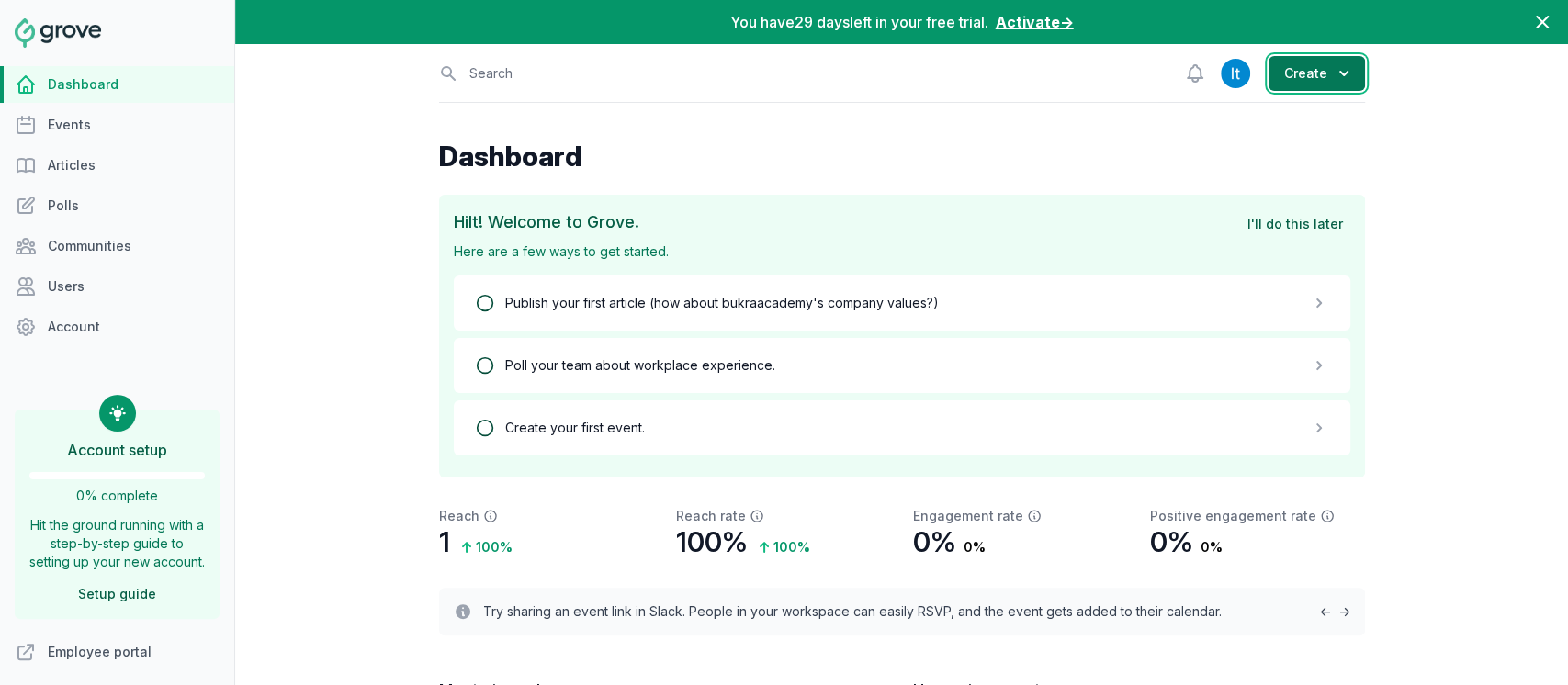 click on "Create" at bounding box center [1316, 73] 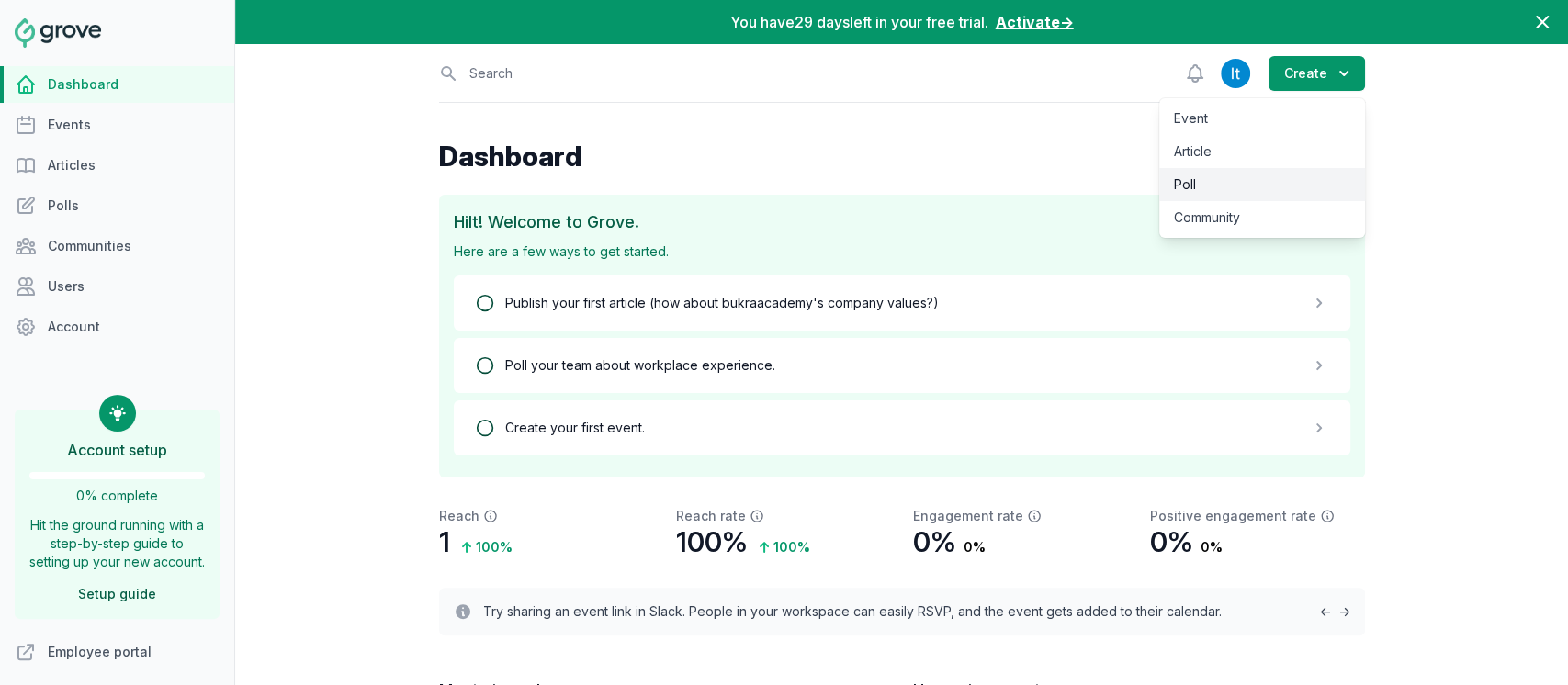 click on "Poll" at bounding box center [1262, 185] 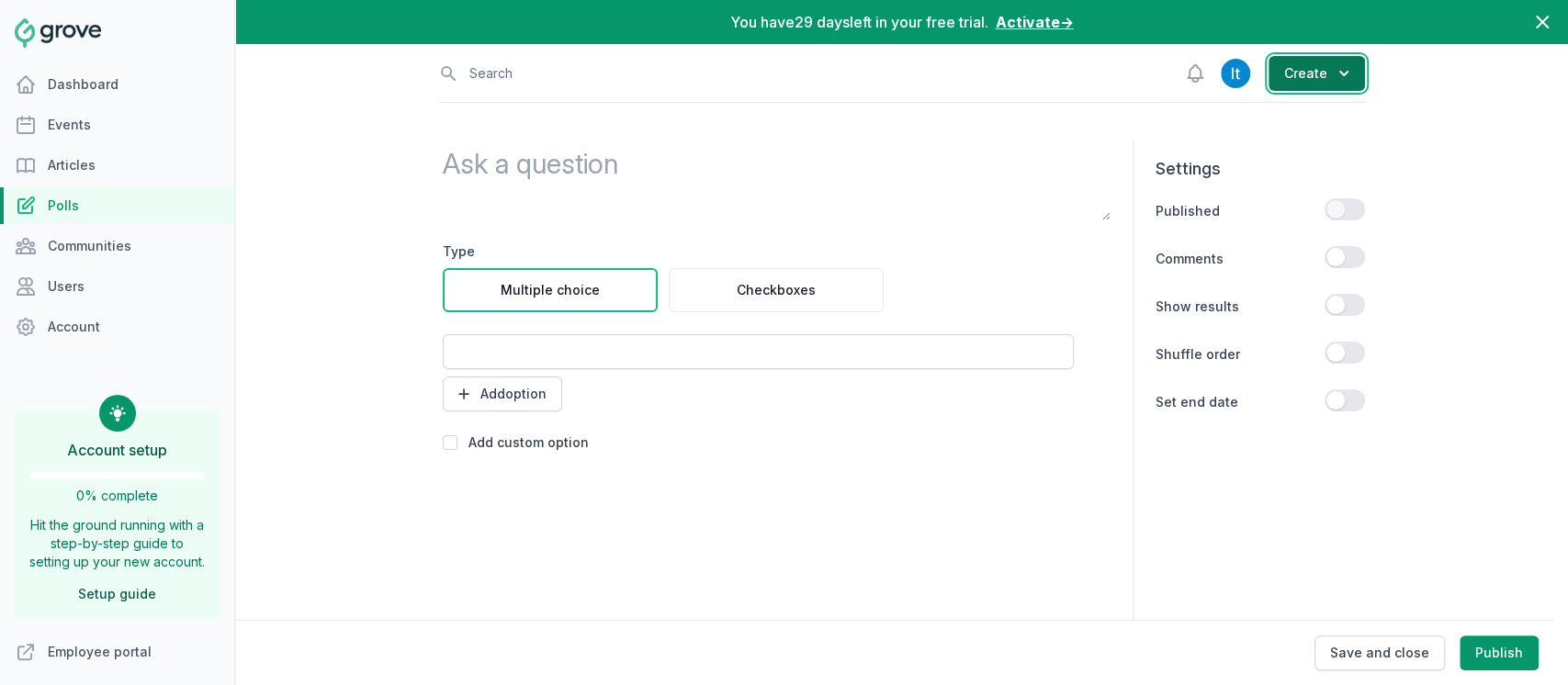 click on "Create" at bounding box center (1316, 73) 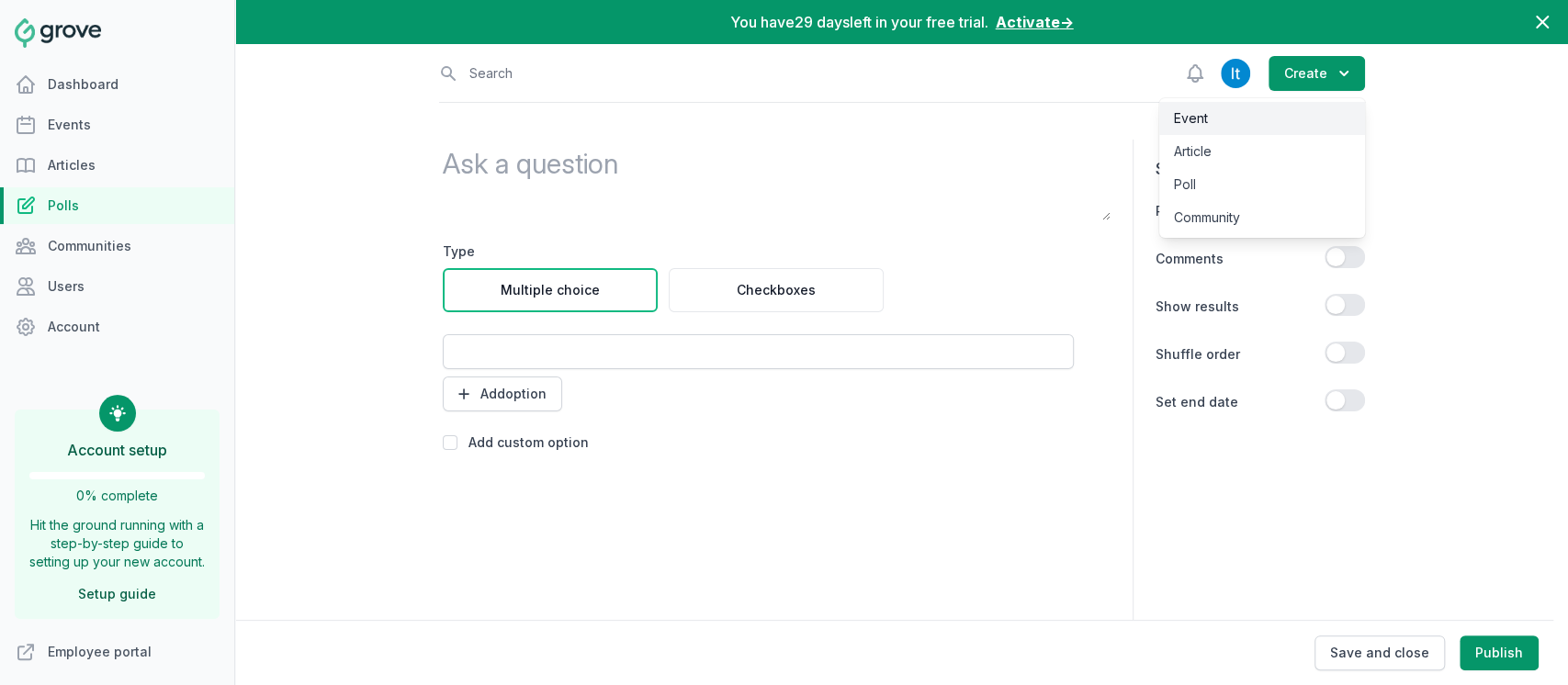 click on "Event" at bounding box center (1262, 118) 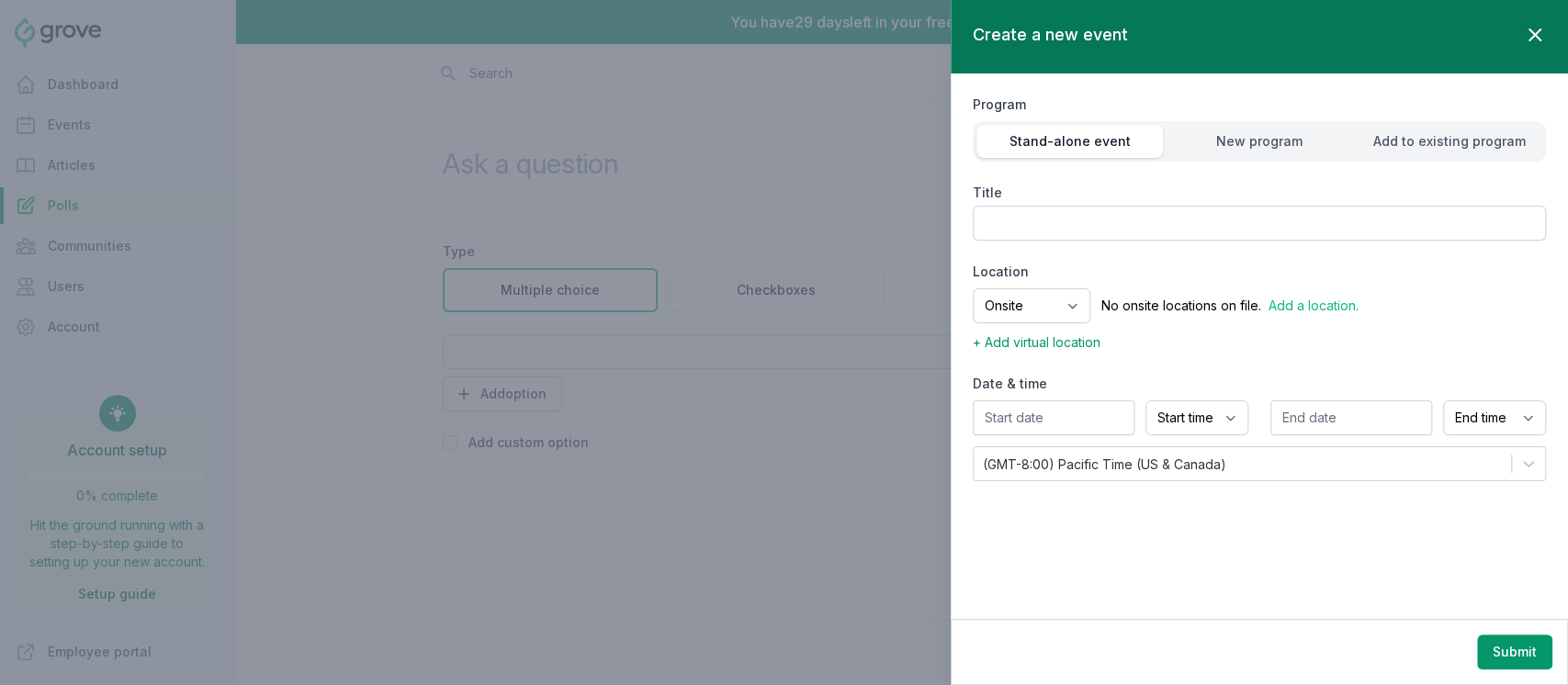 click 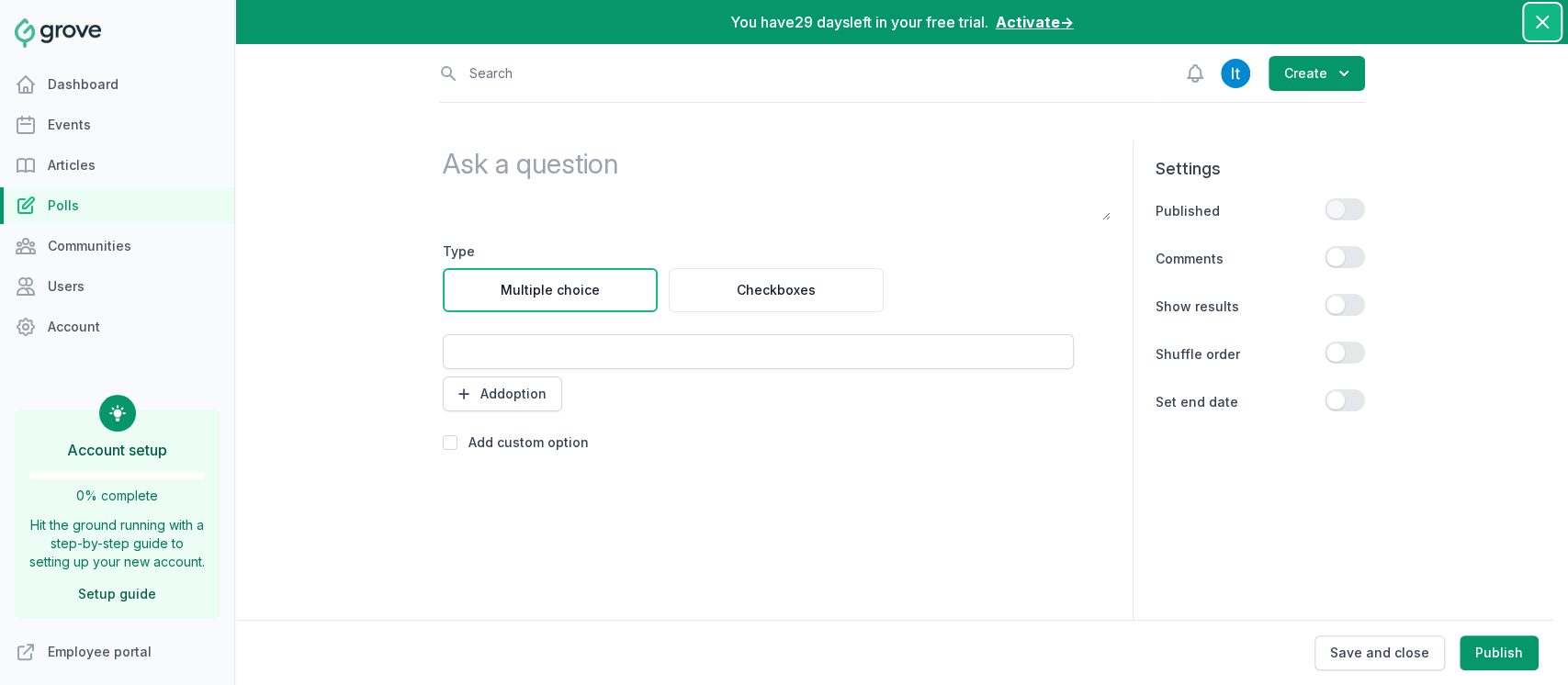 click 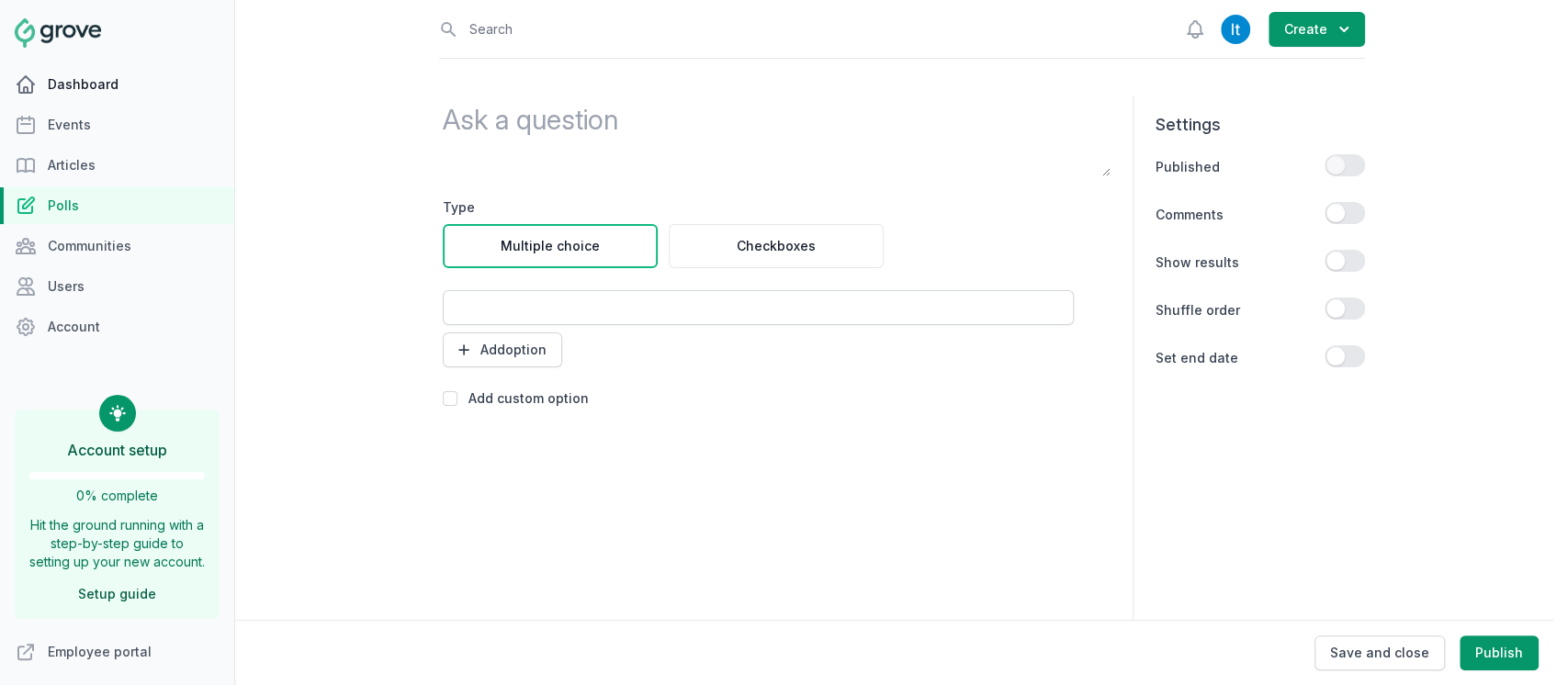 click on "Dashboard" at bounding box center [117, 84] 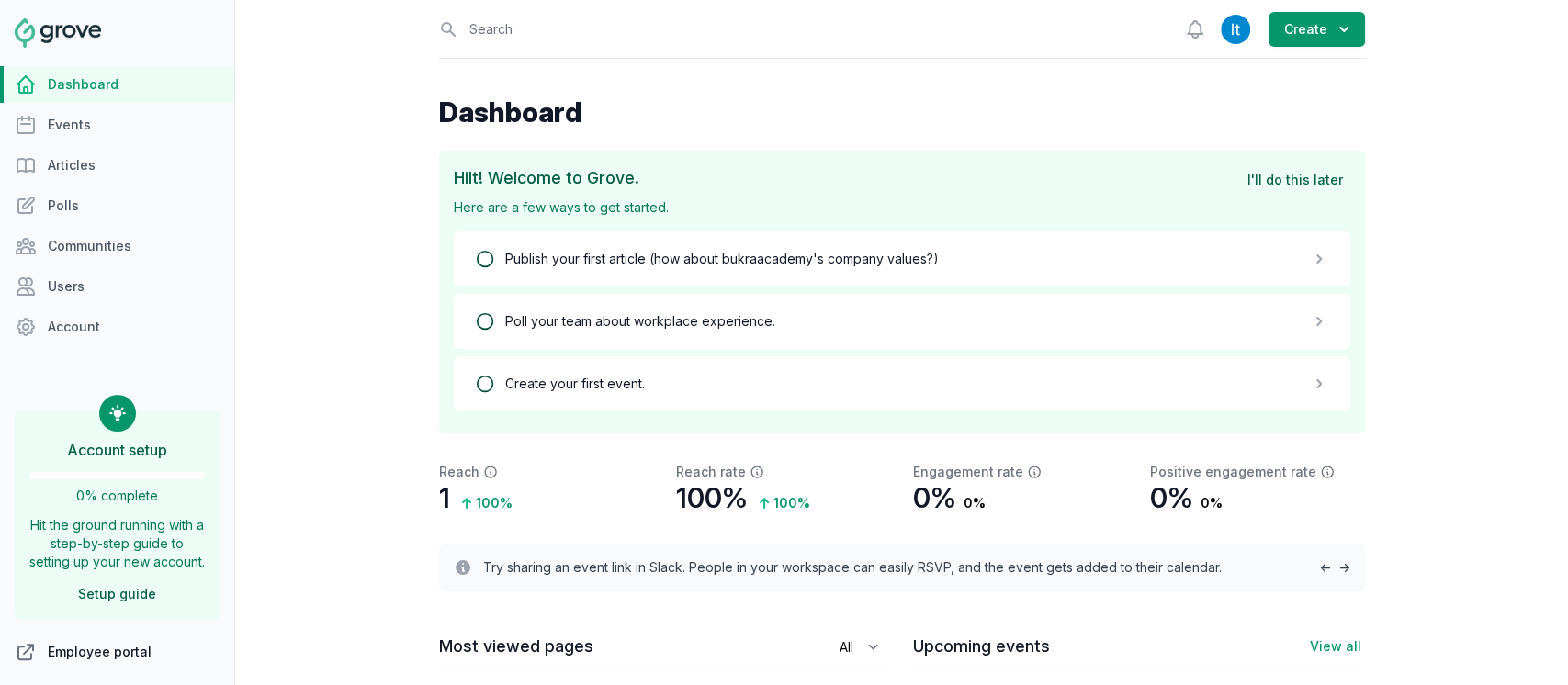 click on "Employee portal" at bounding box center (117, 652) 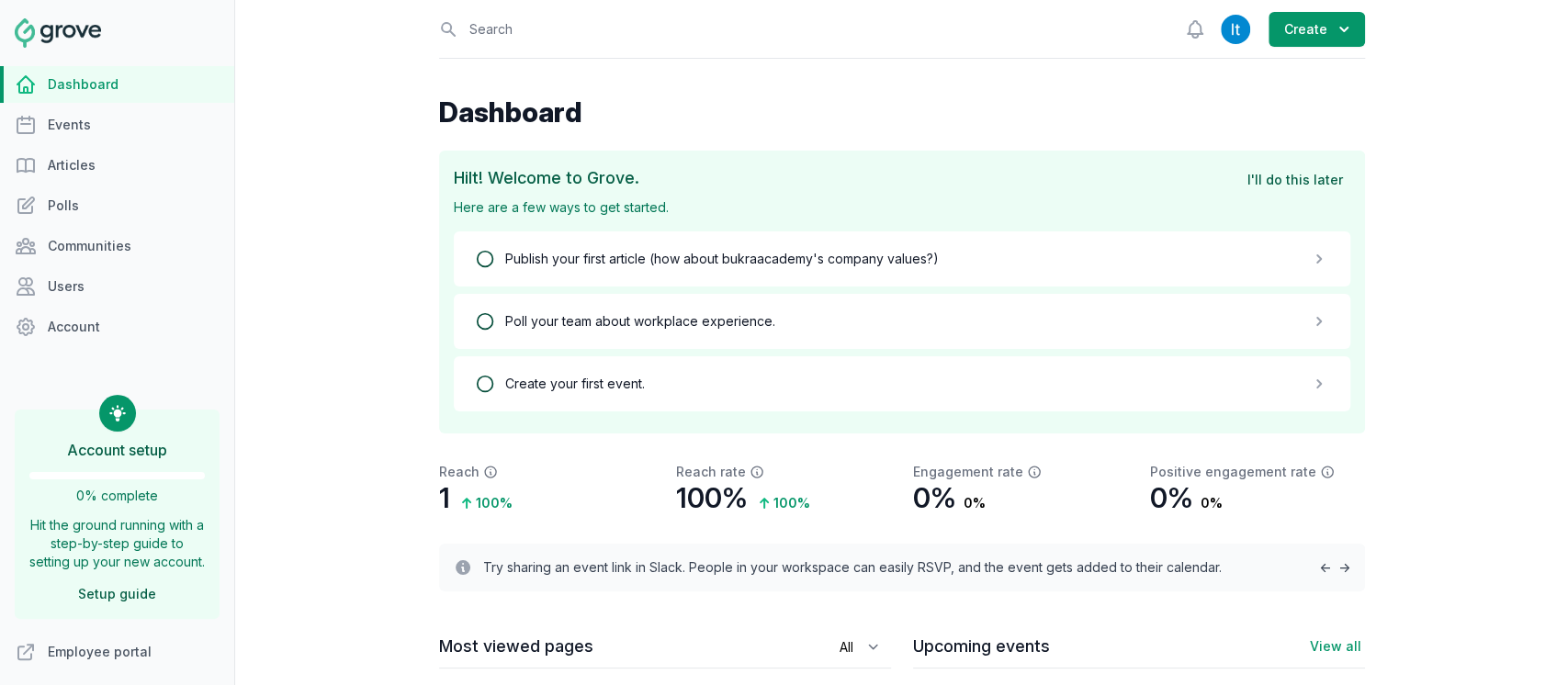 click 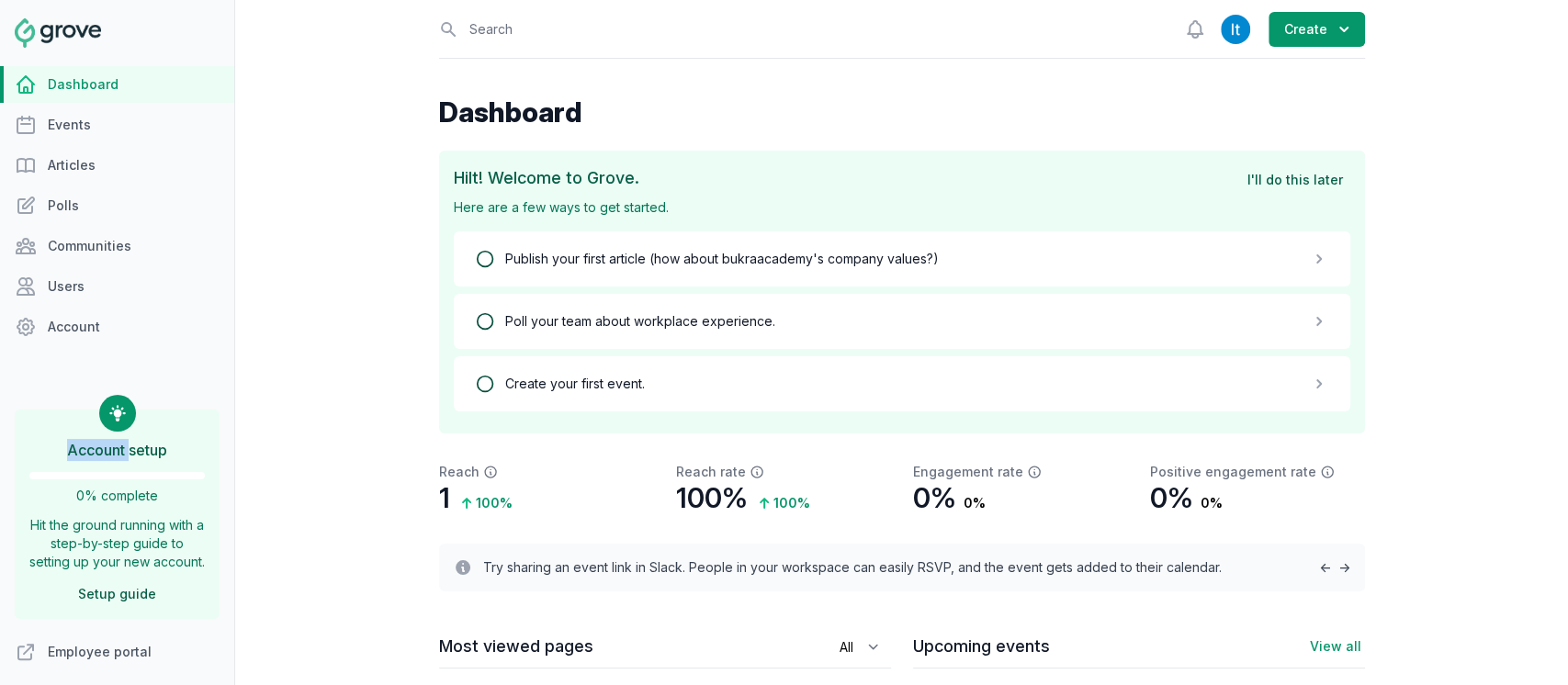 click 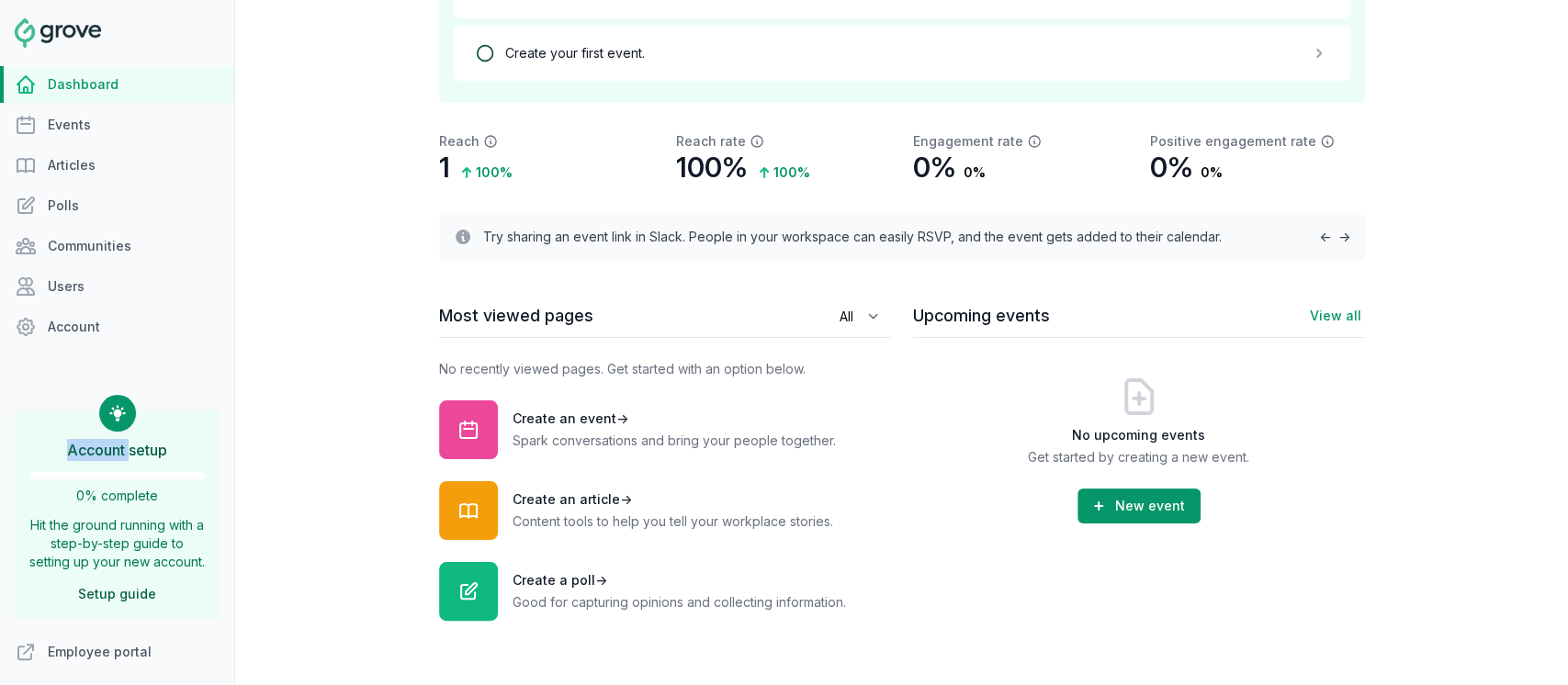 scroll, scrollTop: 366, scrollLeft: 0, axis: vertical 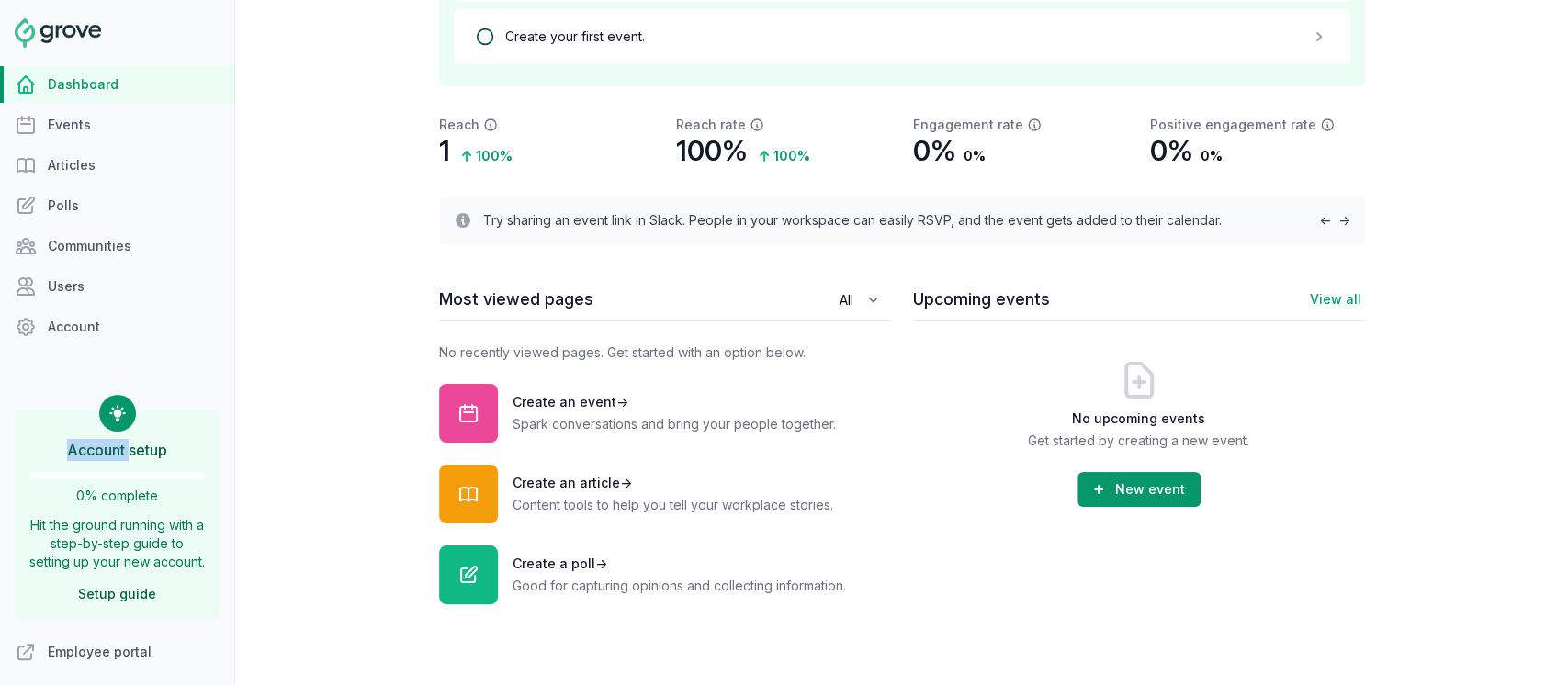 click on "Events Articles Polls Communities All" at bounding box center [828, 300] 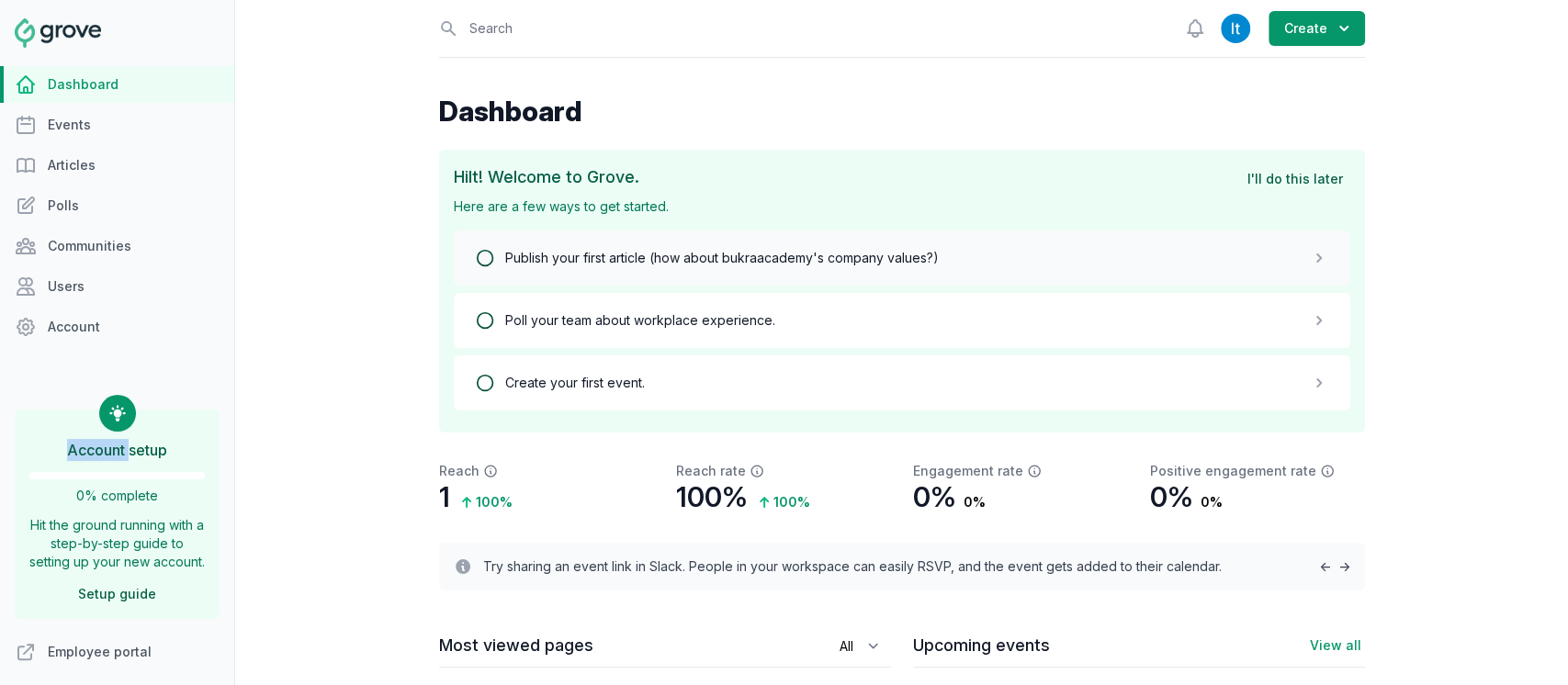 scroll, scrollTop: 0, scrollLeft: 0, axis: both 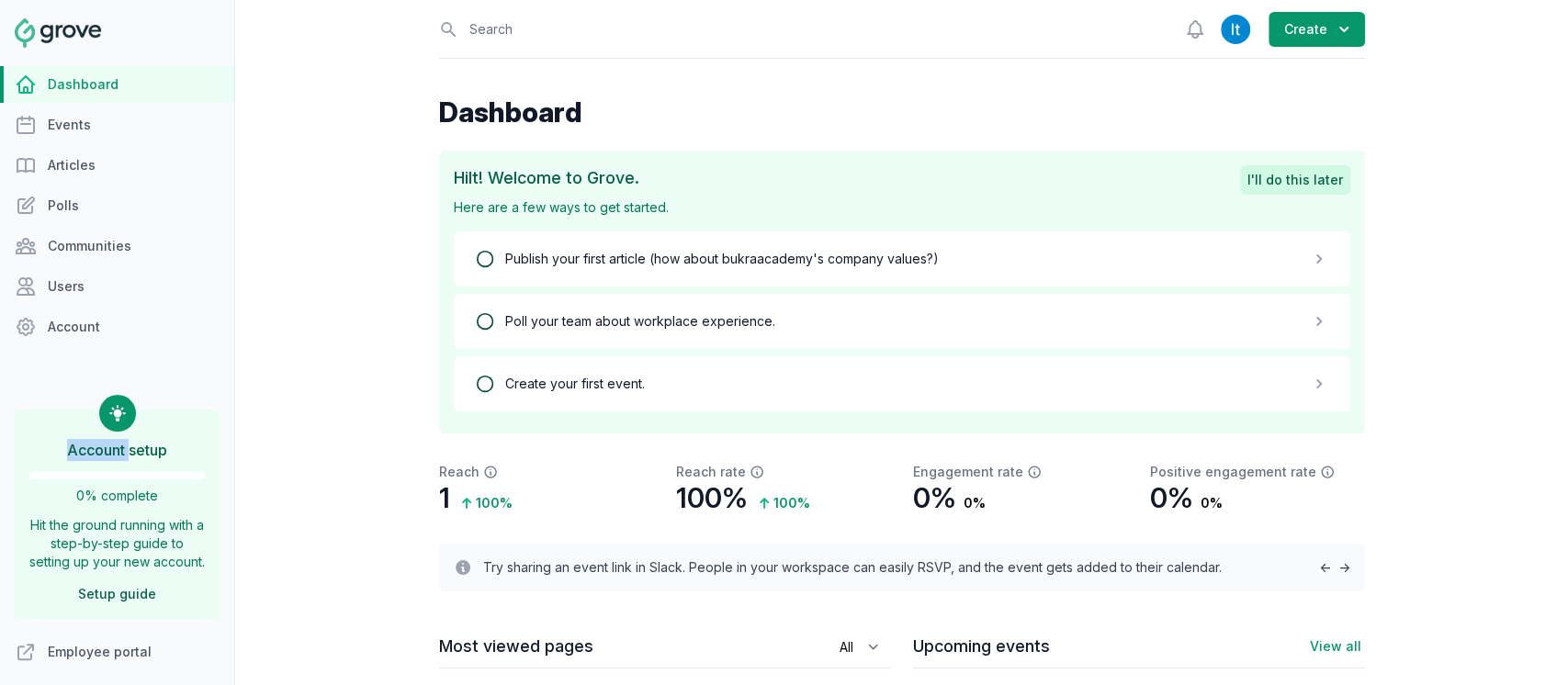 click on "I'll do this later" at bounding box center (1295, 180) 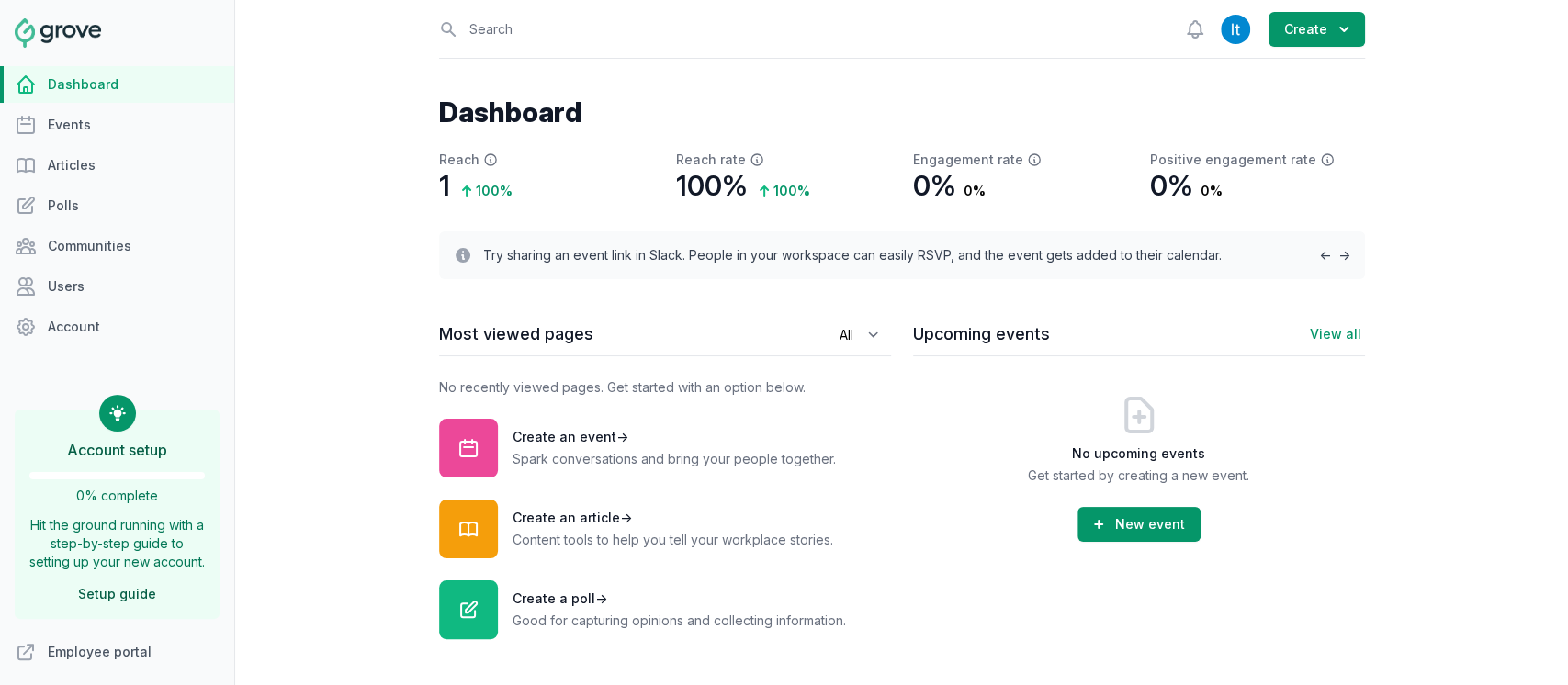 click on "Open sidebar Search View notifications Open user menu Create Dashboard Reach 1 Increased  by 100 % Reach rate 100% Increased  by 100 % Engagement rate 0% Decreased  by 0 % Positive engagement rate 0% Decreased  by 0 % Try sharing an event link in [BRAND]. People in your workspace can easily RSVP, and the event gets added to their calendar. ← → Most viewed pages Select a tab Events Articles Polls Communities All No recently viewed pages. Get started with an option below. Create an event  → Spark conversations and bring your people together. Create an article  → Content tools to help you tell your workplace stories. Create a poll  → Good for capturing opinions and collecting information. Upcoming events View all No upcoming events Get started by creating a new event. New event" at bounding box center (901, 342) 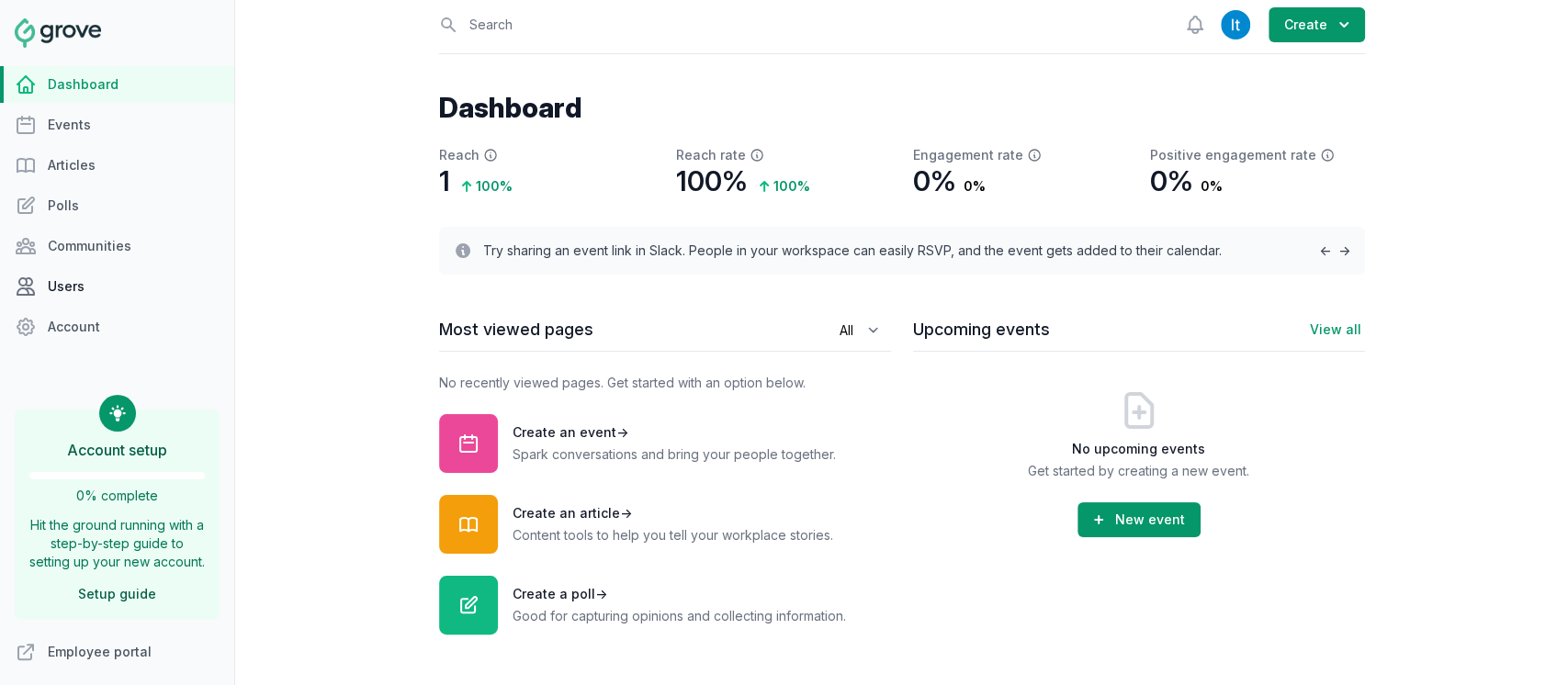 scroll, scrollTop: 0, scrollLeft: 0, axis: both 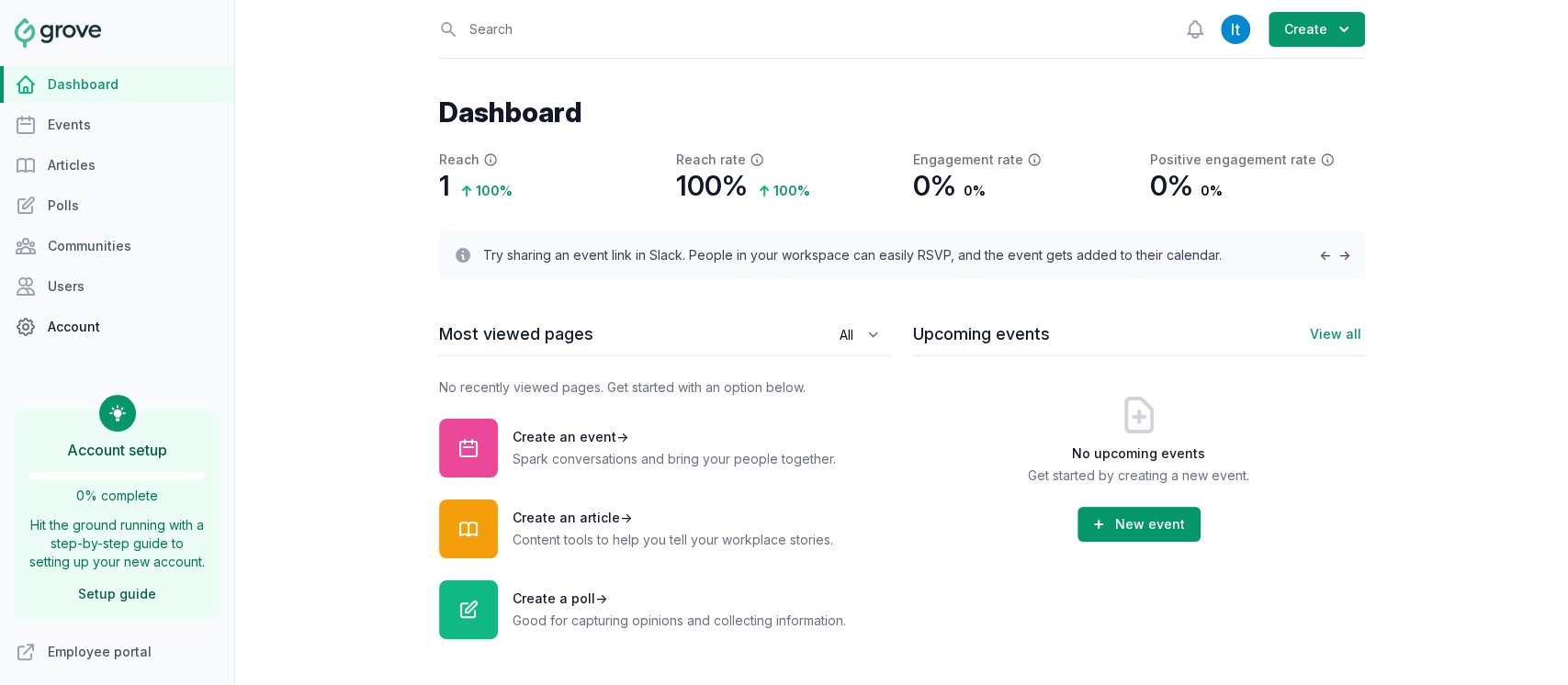 click 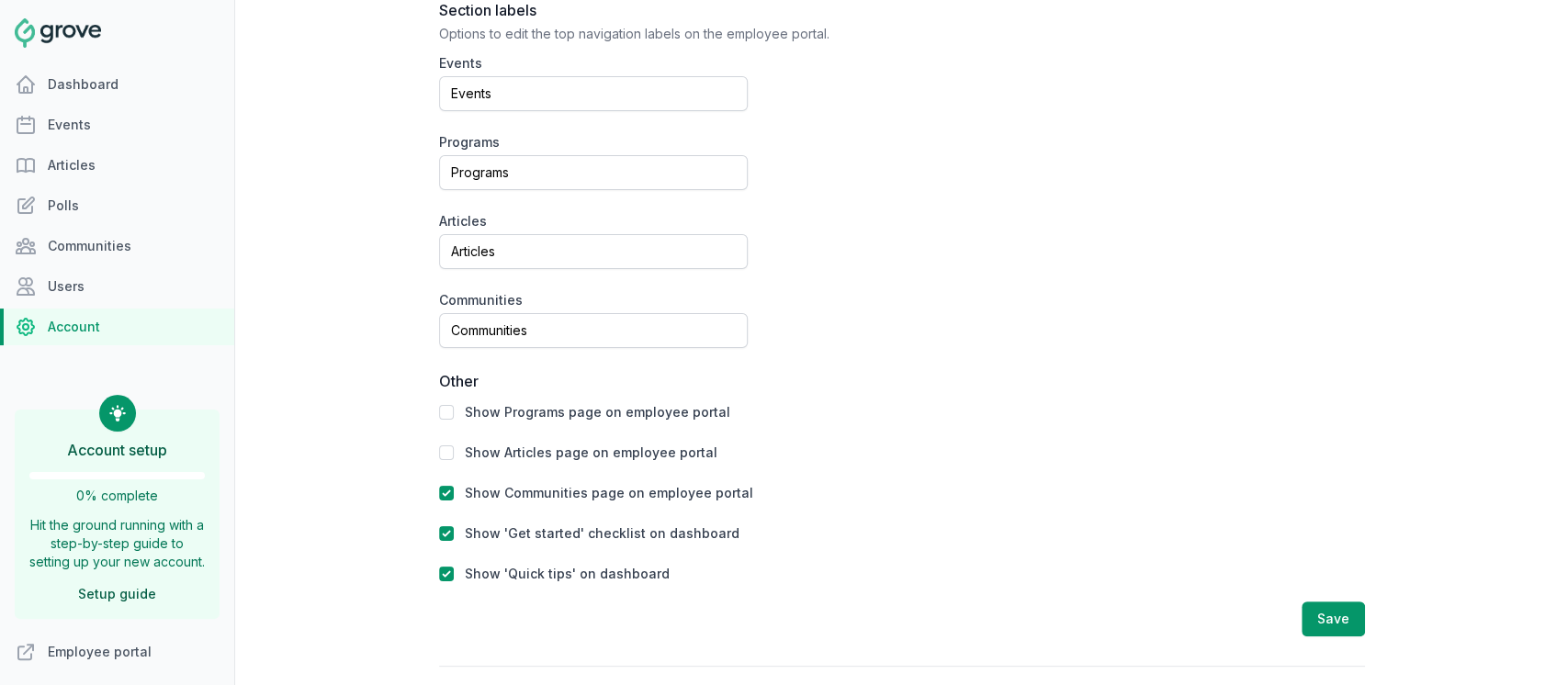 scroll, scrollTop: 857, scrollLeft: 0, axis: vertical 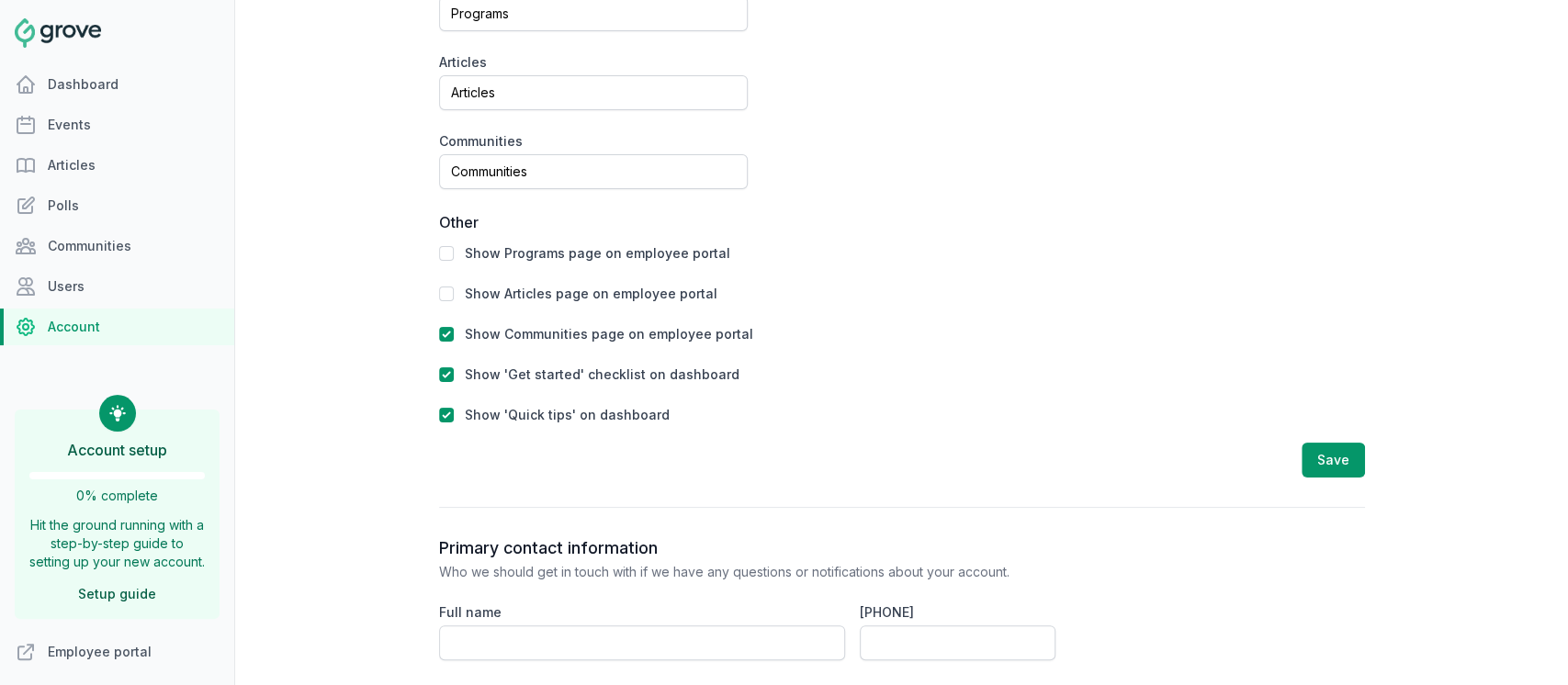click on "Show Articles page on employee portal" at bounding box center [591, 293] 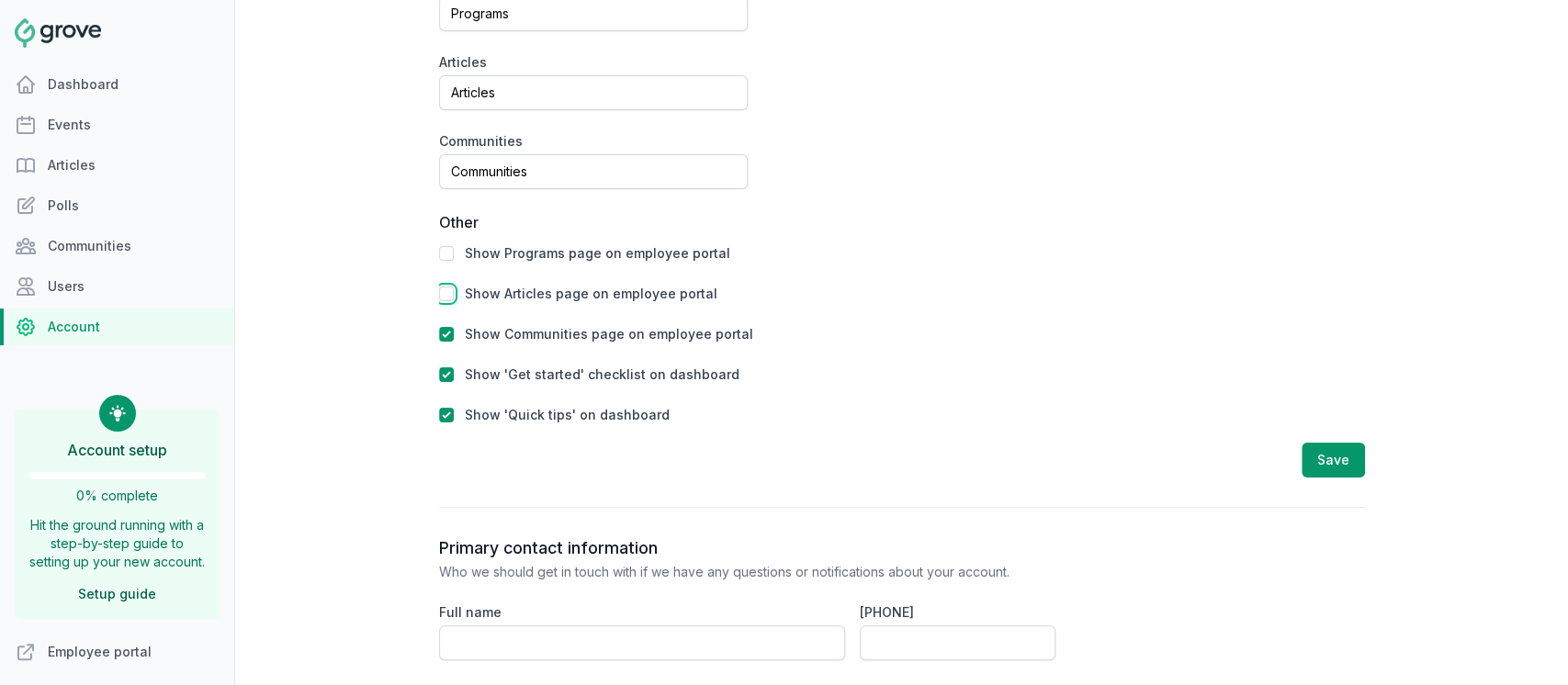 click at bounding box center (446, 294) 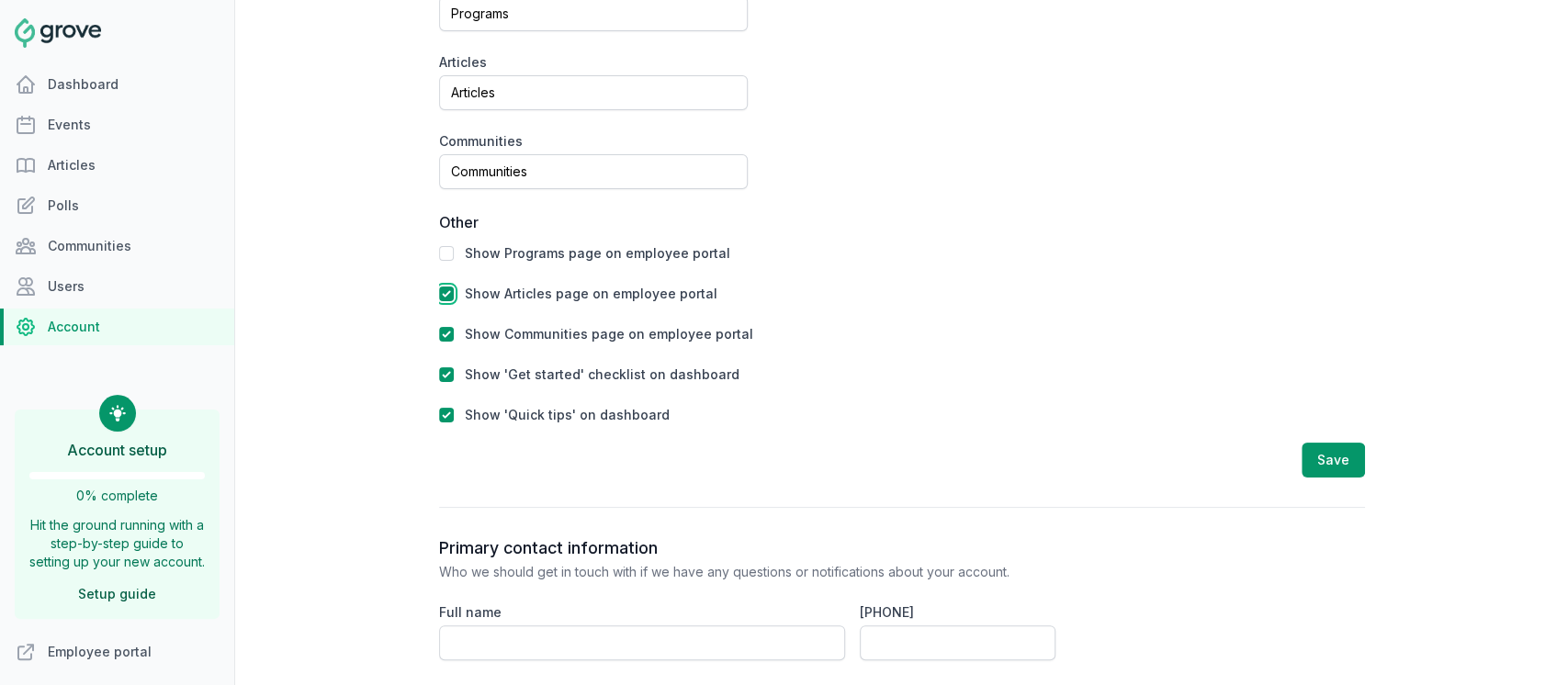checkbox on "true" 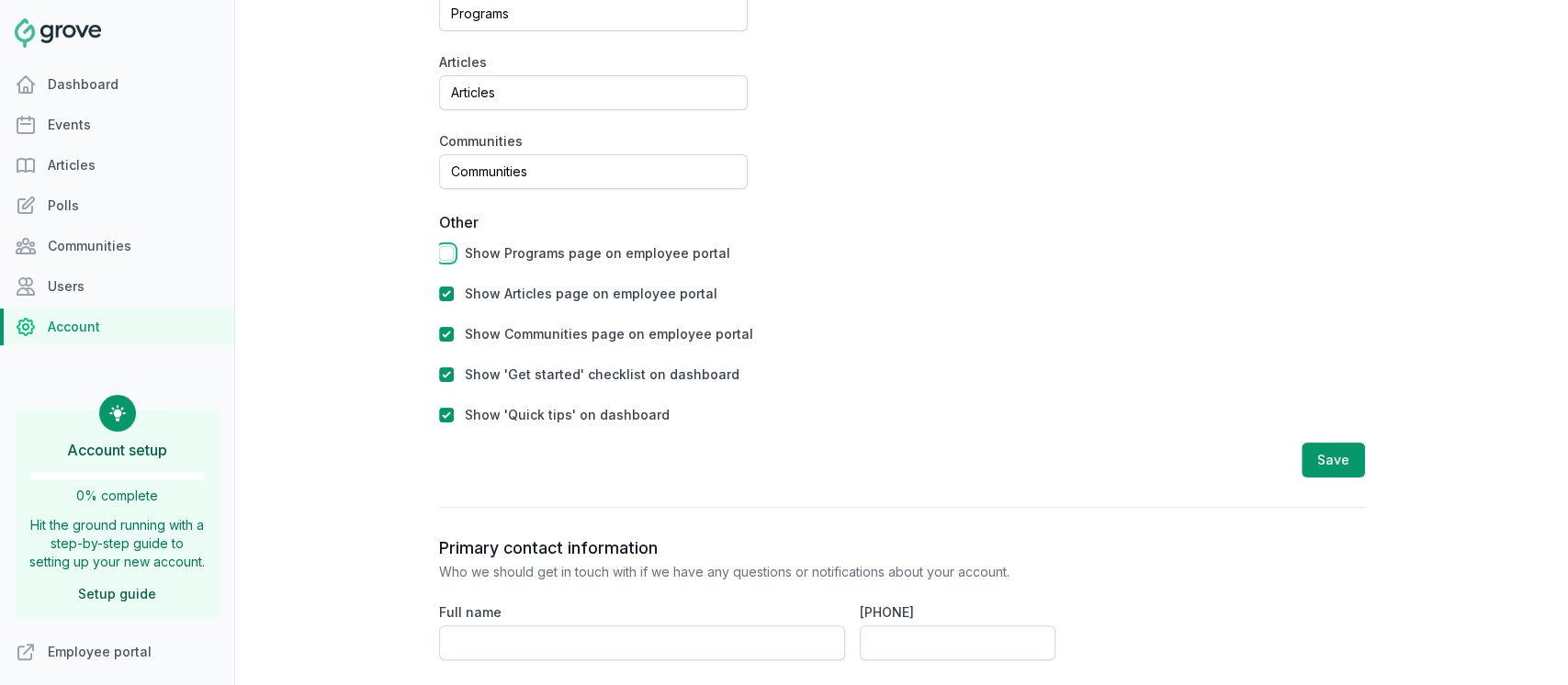 click at bounding box center [446, 253] 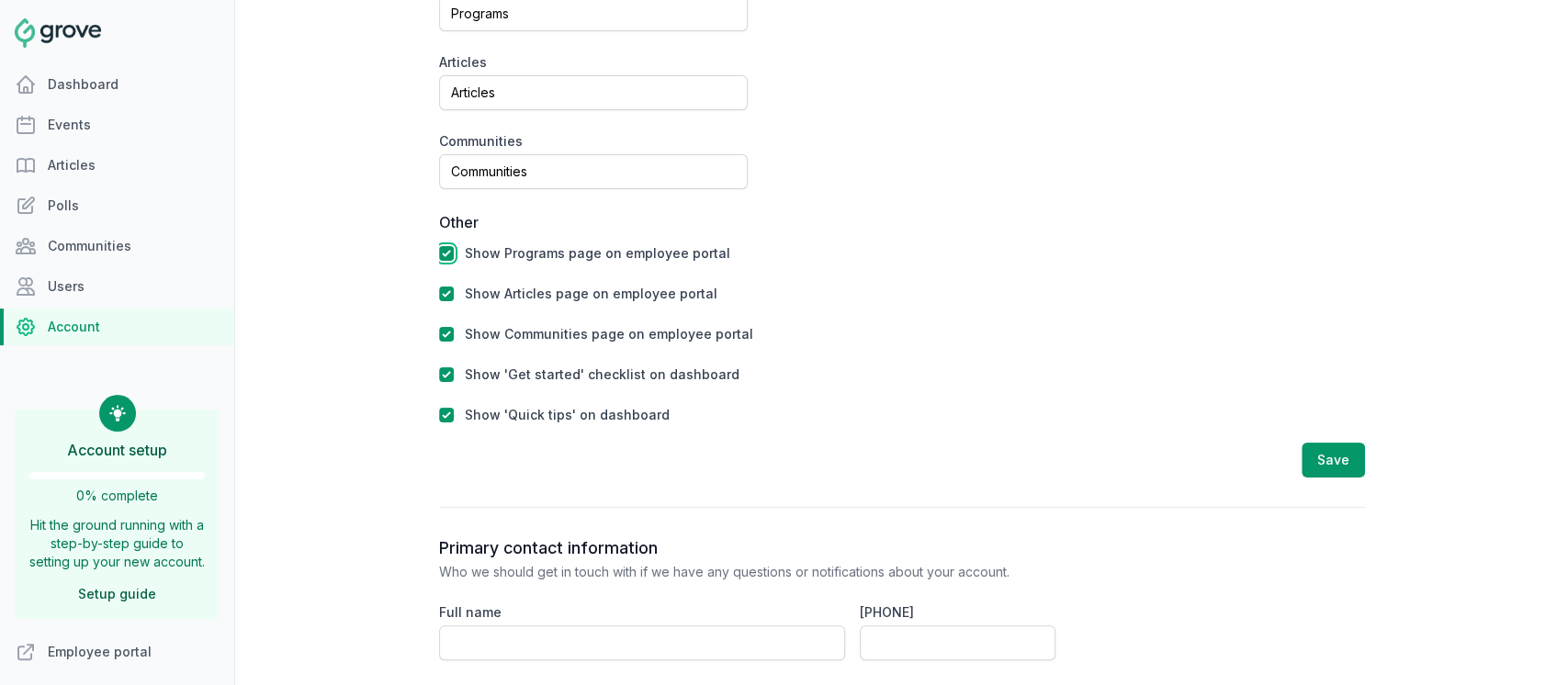 checkbox on "true" 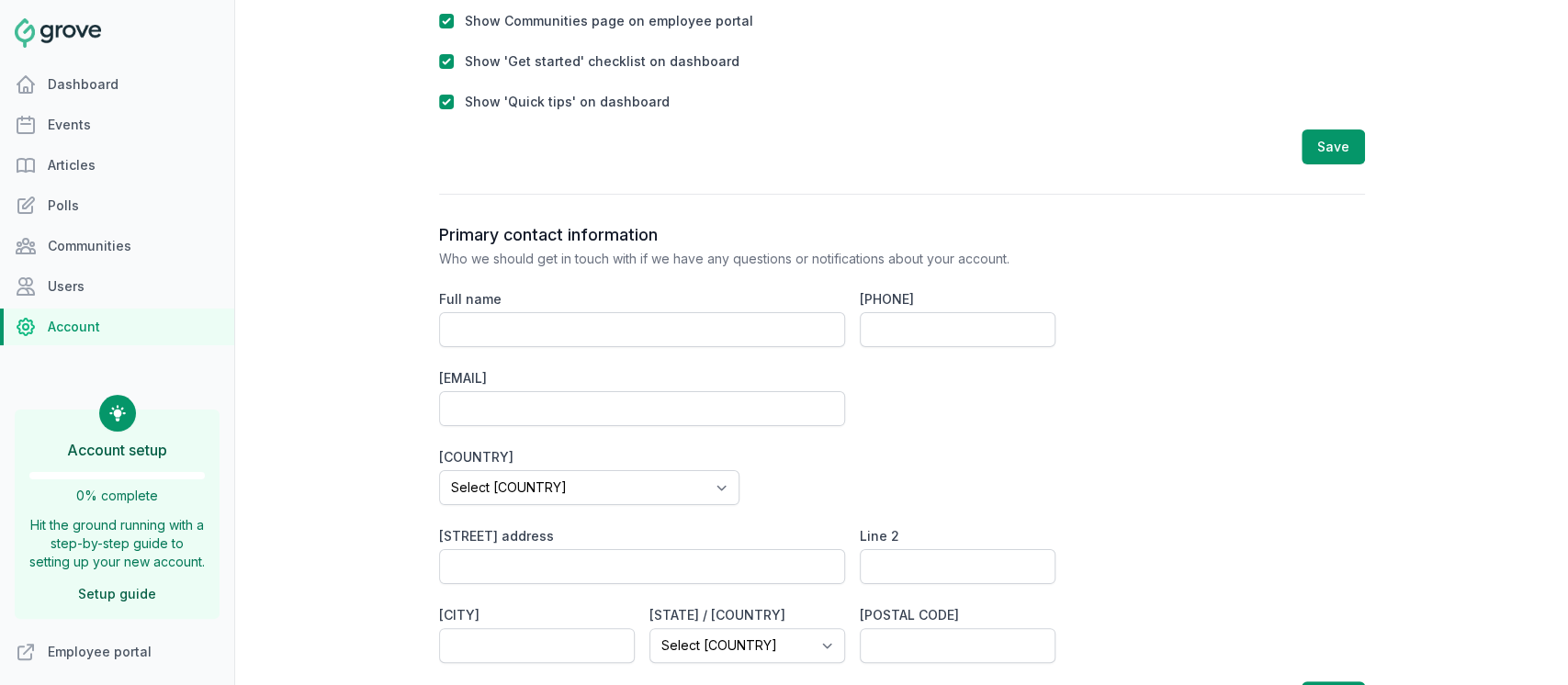 scroll, scrollTop: 1275, scrollLeft: 0, axis: vertical 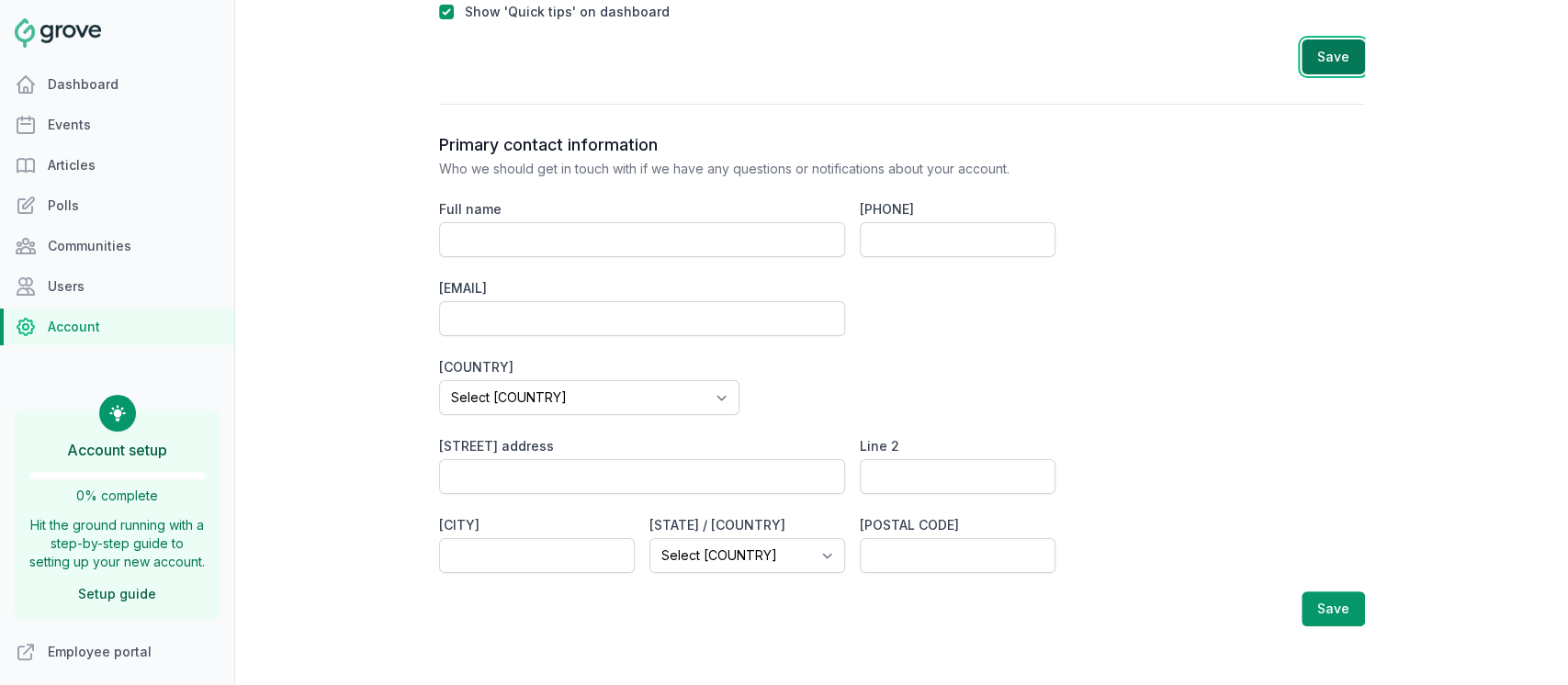 click on "Save" at bounding box center [1333, 57] 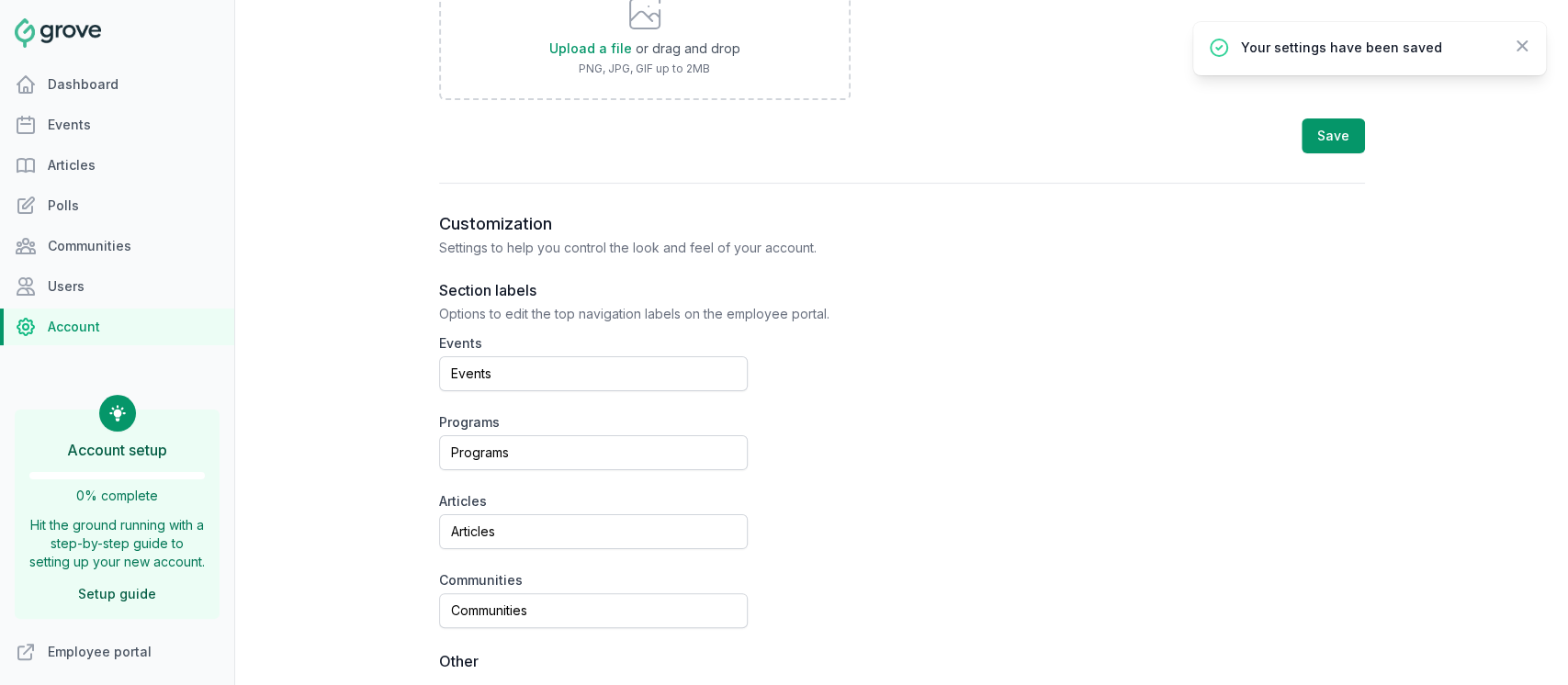 scroll, scrollTop: 0, scrollLeft: 0, axis: both 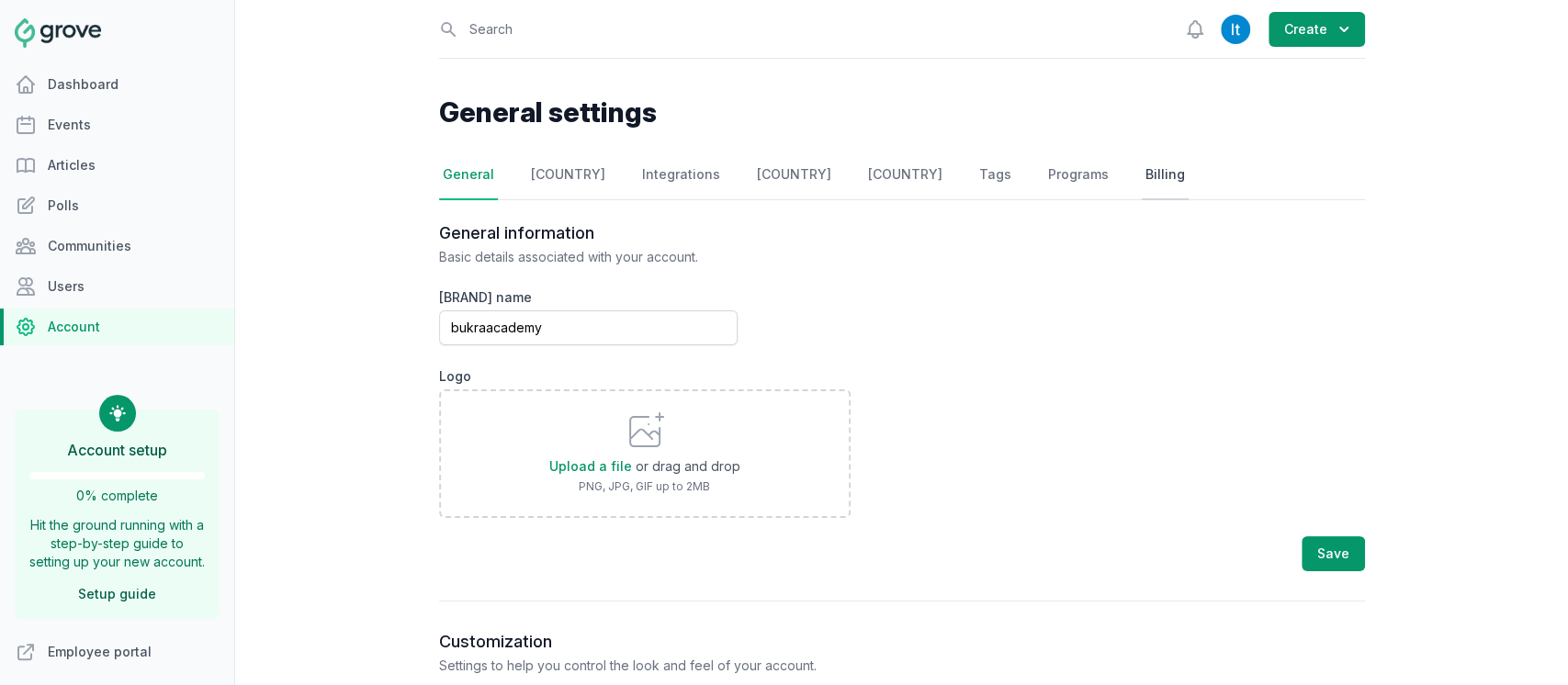 click on "Billing" at bounding box center (1165, 175) 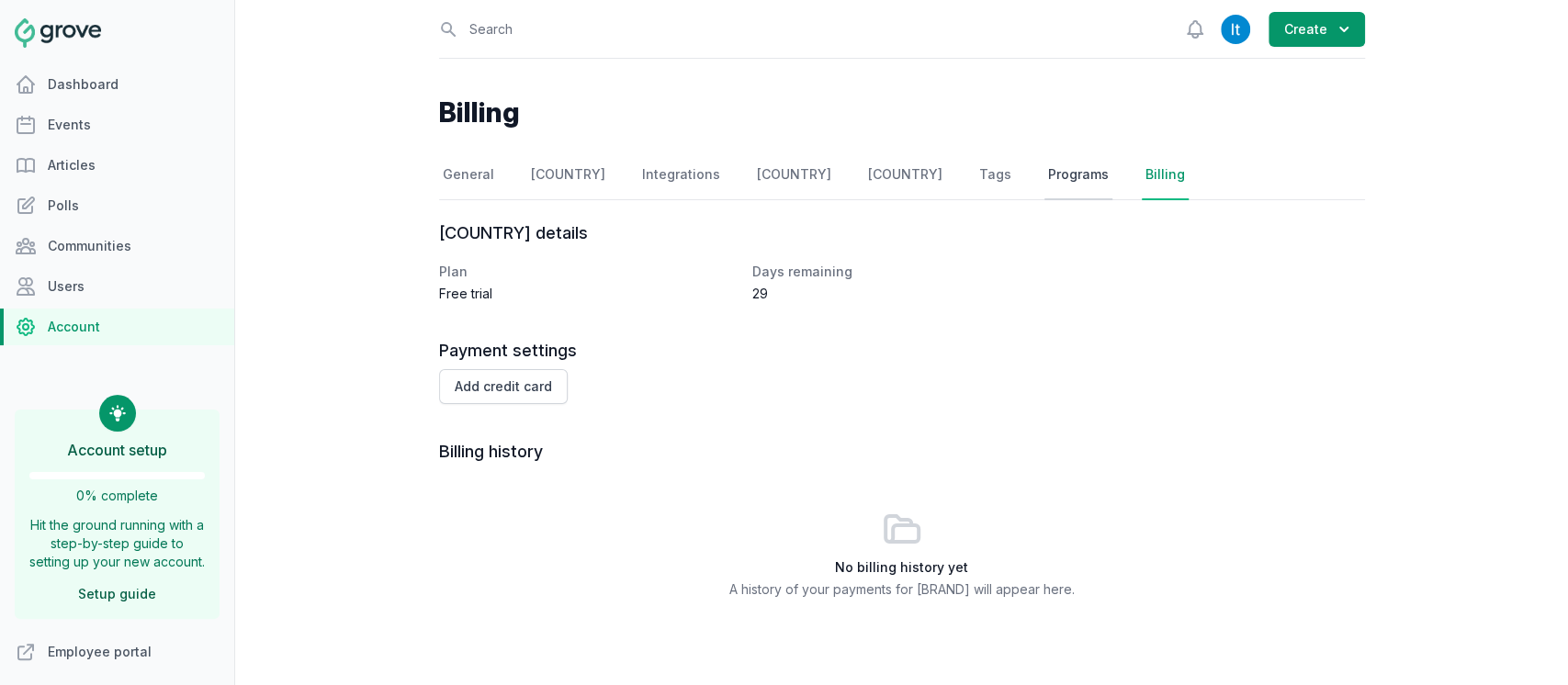 click on "Programs" at bounding box center [1078, 175] 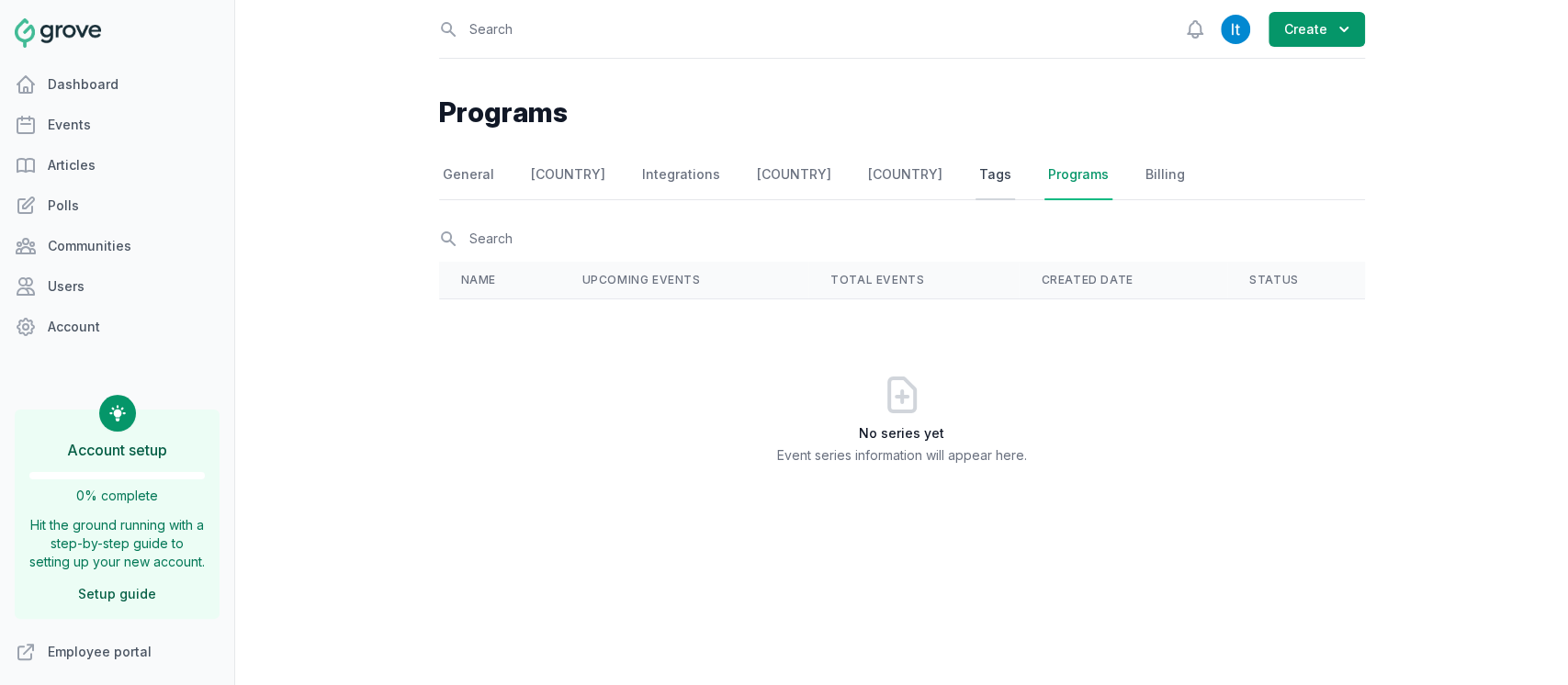 click on "Tags" at bounding box center [995, 175] 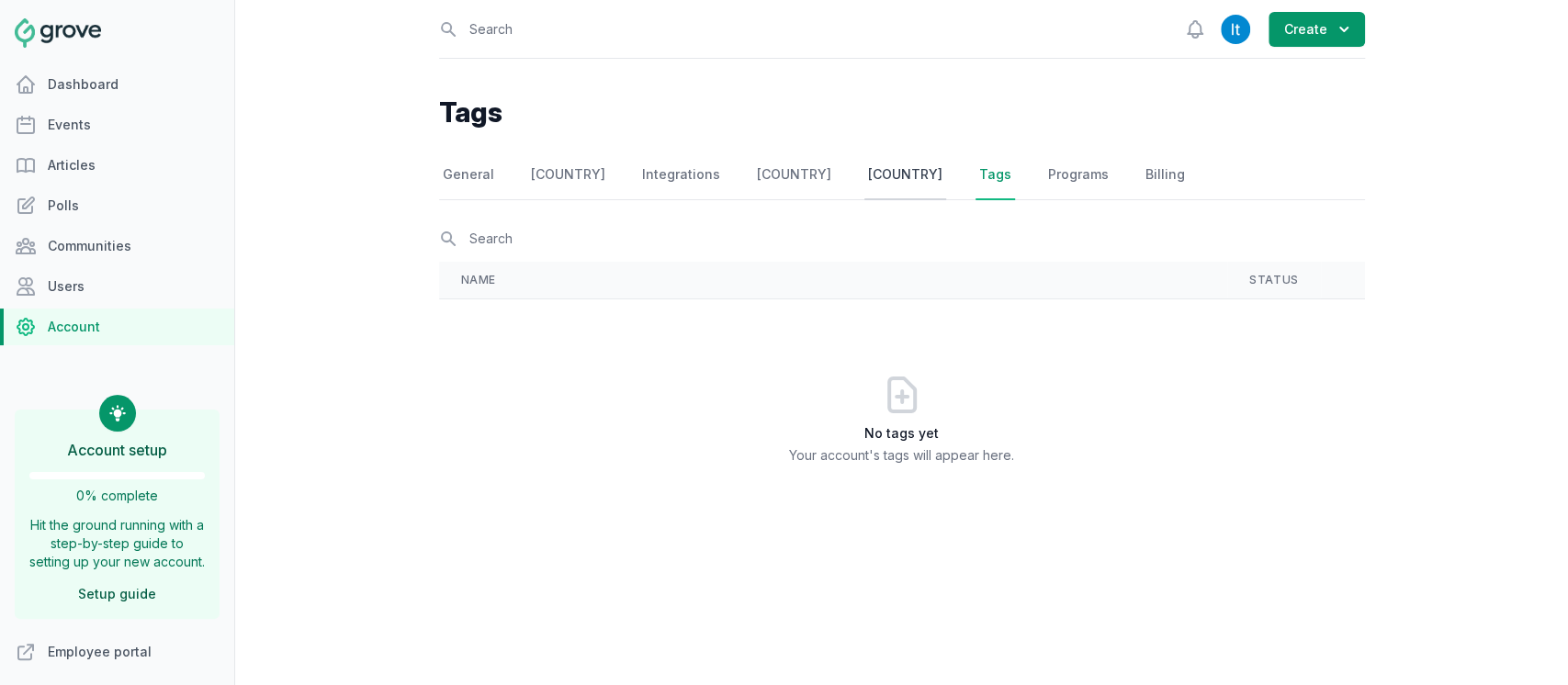 click on "[COUNTRY]" at bounding box center [905, 175] 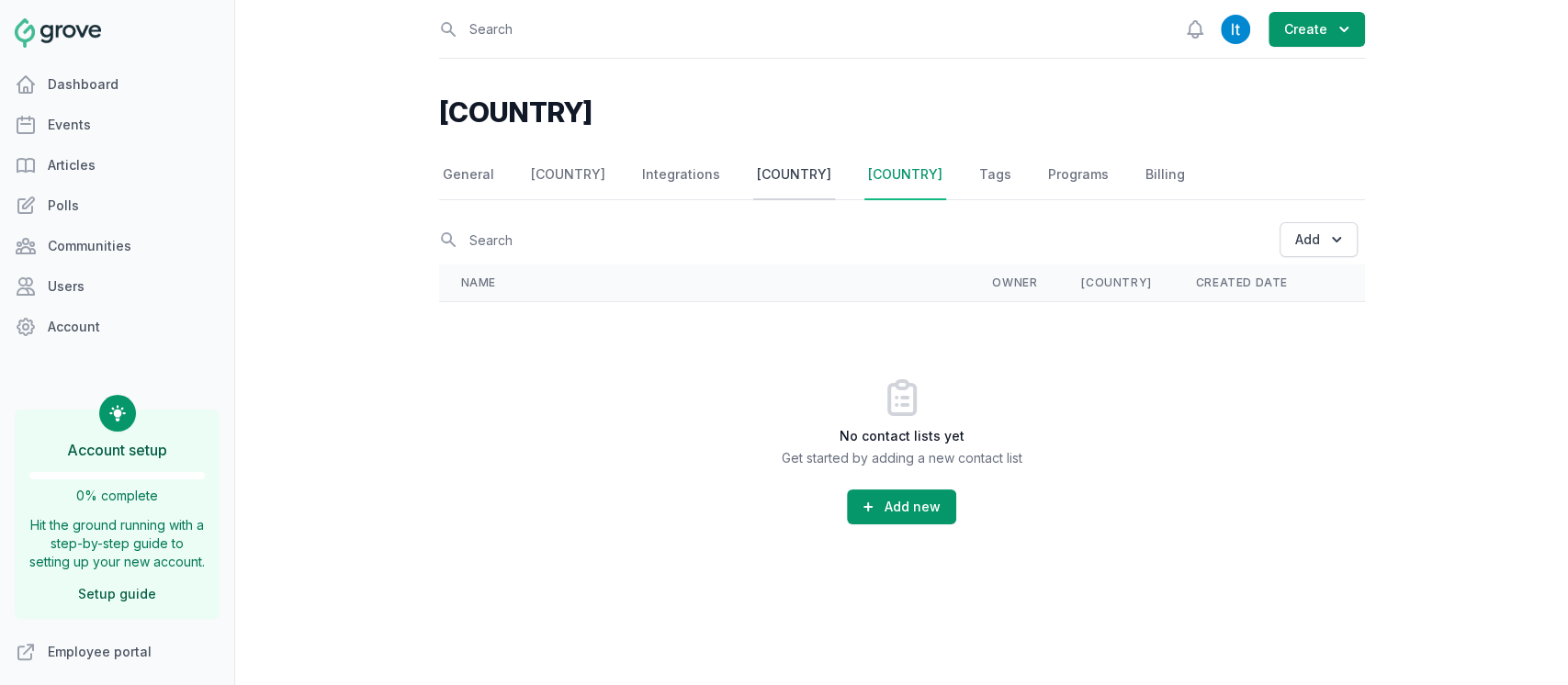 click on "[COUNTRY]" at bounding box center [794, 175] 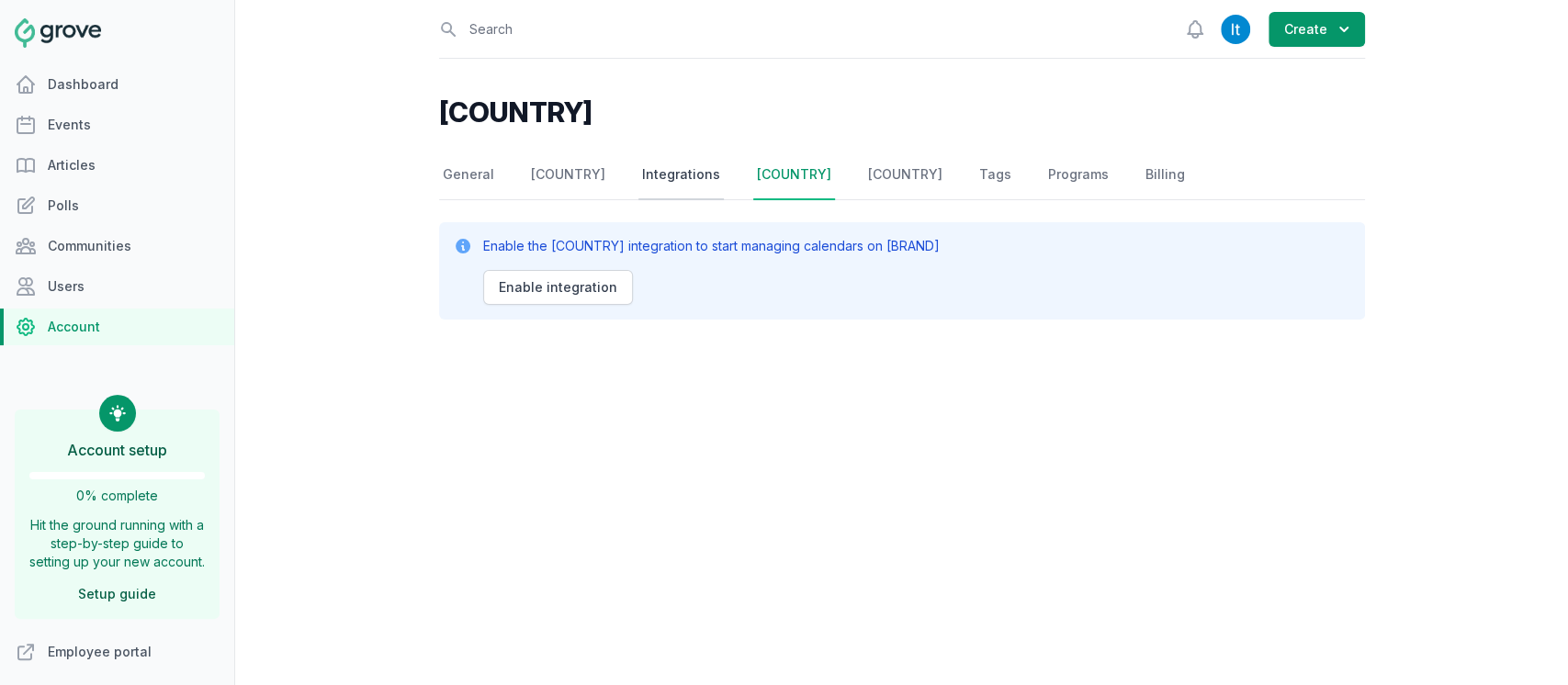 click on "Integrations" at bounding box center [681, 175] 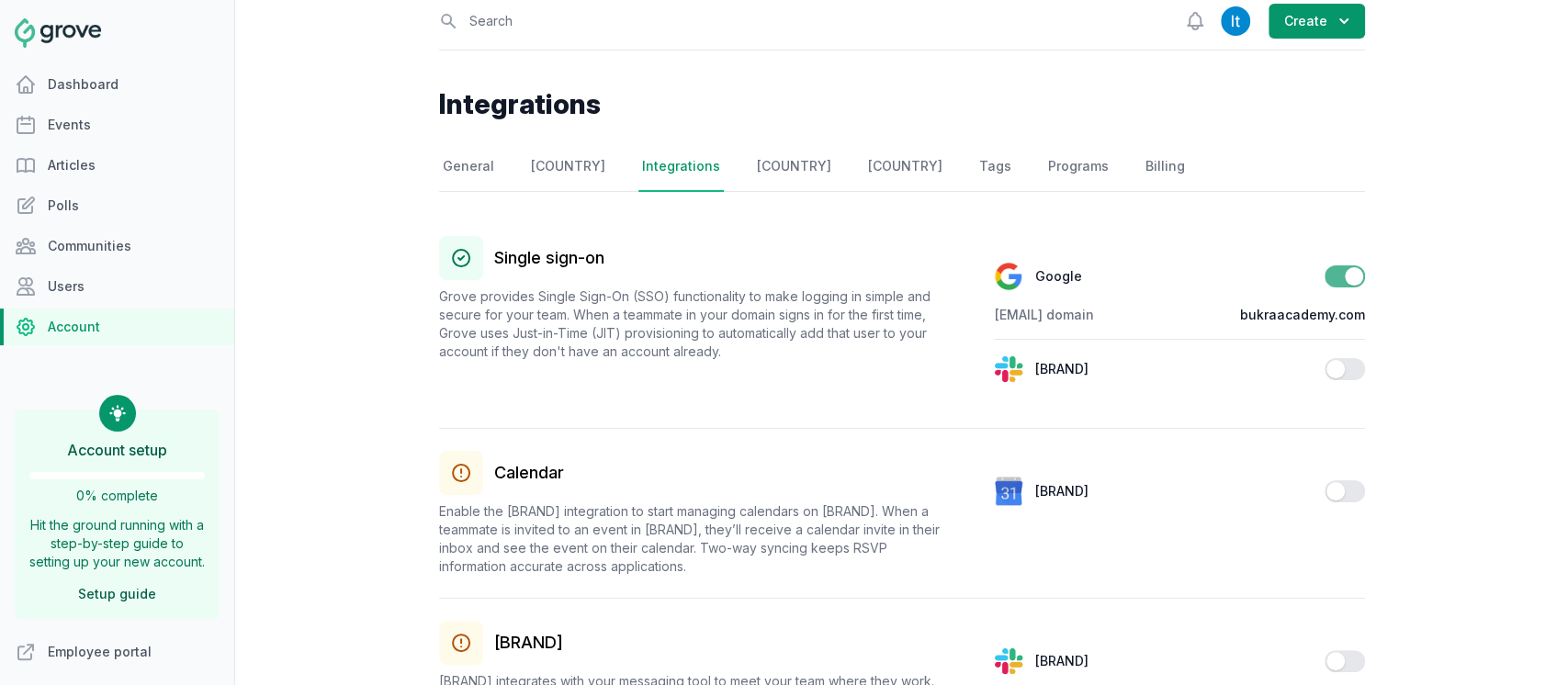 scroll, scrollTop: 0, scrollLeft: 0, axis: both 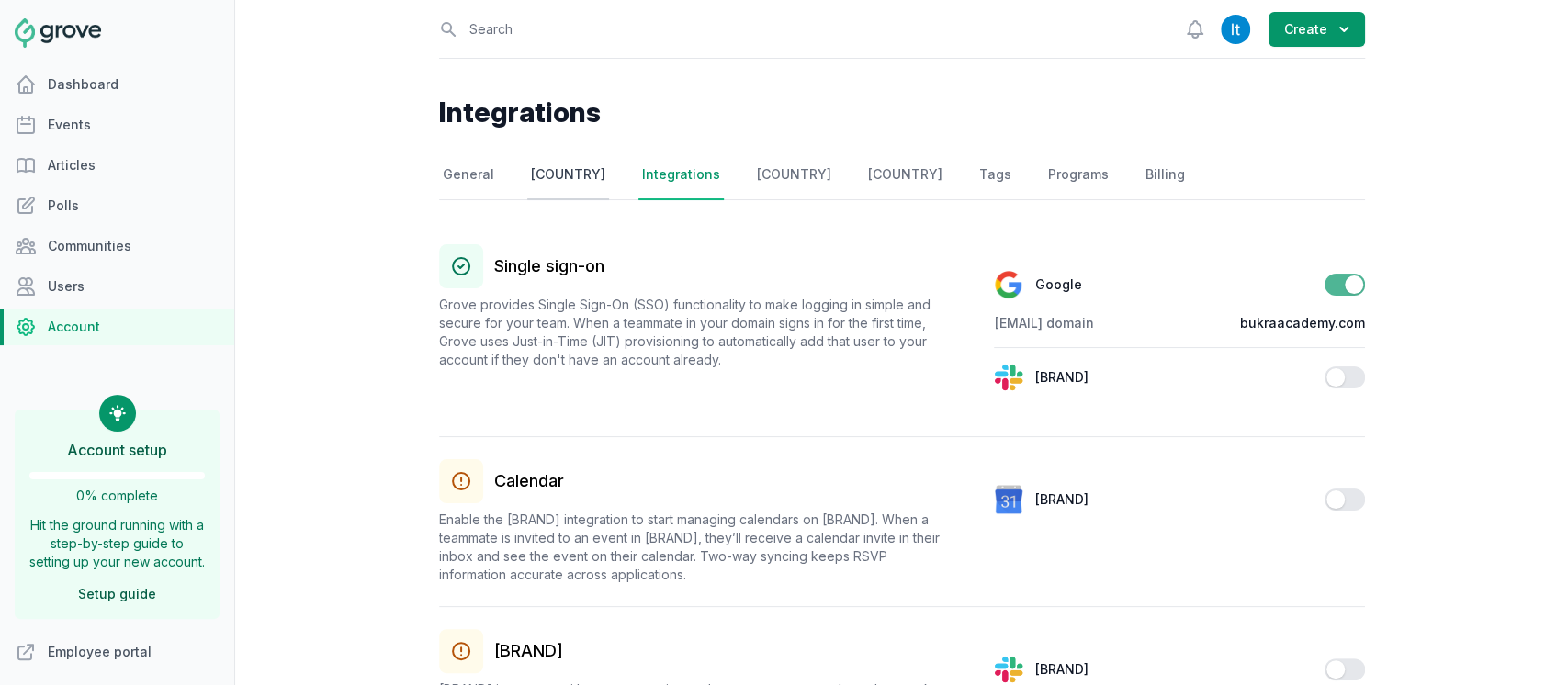 click on "[COUNTRY]" at bounding box center [568, 175] 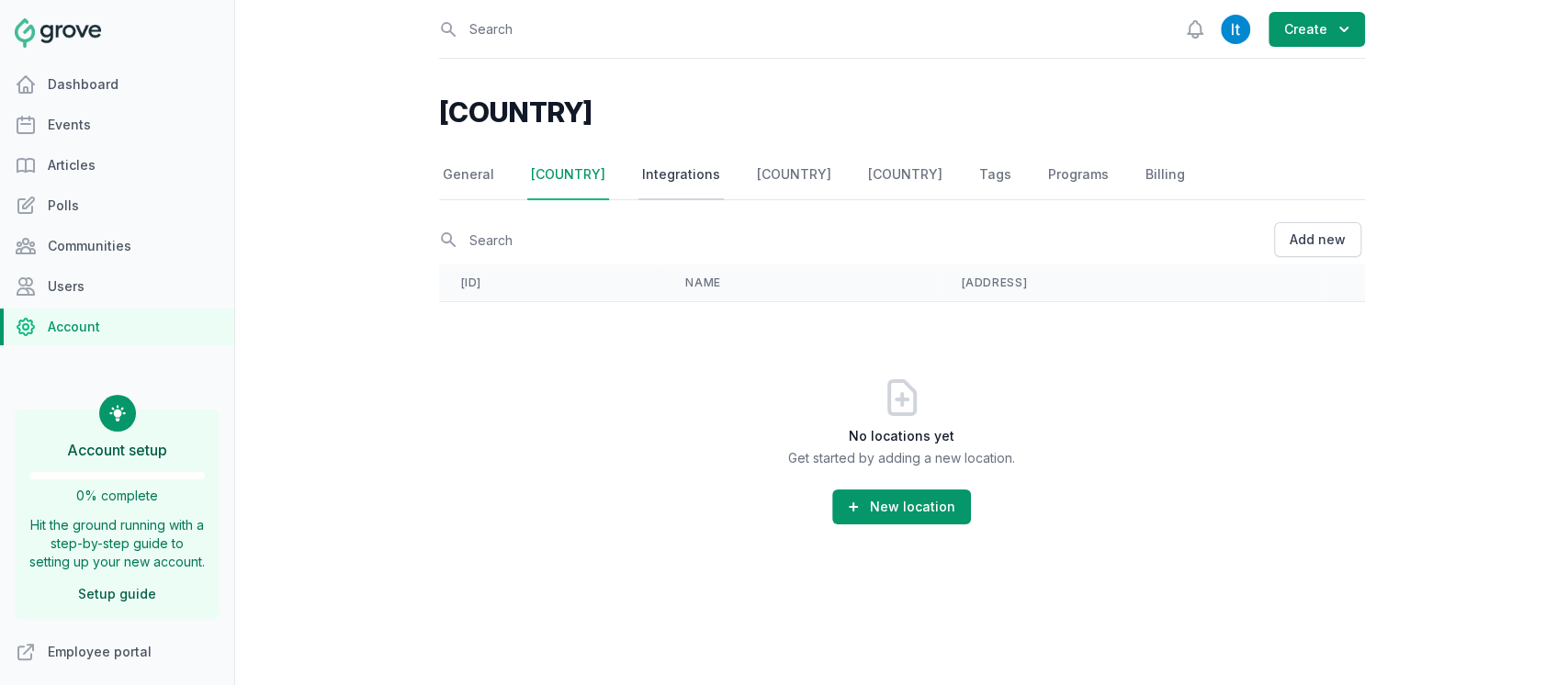 click on "Integrations" at bounding box center (681, 175) 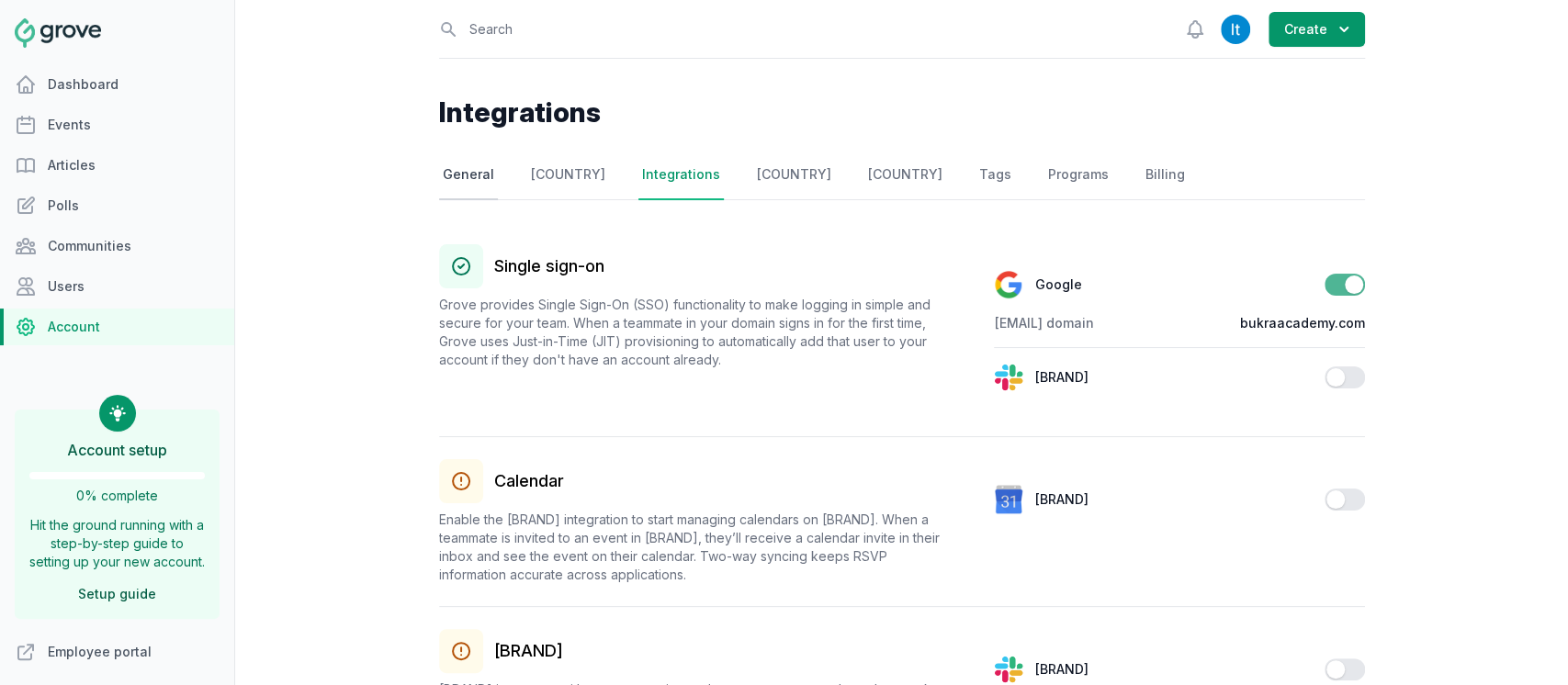 click on "General" at bounding box center [468, 175] 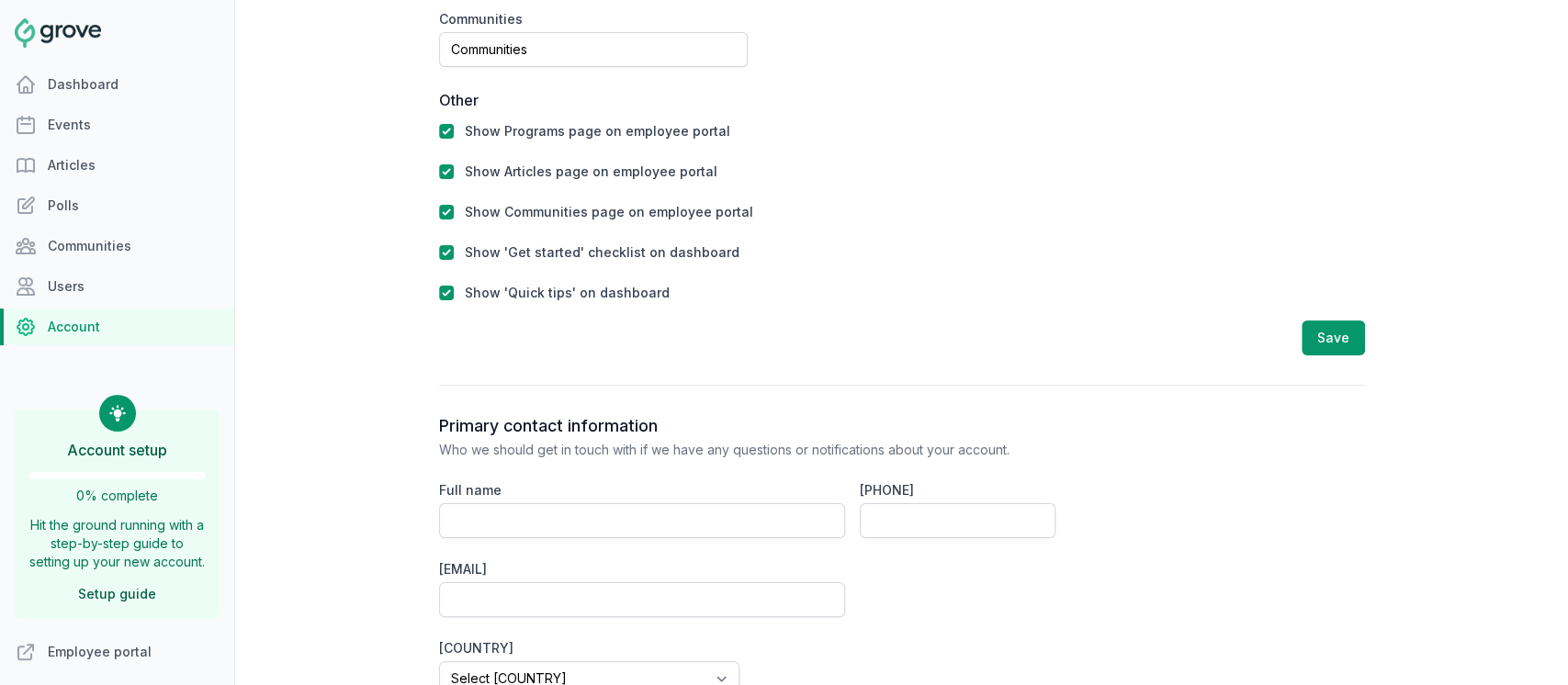 scroll, scrollTop: 1275, scrollLeft: 0, axis: vertical 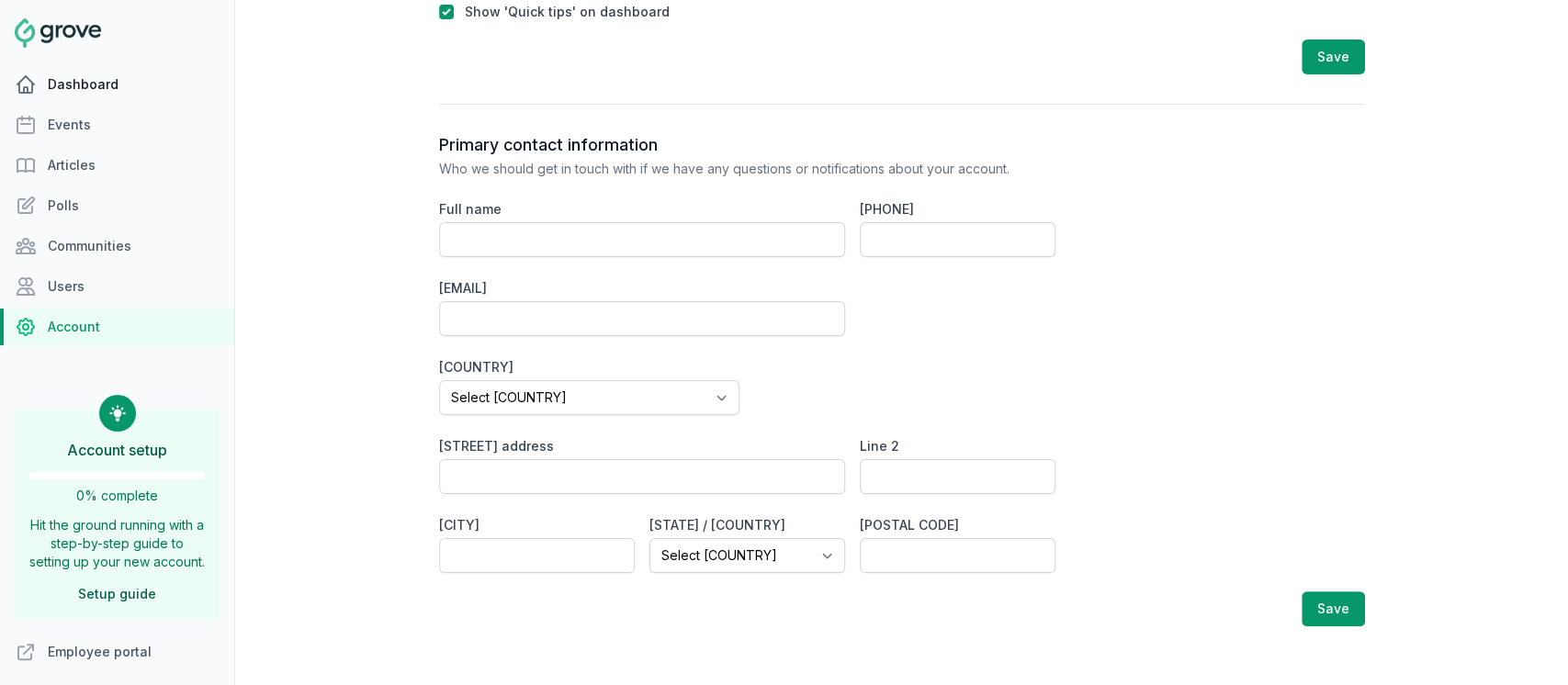 click on "Dashboard" at bounding box center (117, 84) 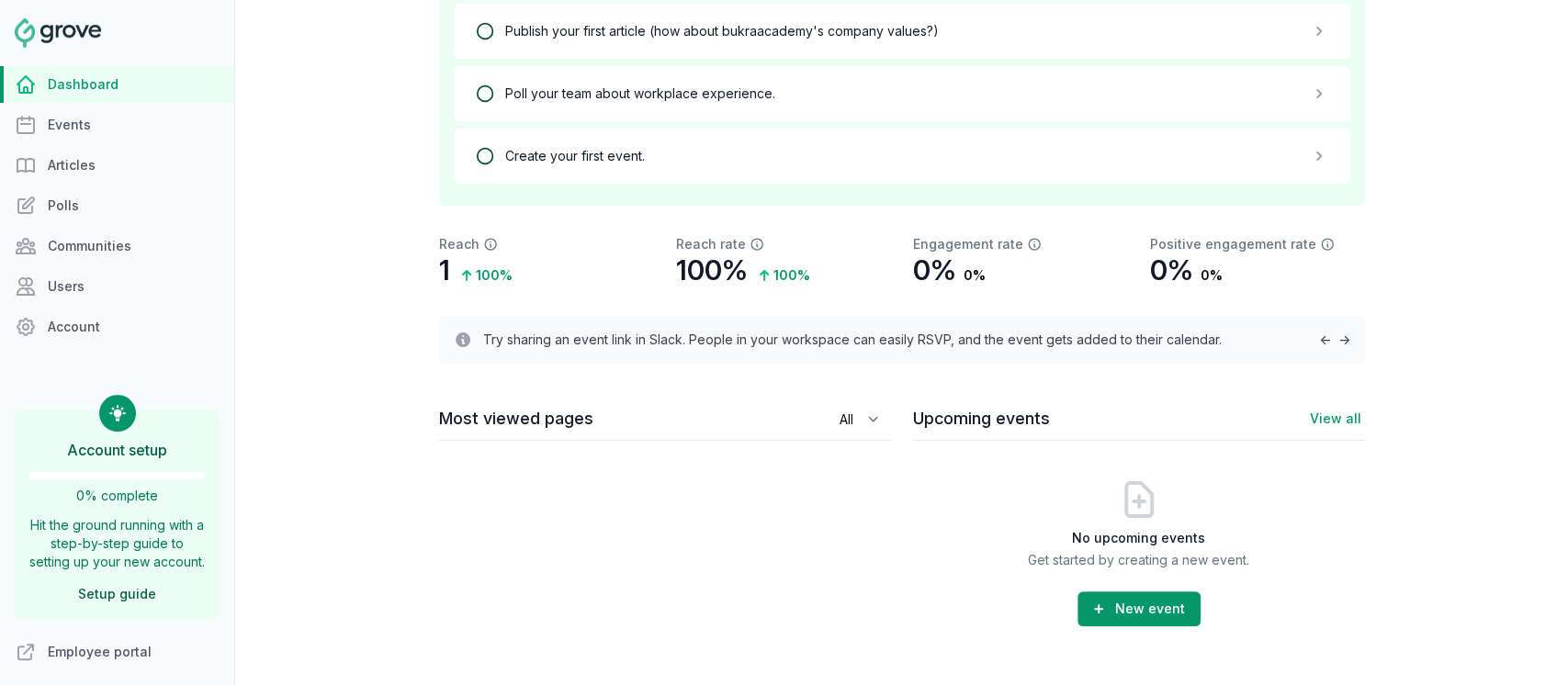 scroll, scrollTop: 366, scrollLeft: 0, axis: vertical 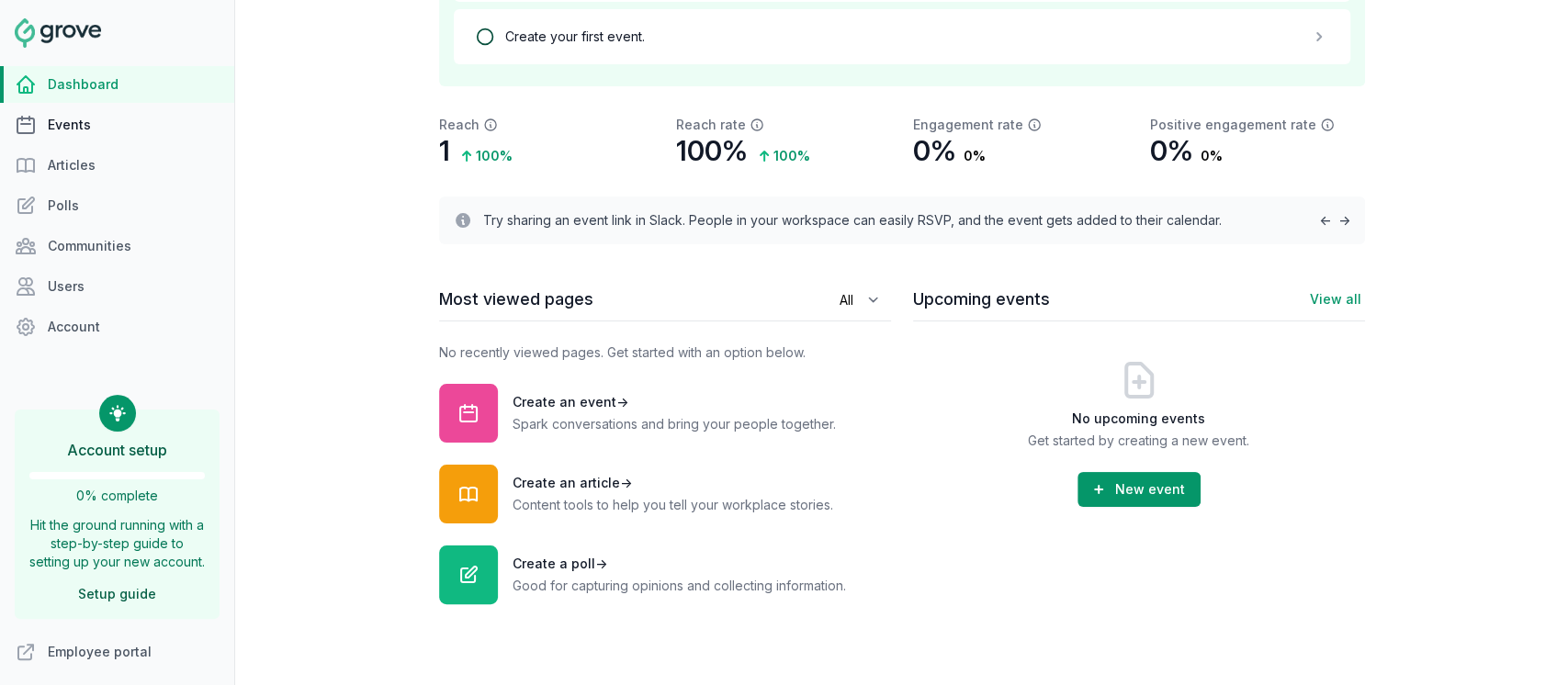 click on "Events" at bounding box center (117, 125) 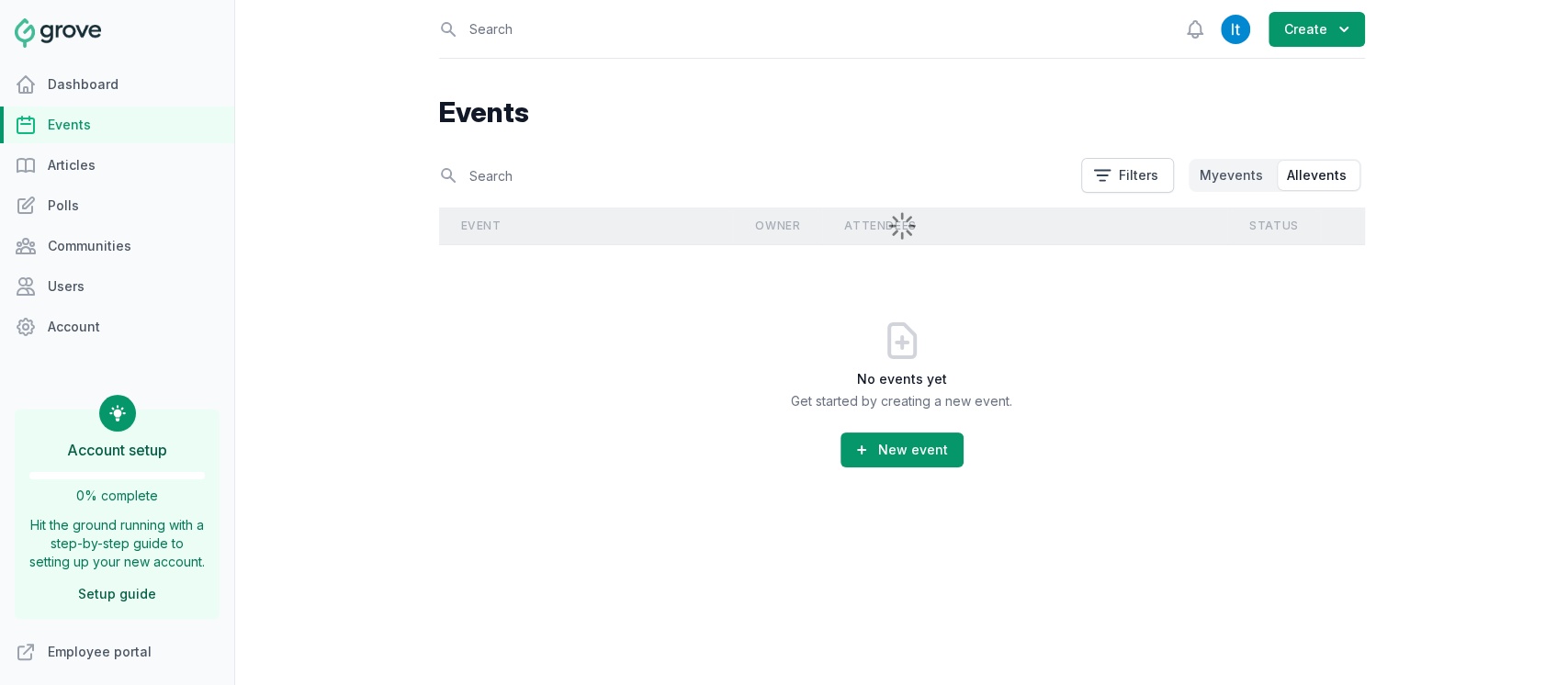 scroll, scrollTop: 0, scrollLeft: 0, axis: both 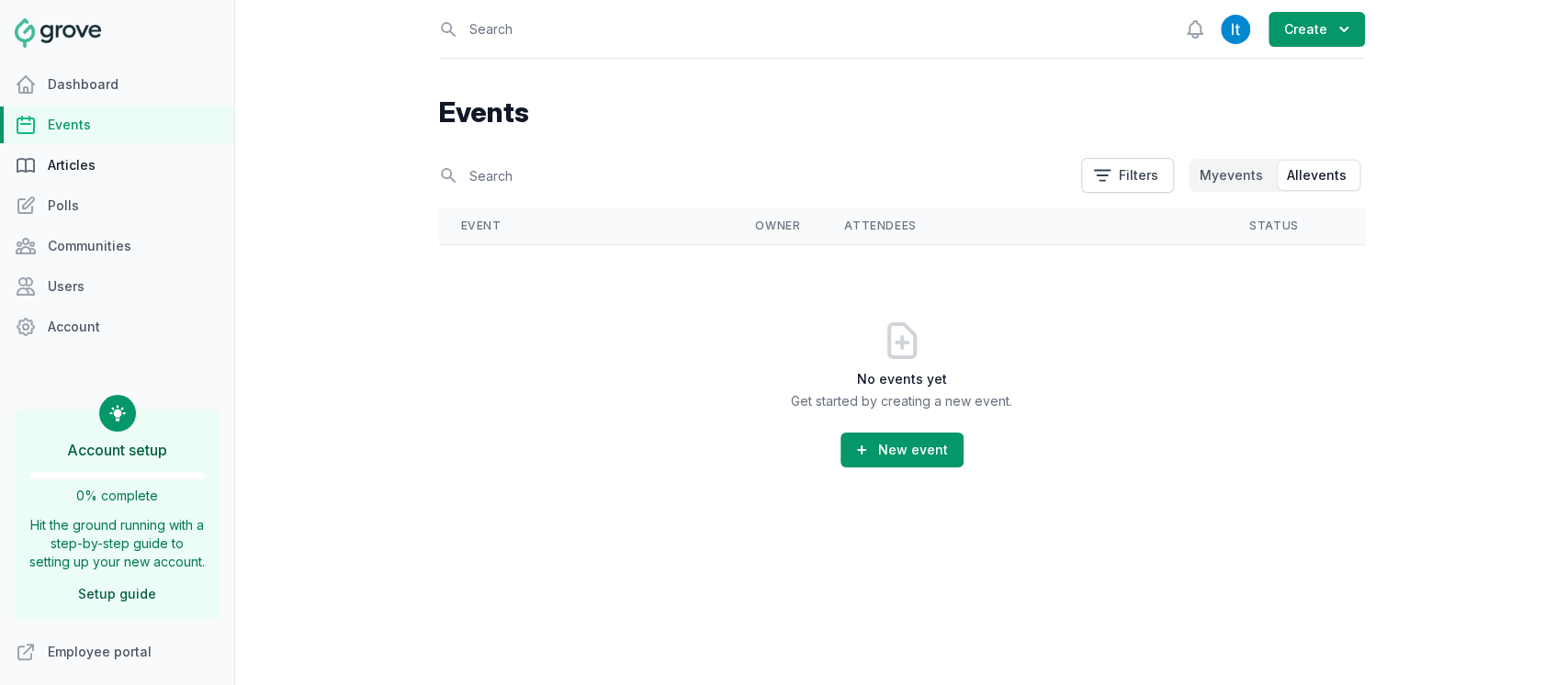 click on "Articles" at bounding box center (117, 165) 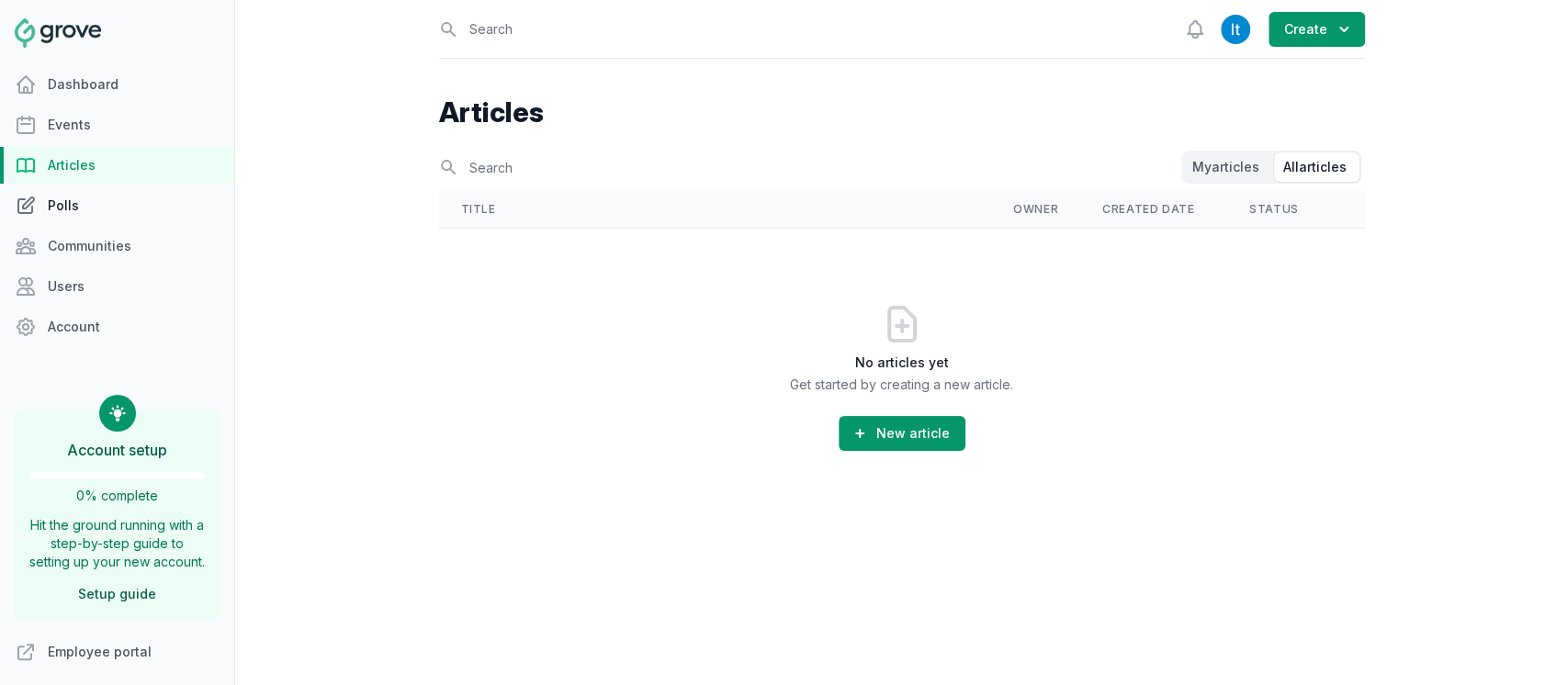 click on "Polls" at bounding box center (117, 206) 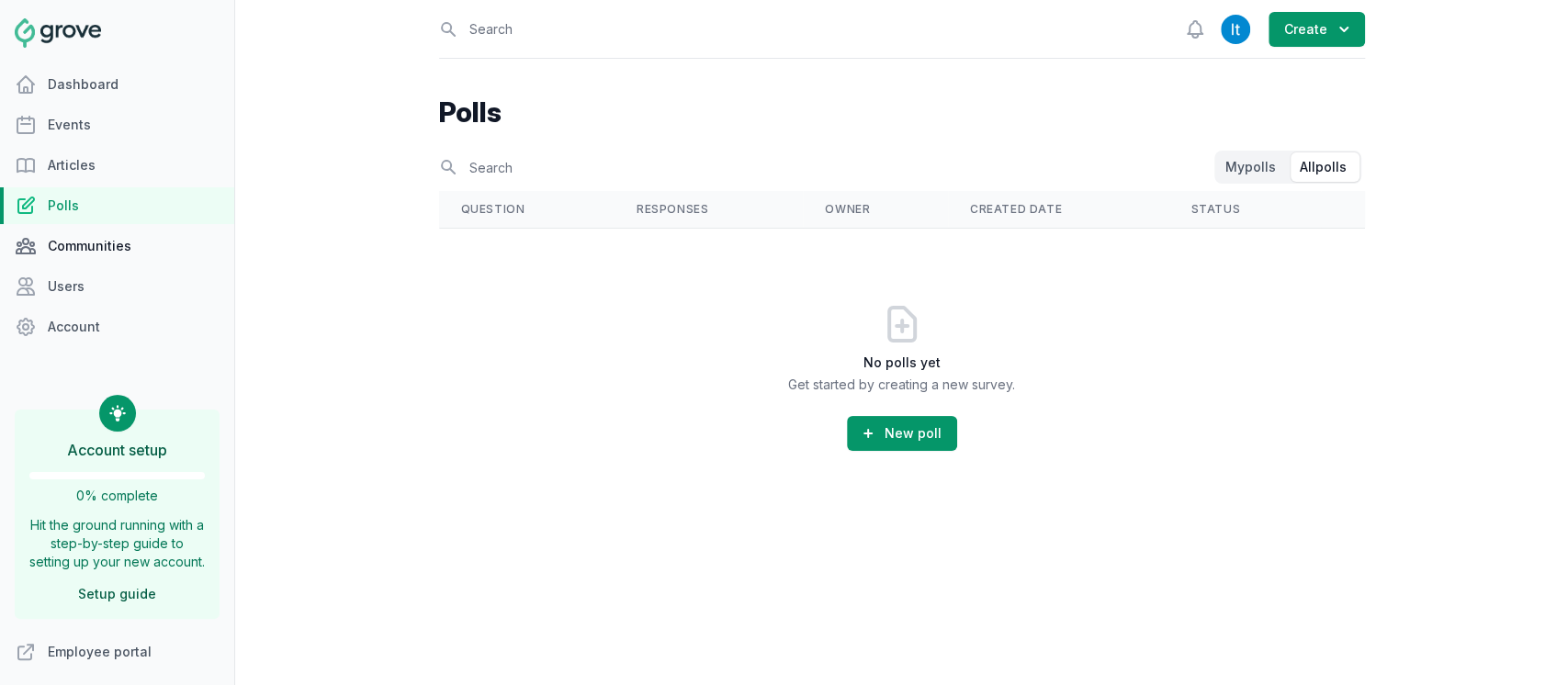 click on "Communities" at bounding box center [117, 246] 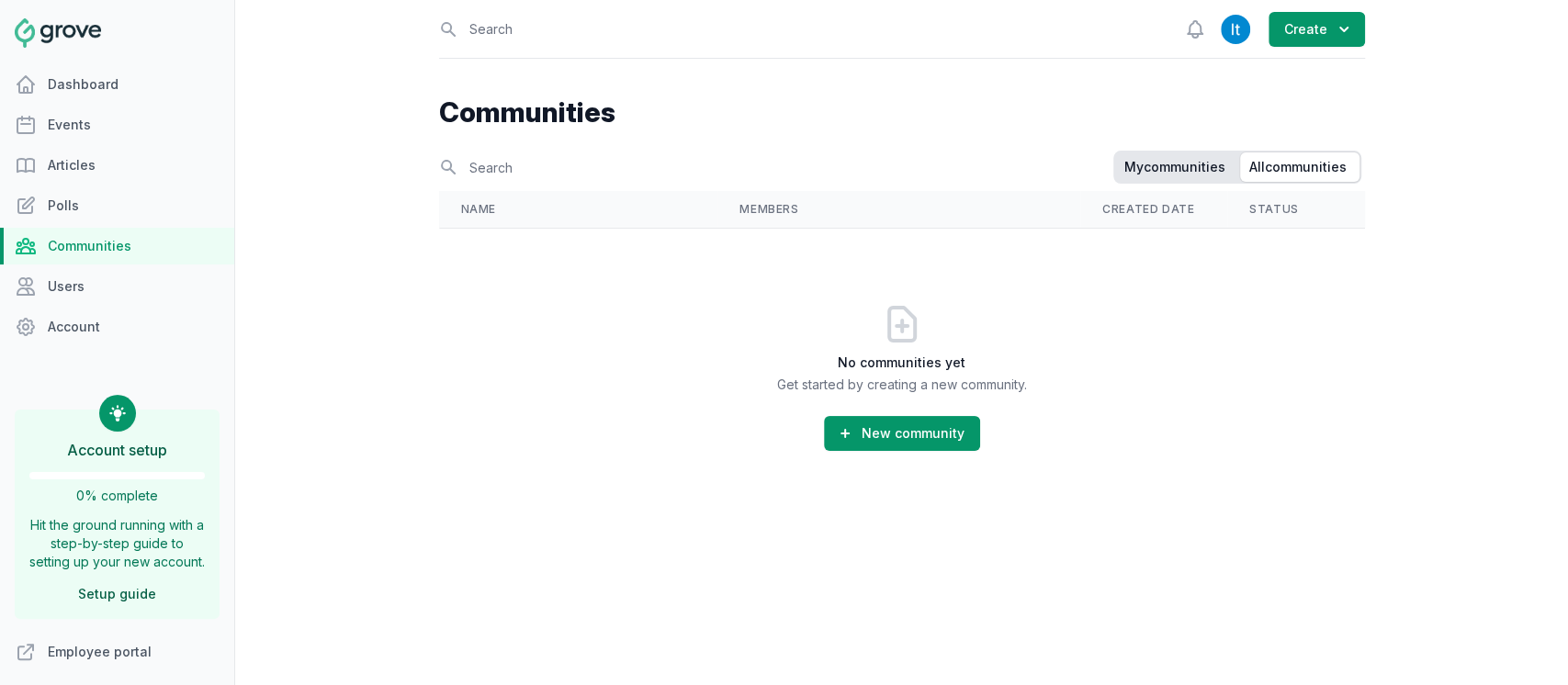 click on "My  [COUNTRY]" at bounding box center (1175, 167) 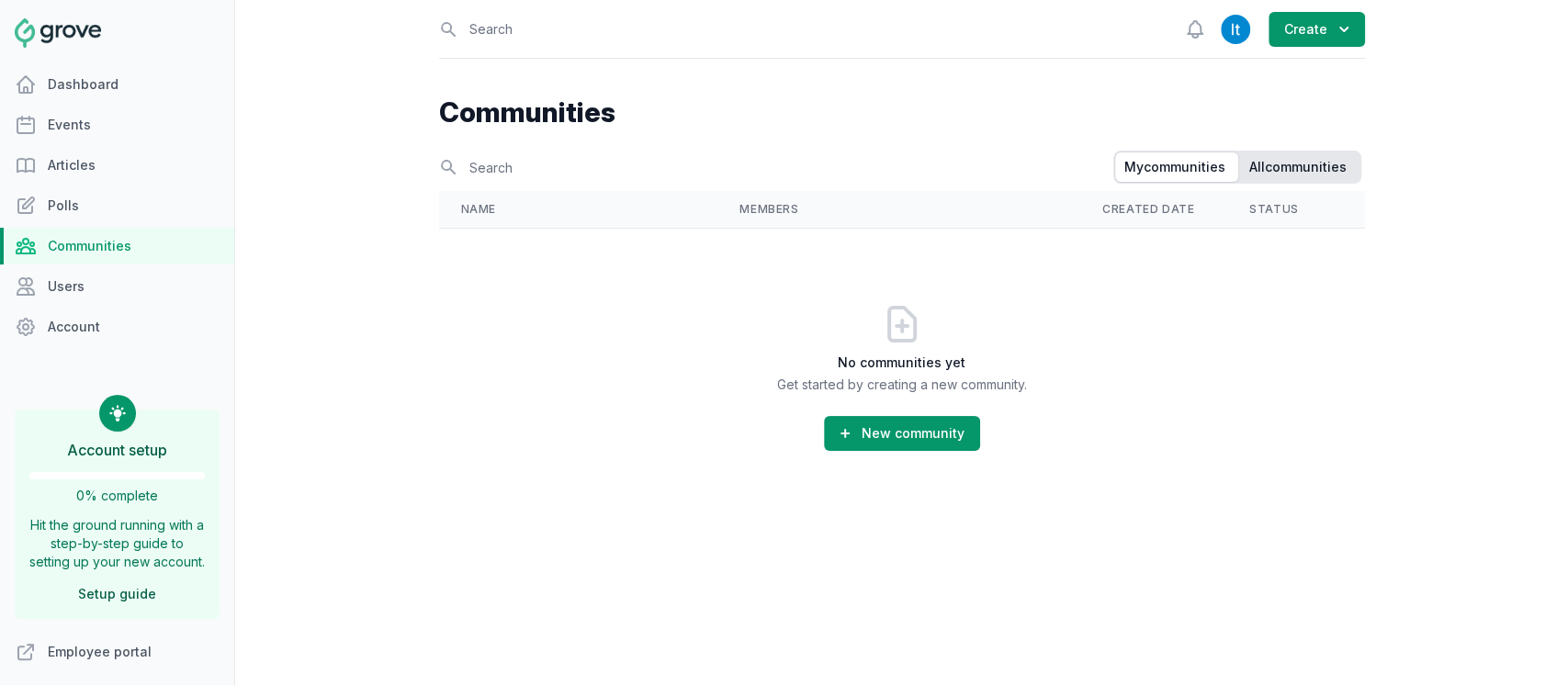 click on "All  communities" at bounding box center (1298, 167) 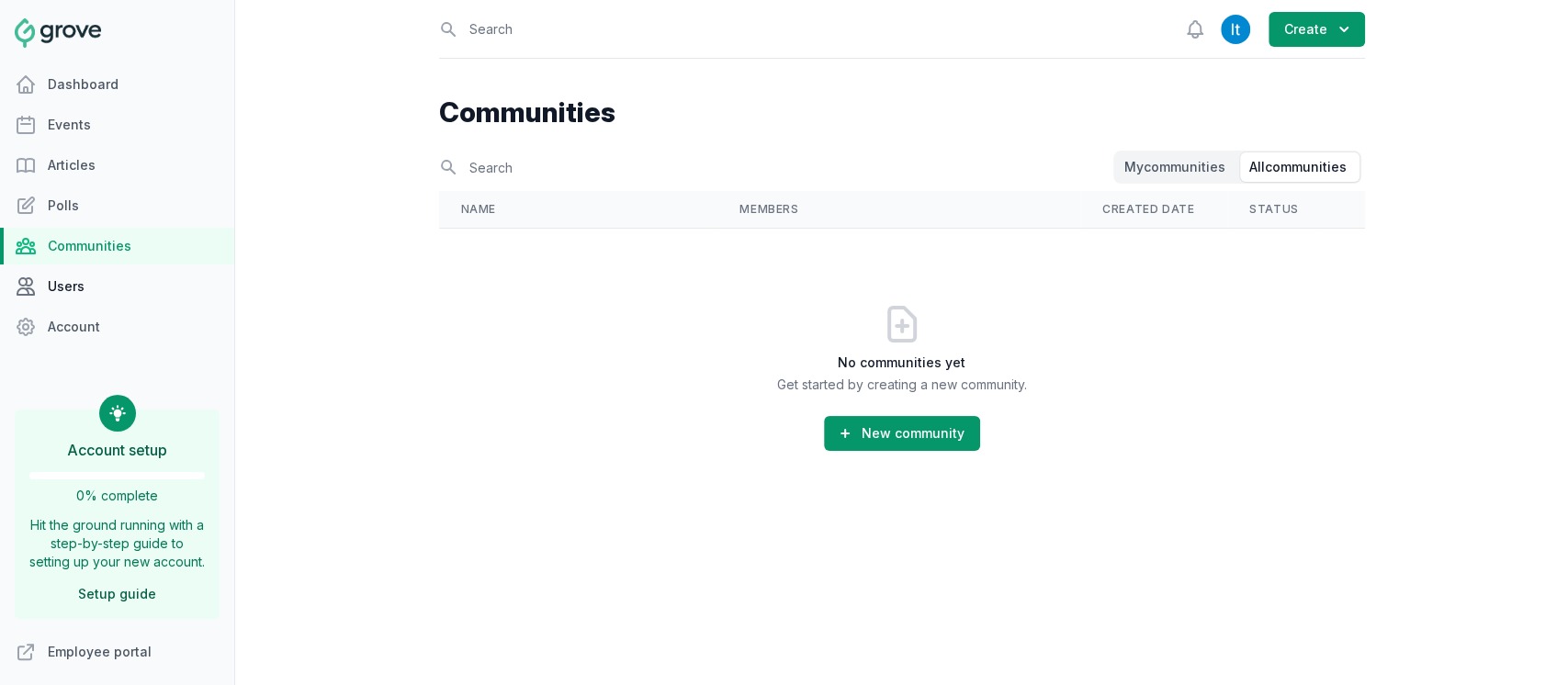 click on "Users" at bounding box center [117, 286] 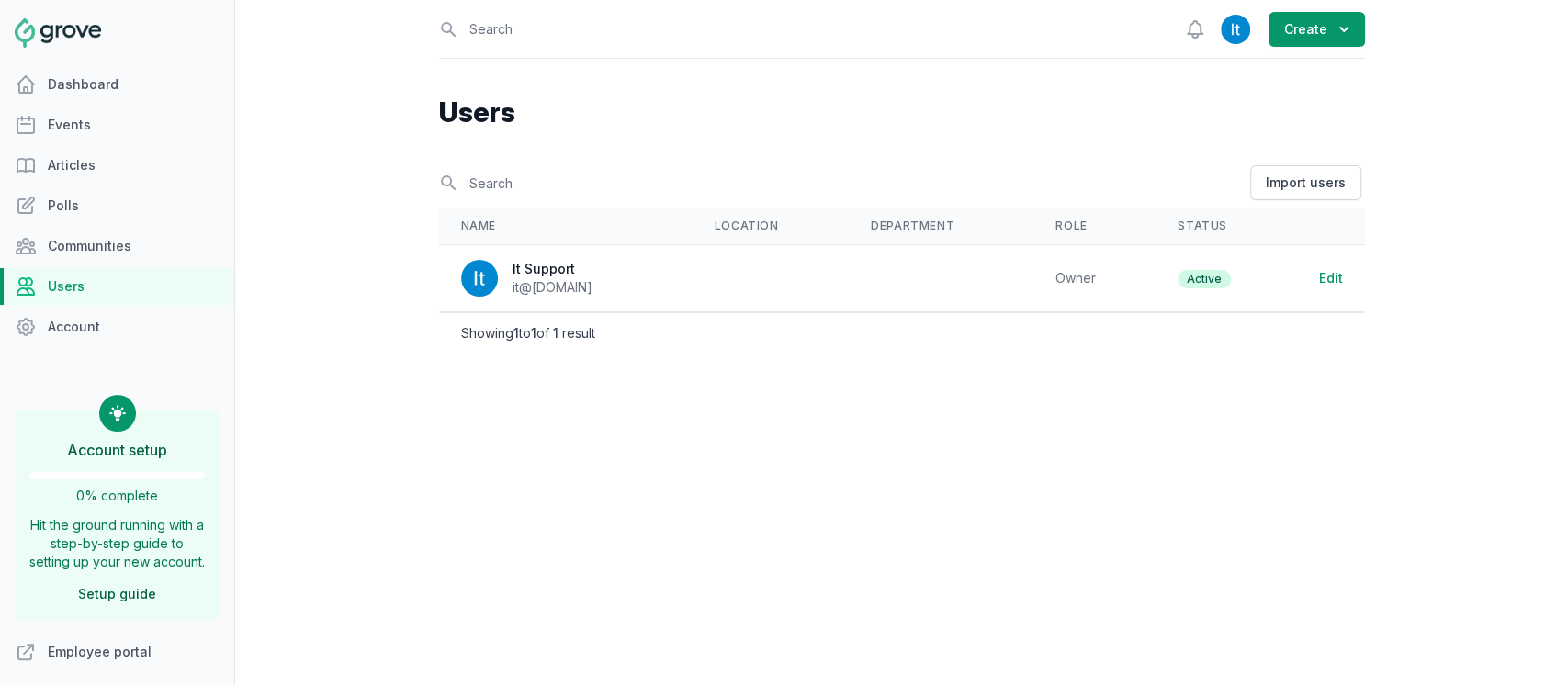 click on "Active" at bounding box center (1204, 279) 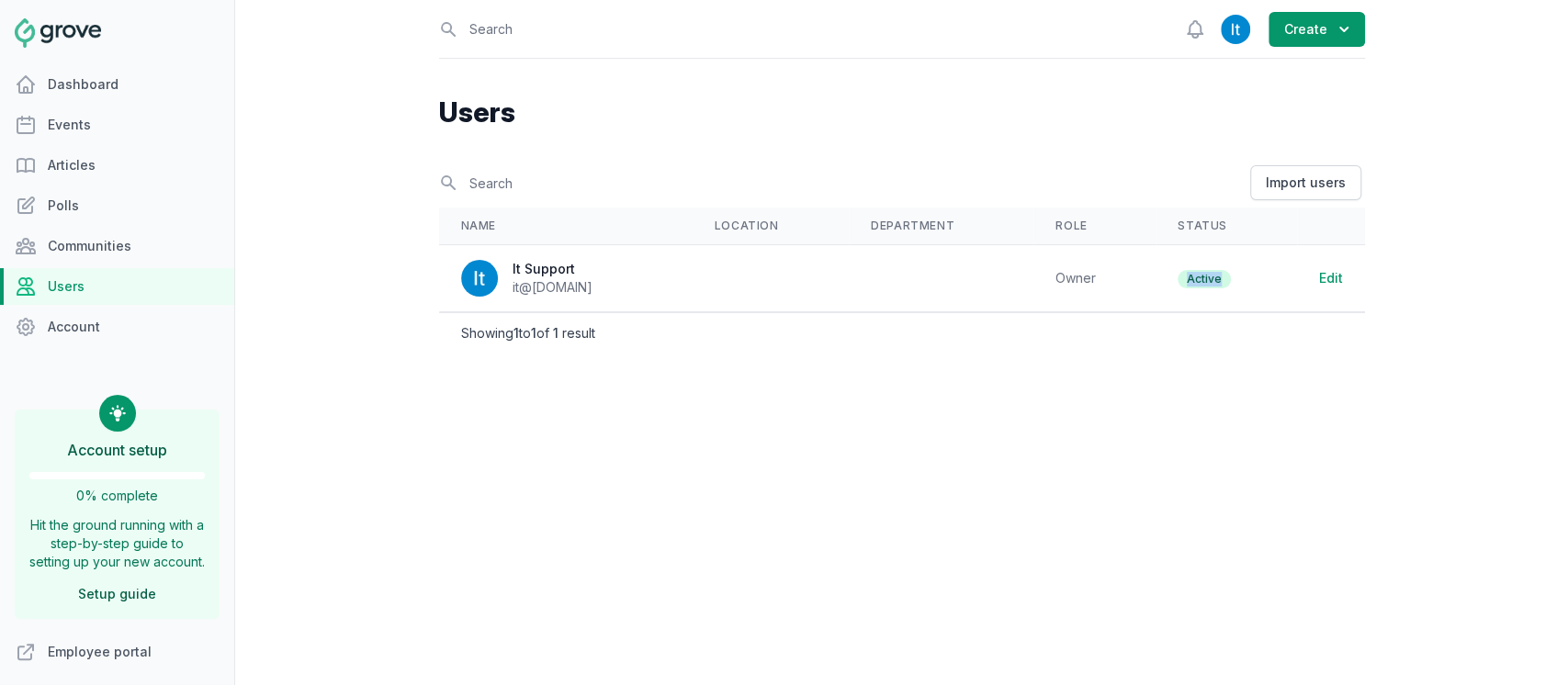 click on "Active" at bounding box center (1204, 279) 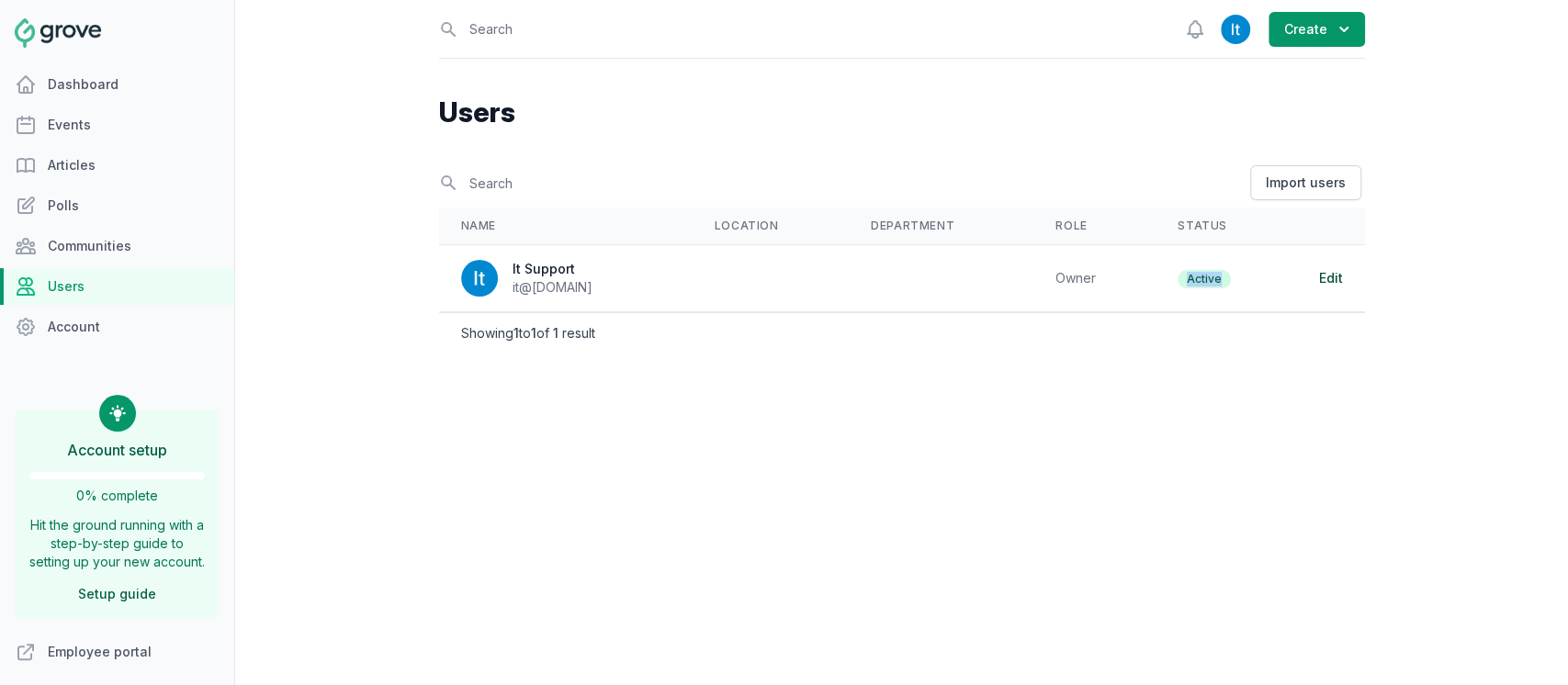 click on "Edit" at bounding box center [1331, 277] 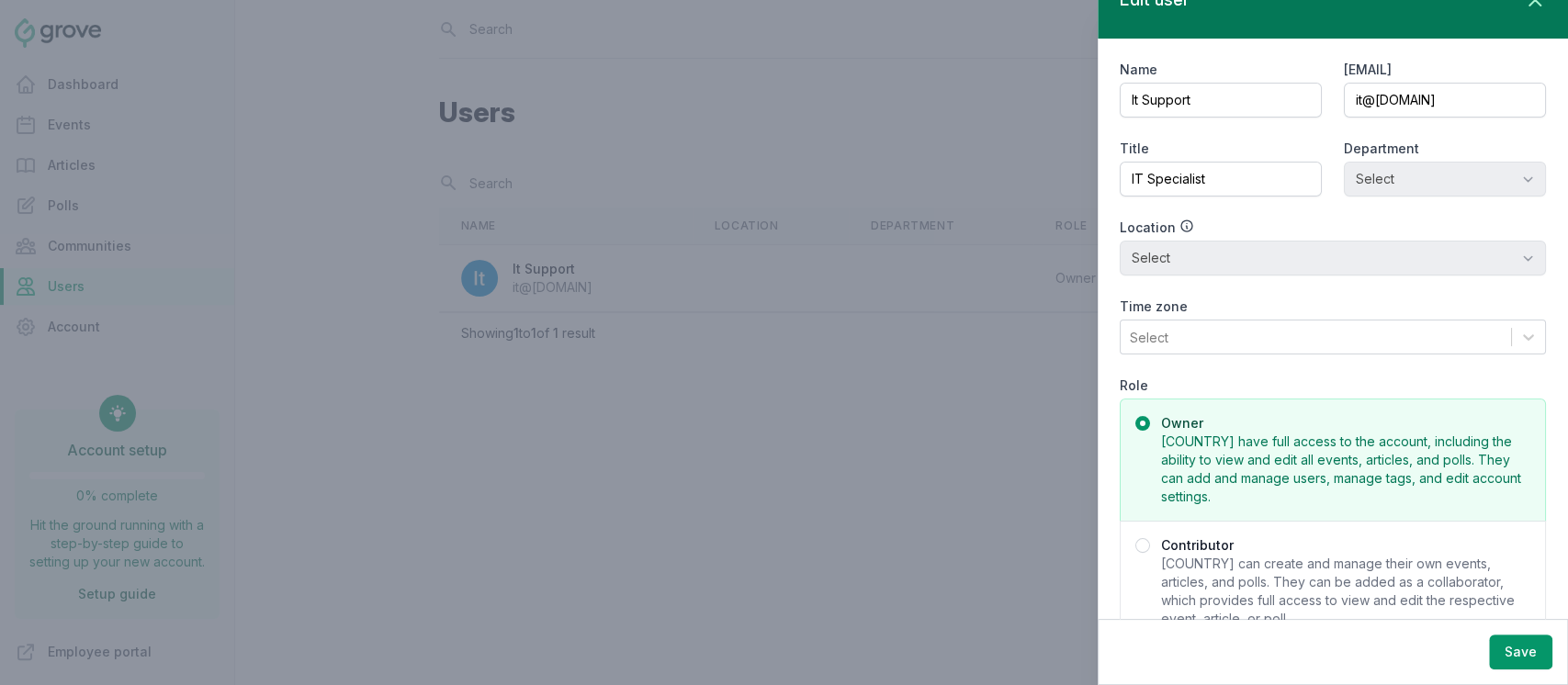 scroll, scrollTop: 0, scrollLeft: 0, axis: both 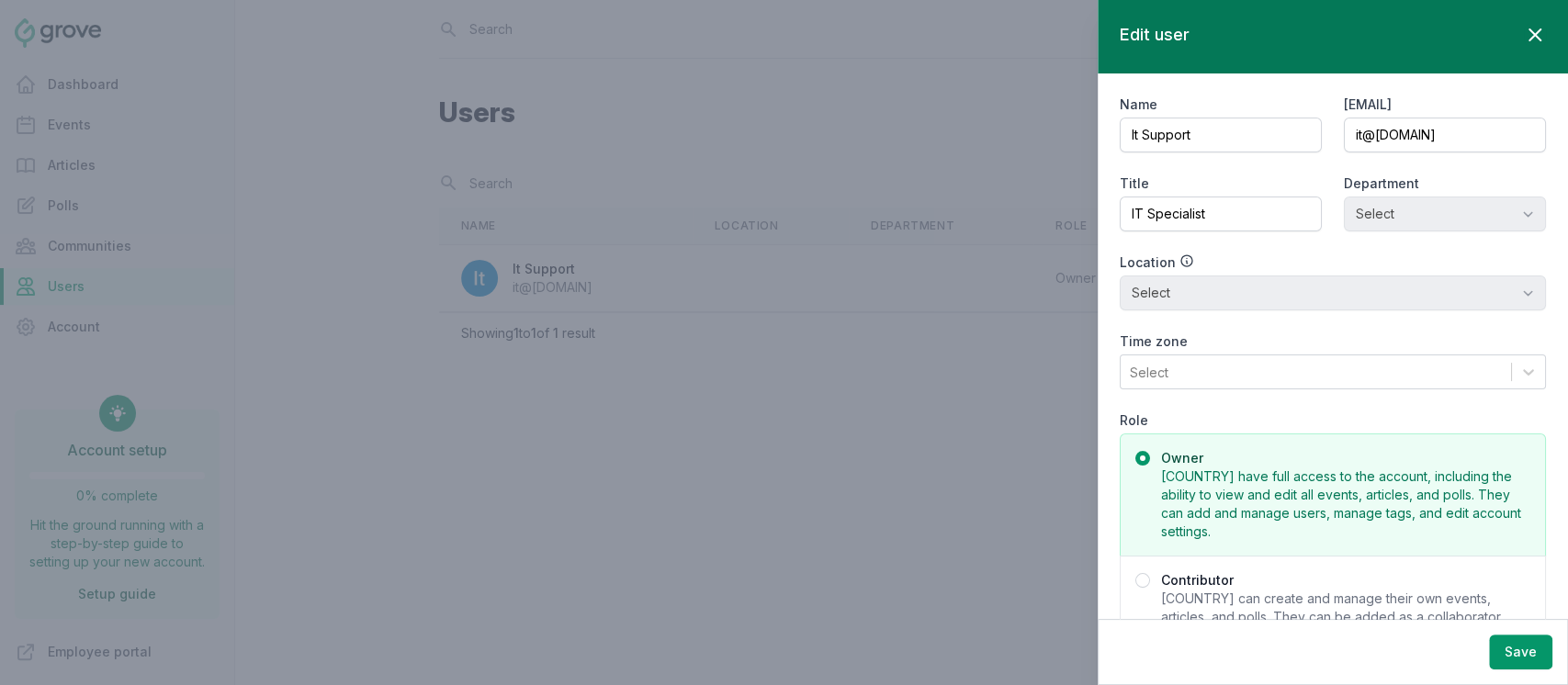click 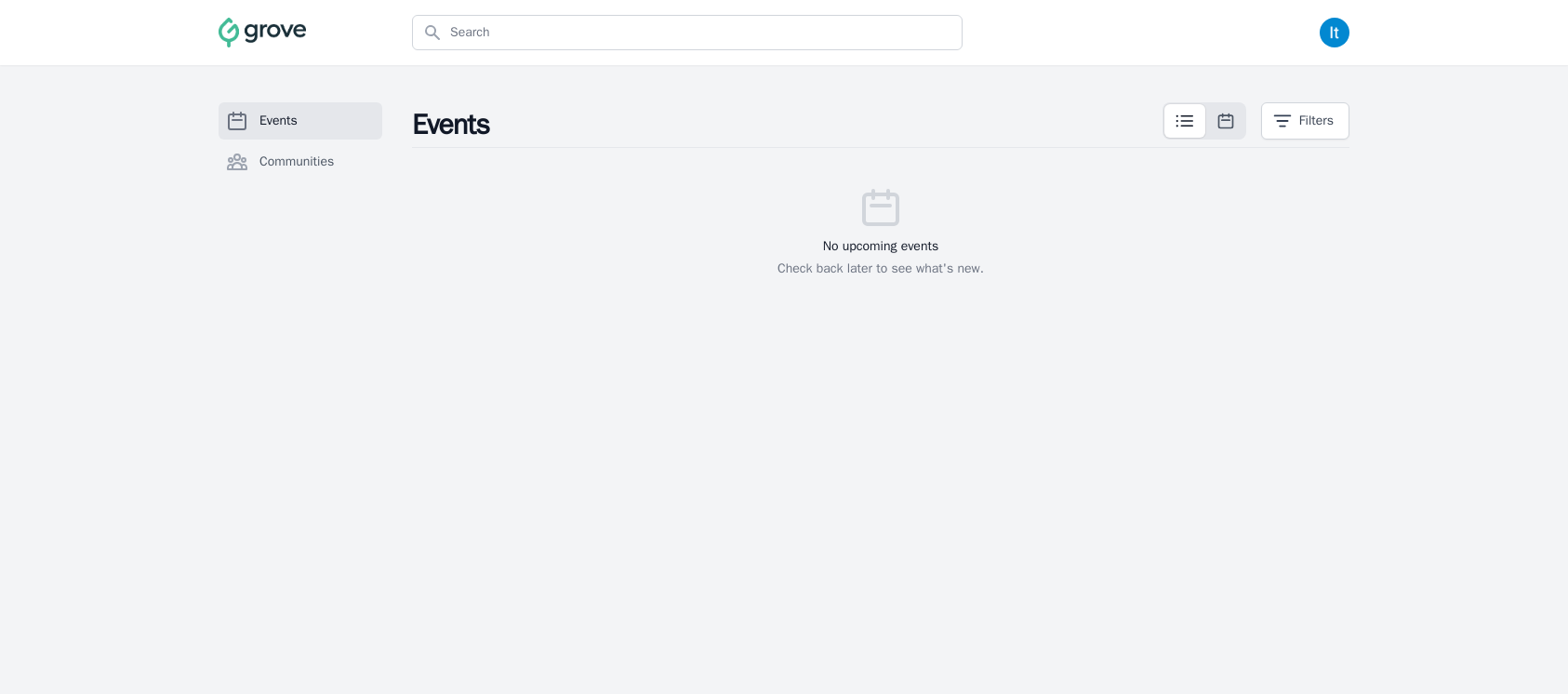 scroll, scrollTop: 0, scrollLeft: 0, axis: both 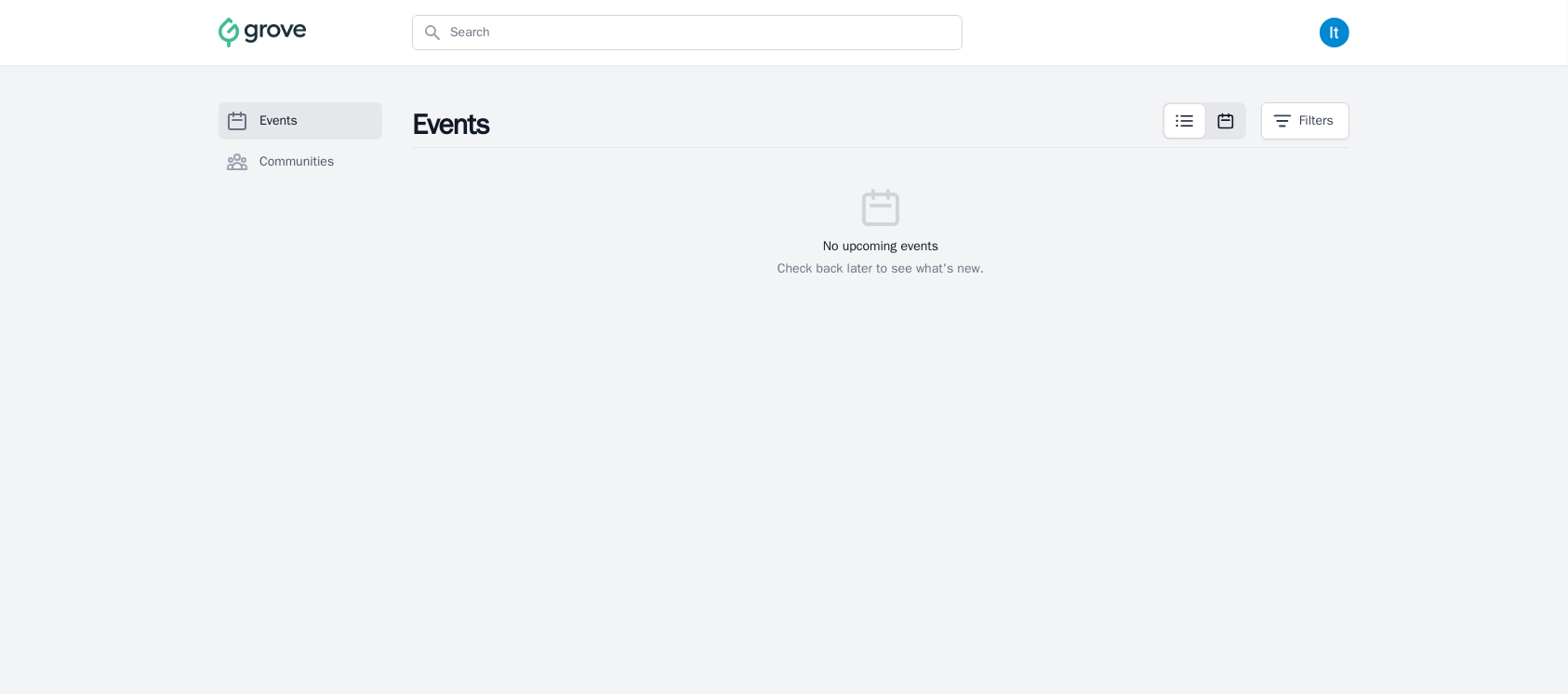 click 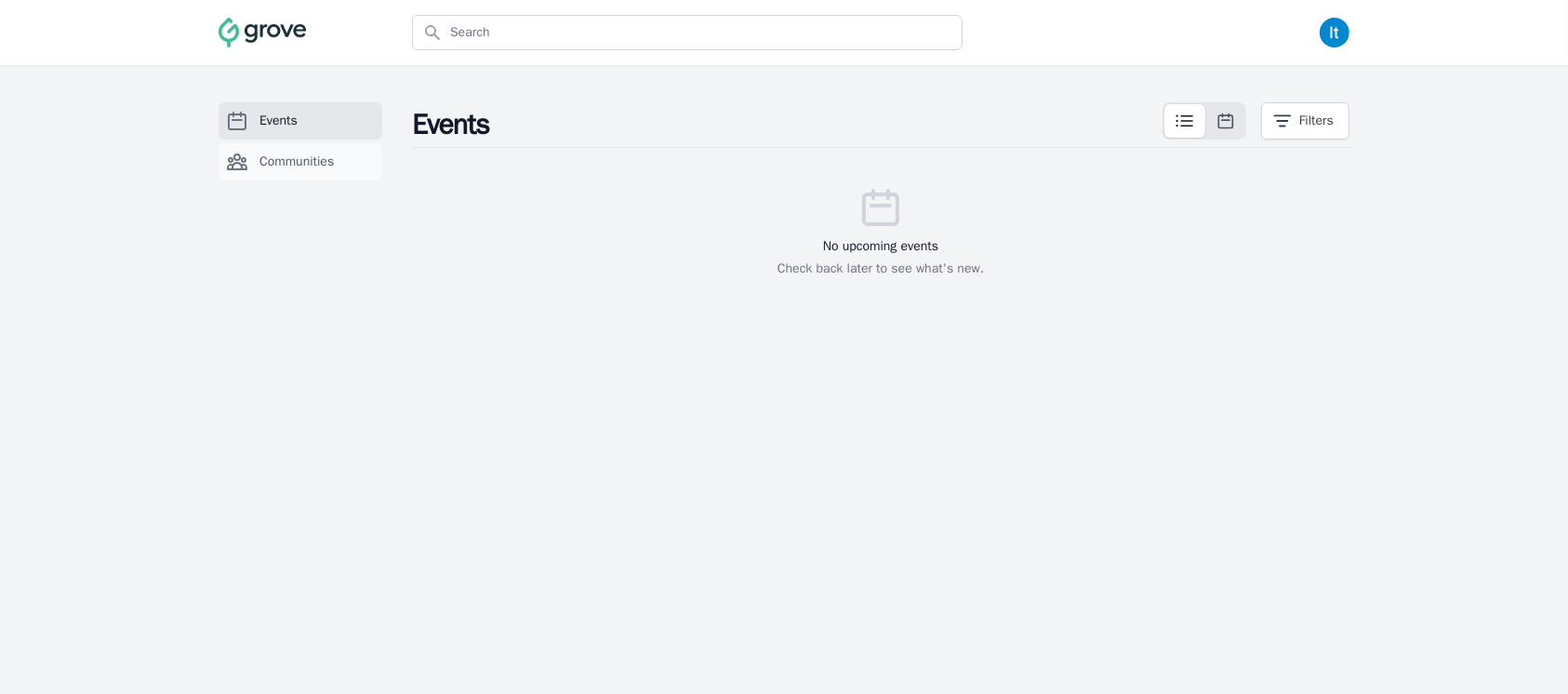 click on "Communities" at bounding box center [300, 162] 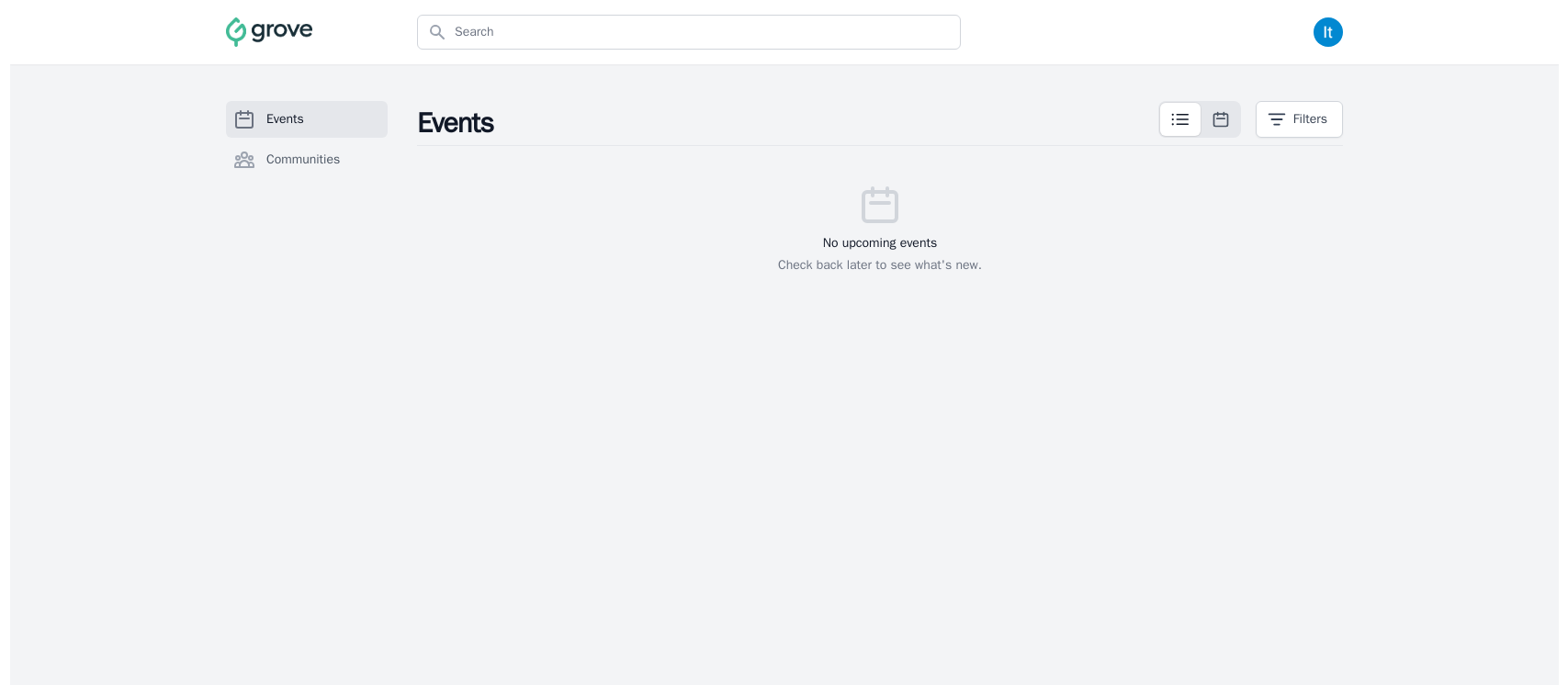 scroll, scrollTop: 0, scrollLeft: 0, axis: both 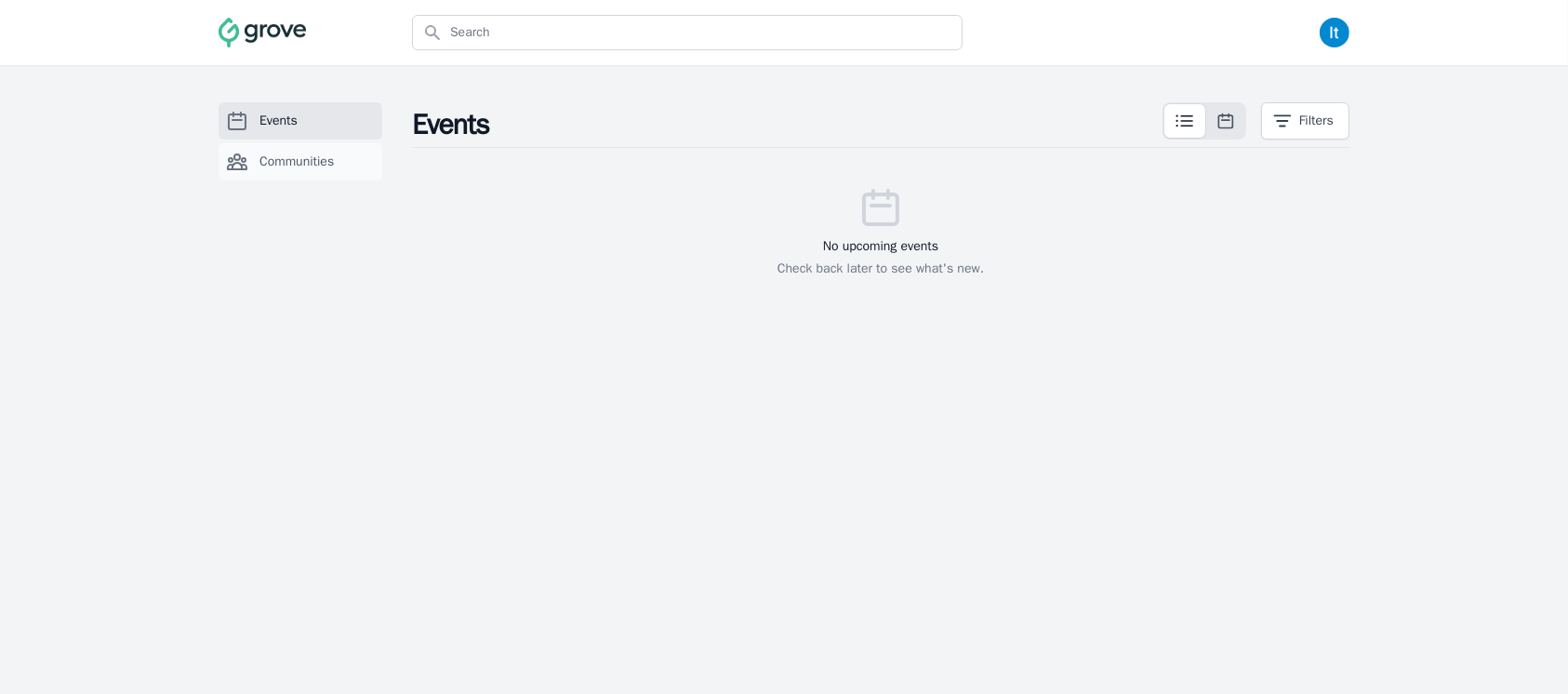 click on "Communities" at bounding box center [300, 162] 